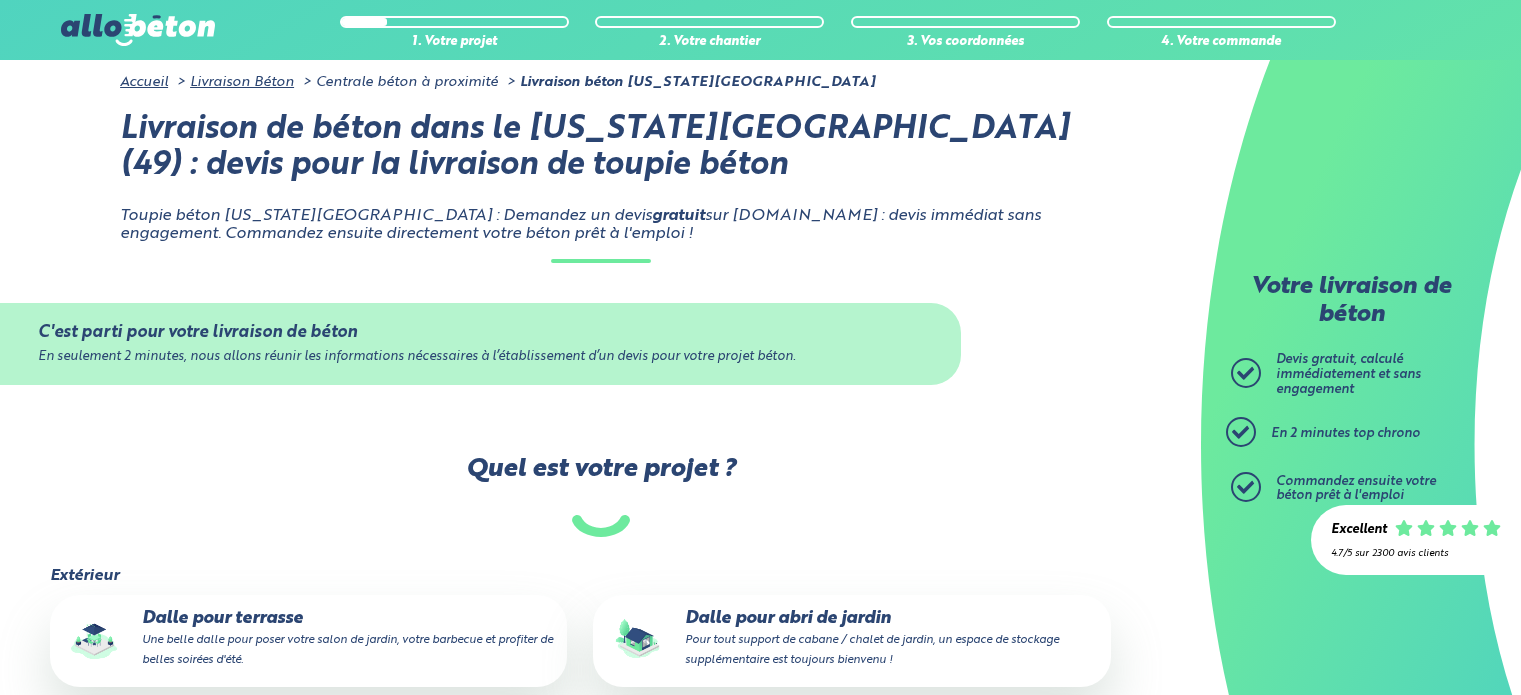scroll, scrollTop: 0, scrollLeft: 0, axis: both 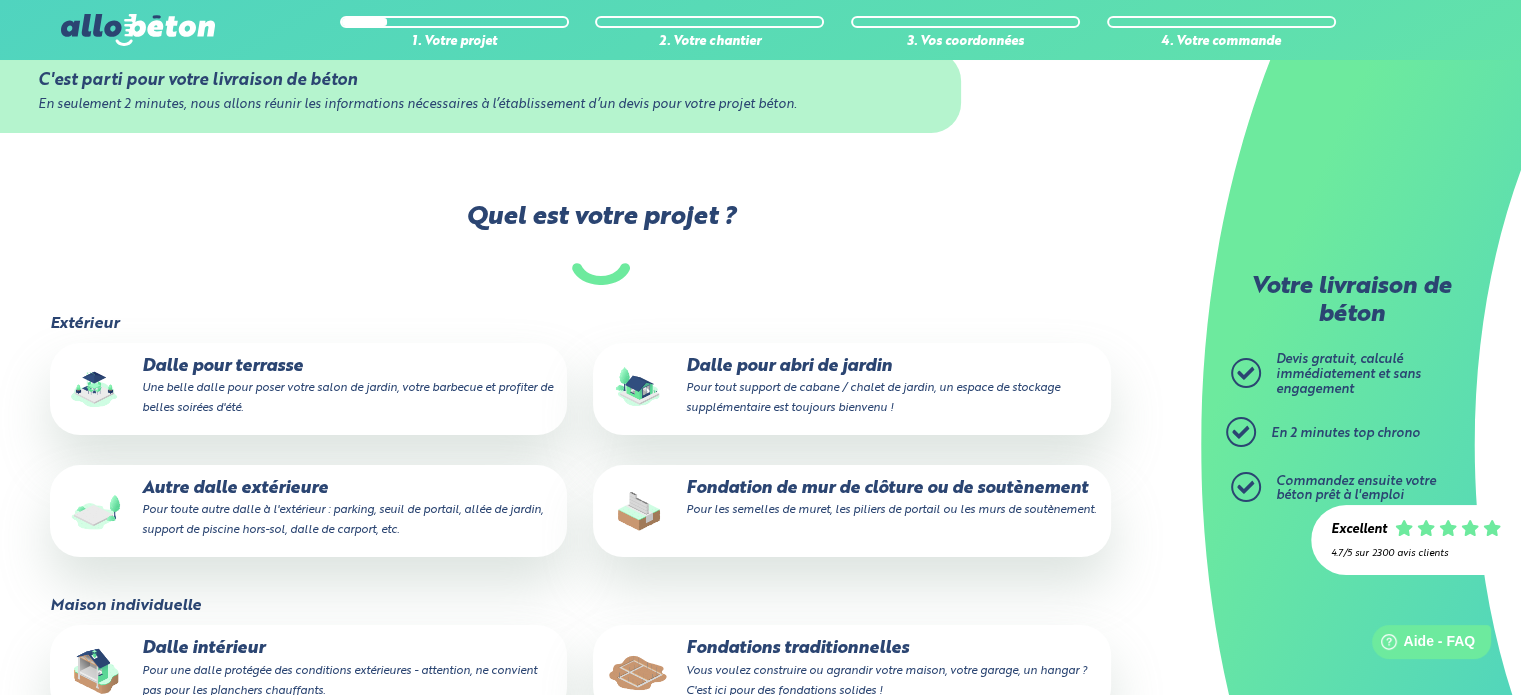 click on "Une belle dalle pour poser votre salon de jardin, votre barbecue et profiter de belles soirées d'été." at bounding box center (347, 398) 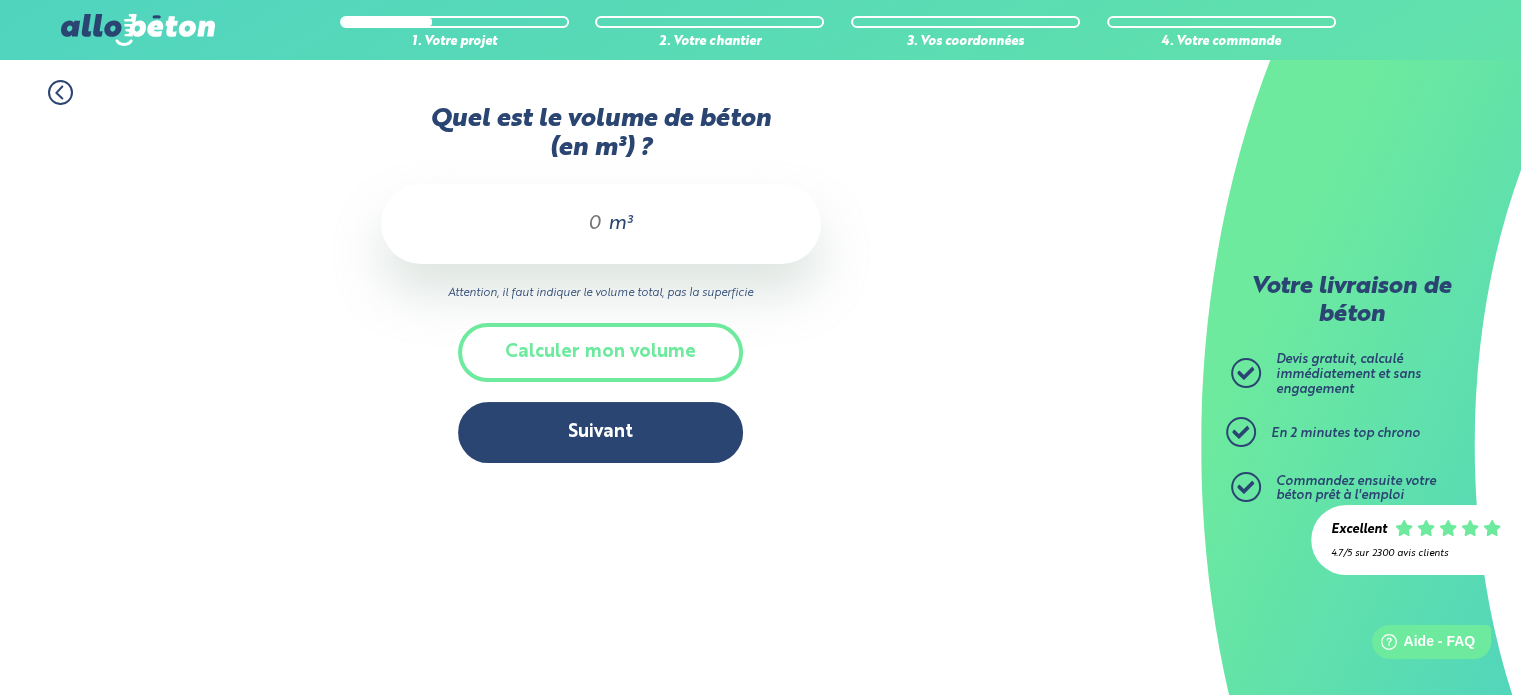 scroll, scrollTop: 0, scrollLeft: 0, axis: both 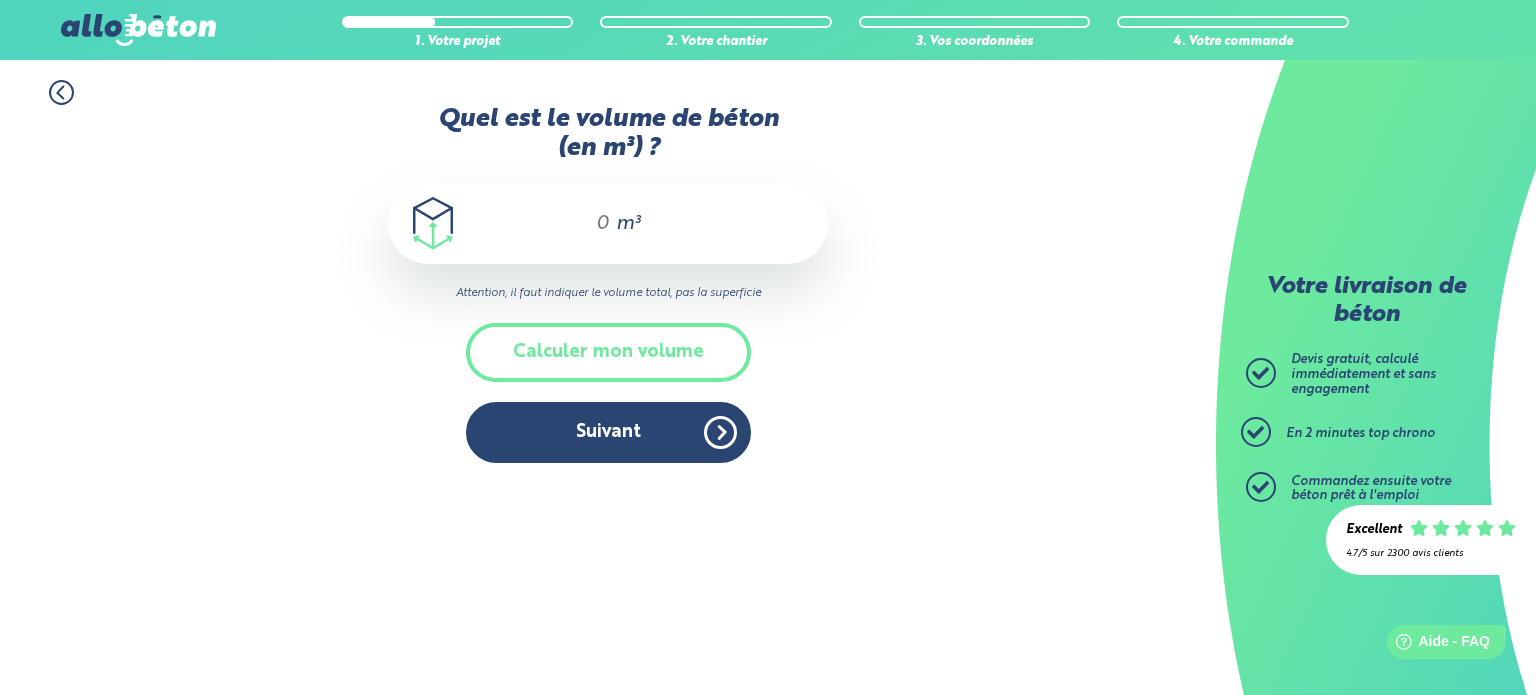 click on "m³" at bounding box center [608, 224] 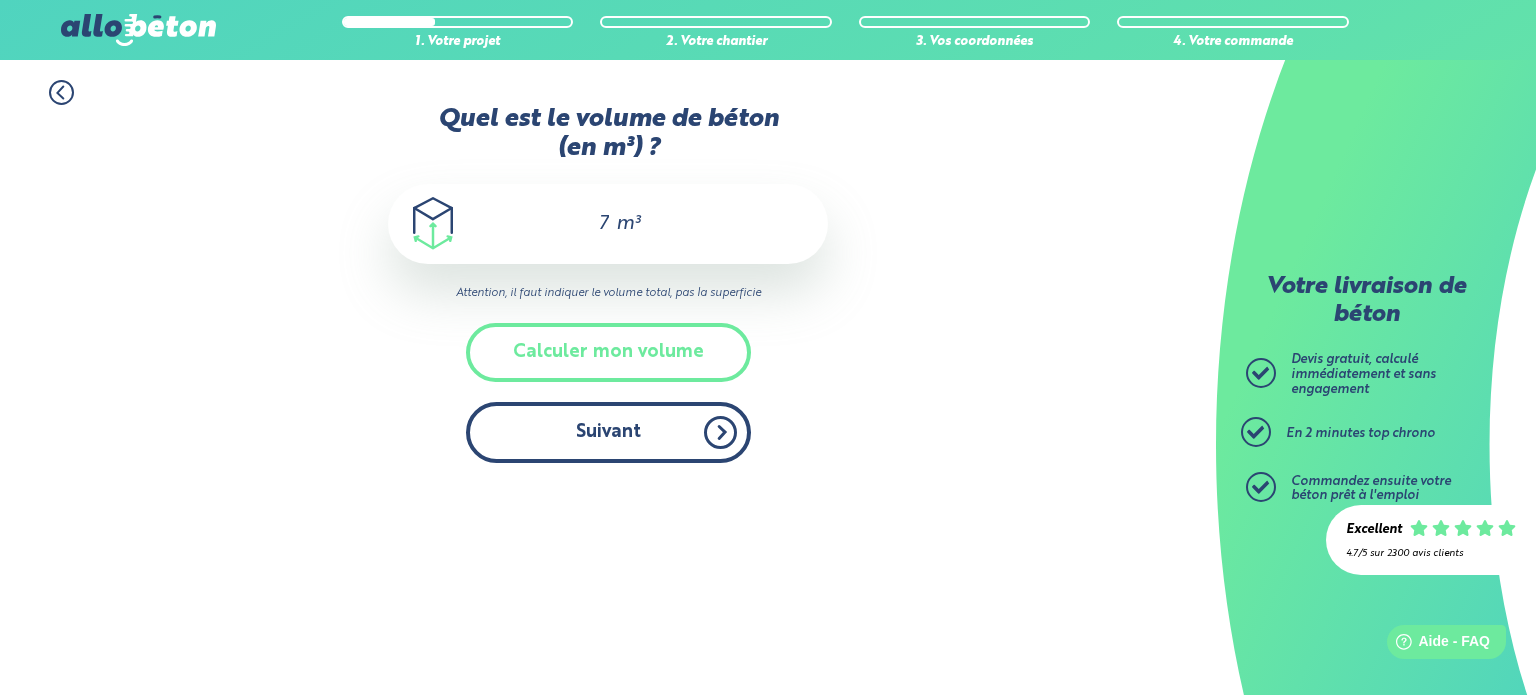 type on "7" 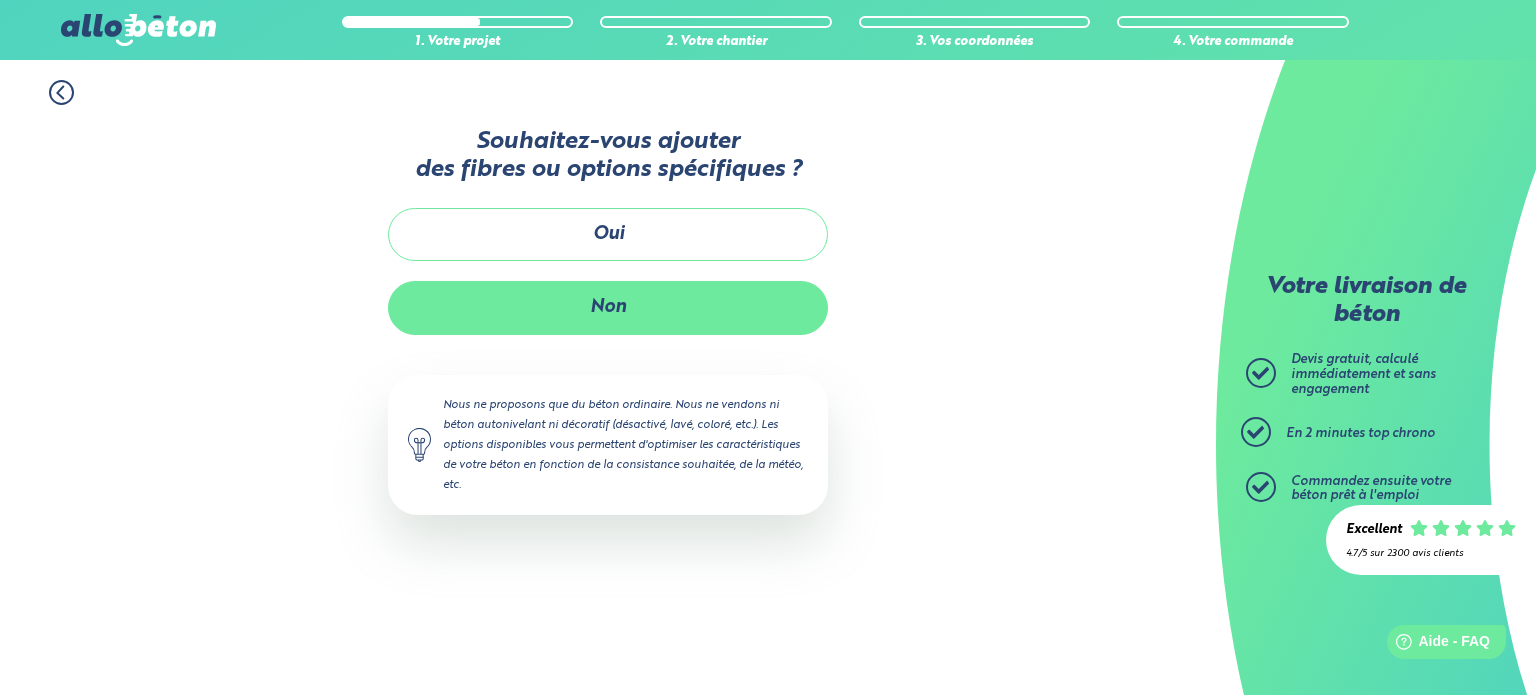 click on "Non" at bounding box center [608, 307] 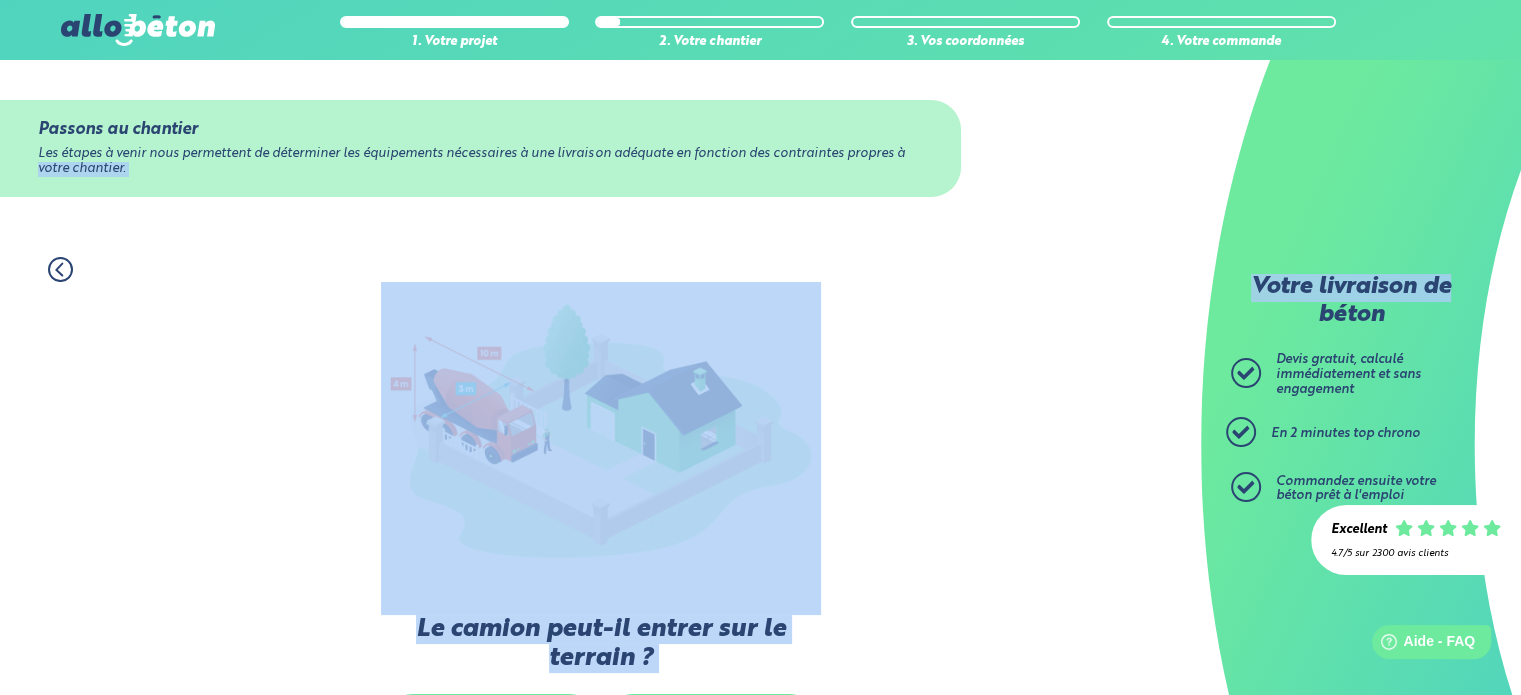 drag, startPoint x: 1519, startPoint y: 109, endPoint x: 1524, endPoint y: 159, distance: 50.24938 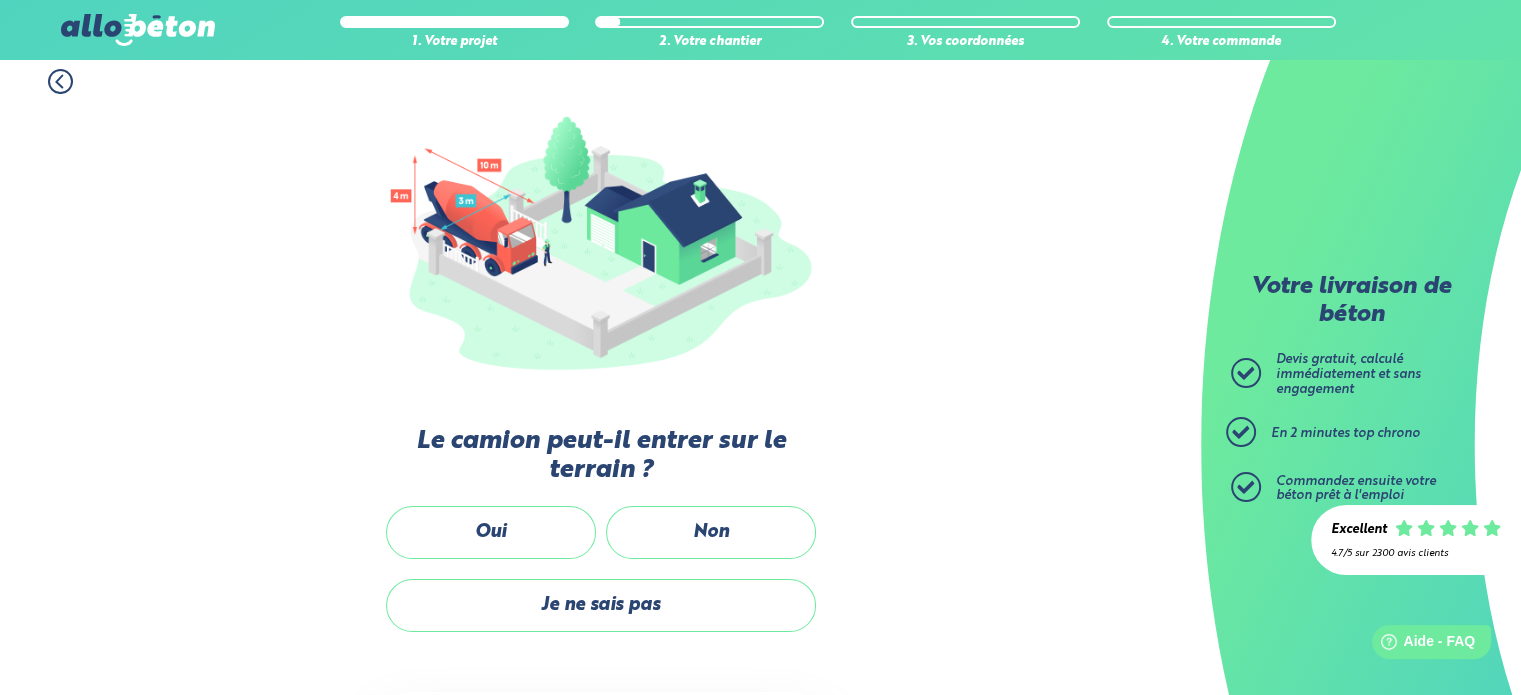 scroll, scrollTop: 213, scrollLeft: 0, axis: vertical 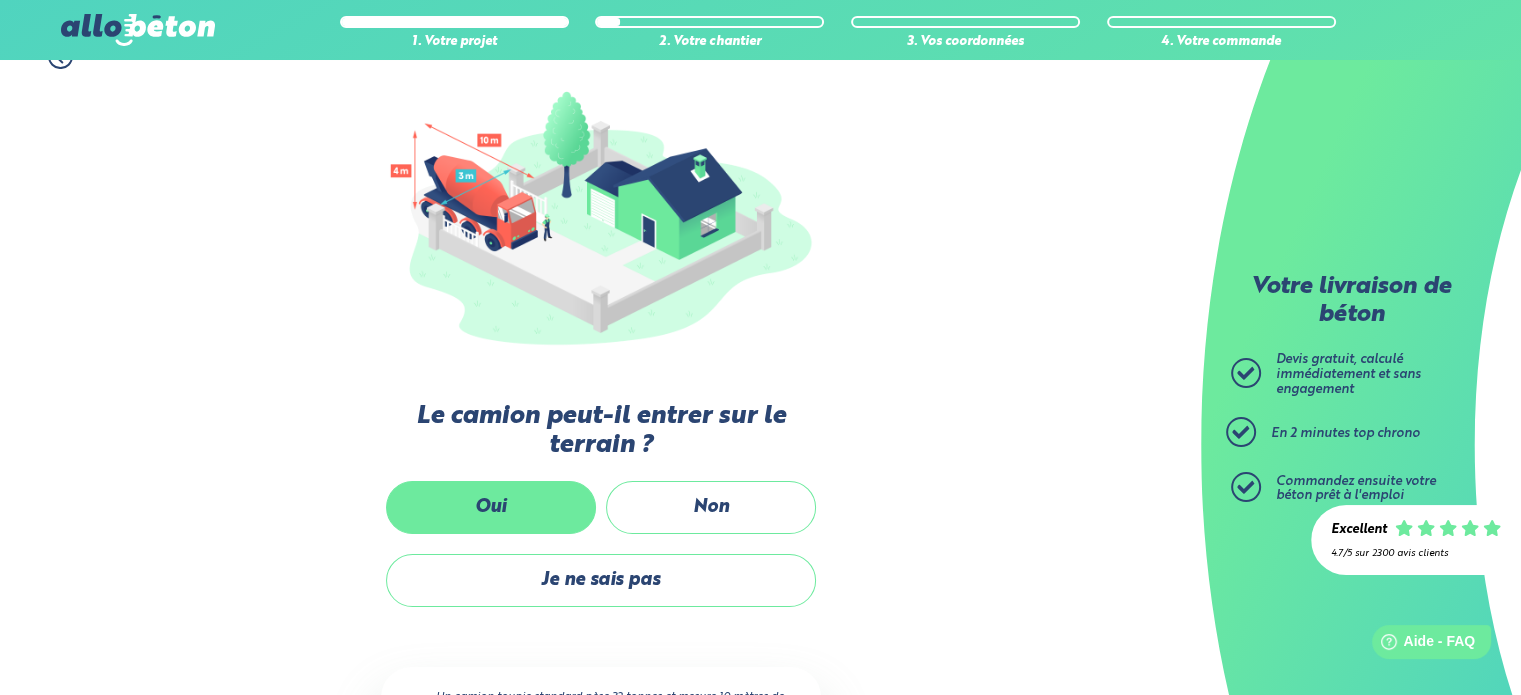 click on "Oui" at bounding box center (491, 507) 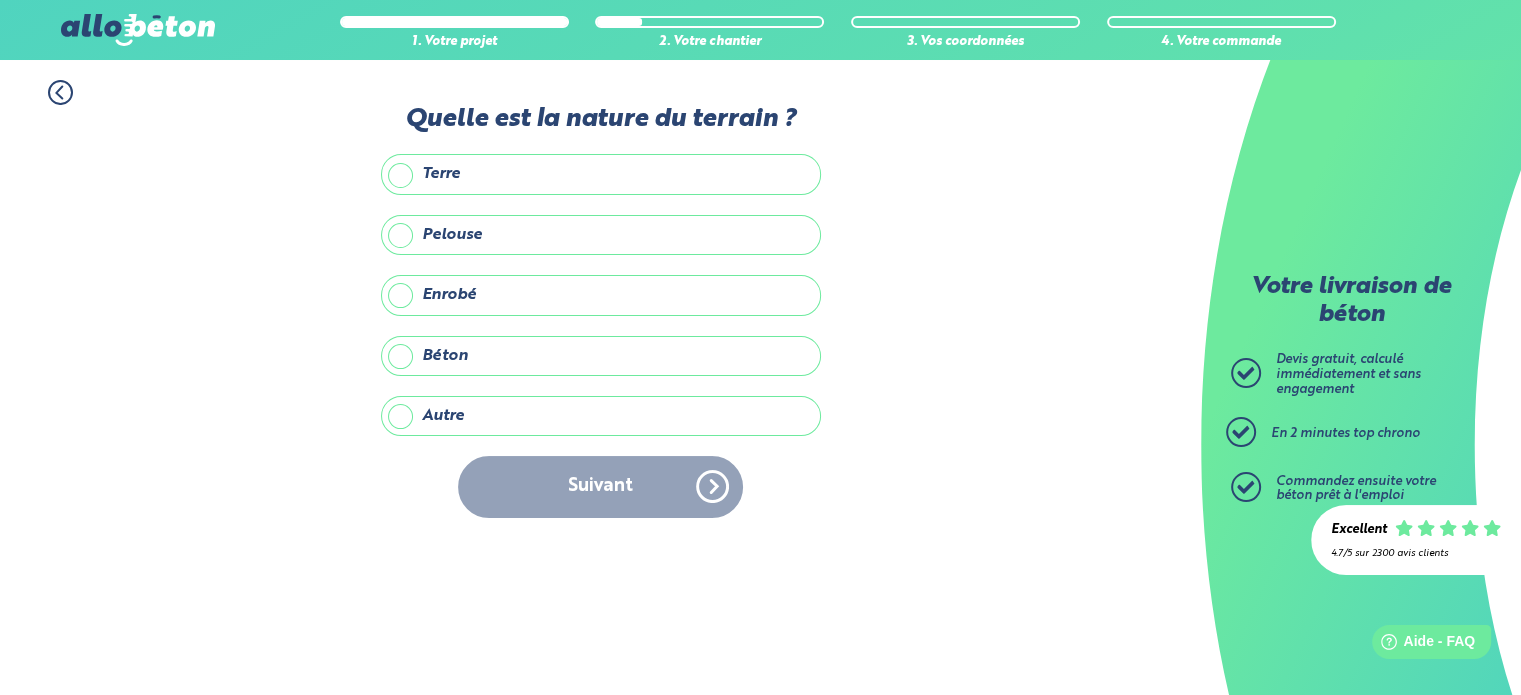 scroll, scrollTop: 0, scrollLeft: 0, axis: both 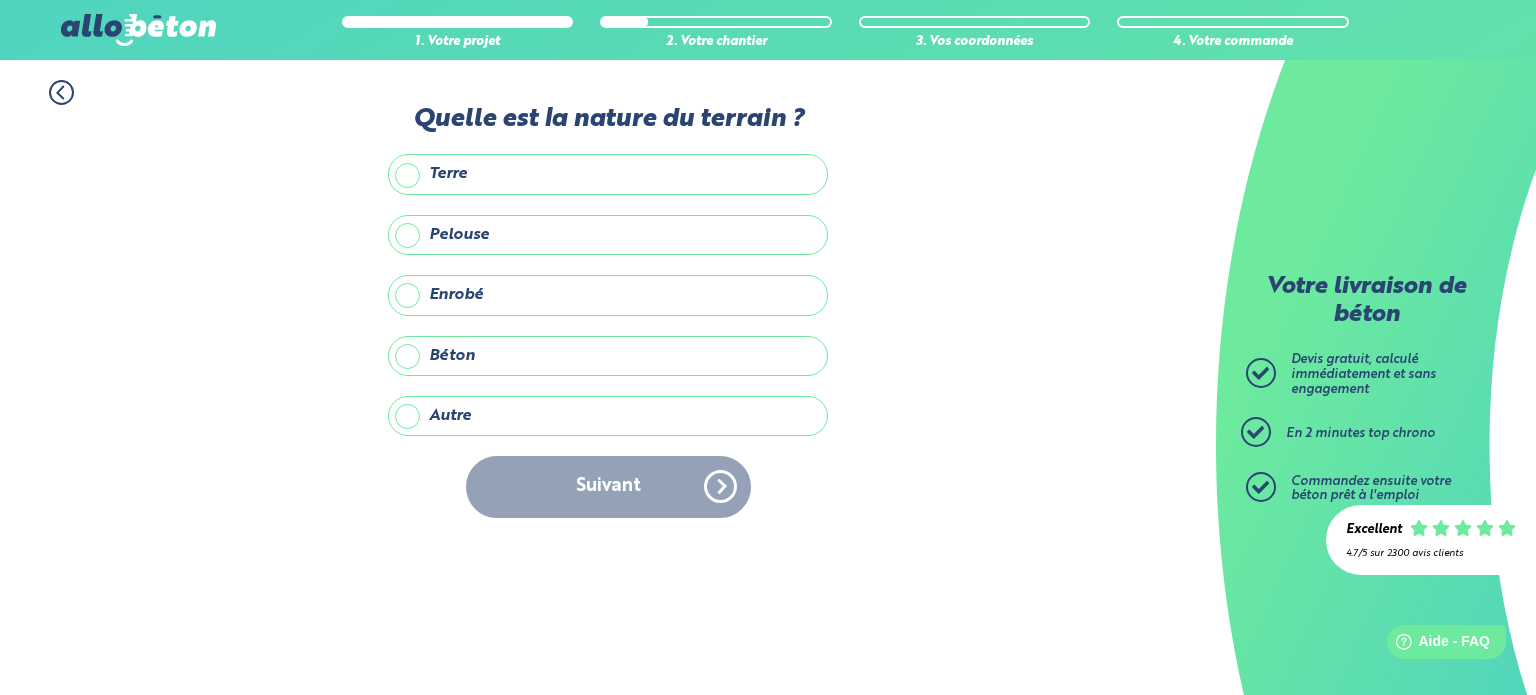 click on "Autre" at bounding box center [608, 416] 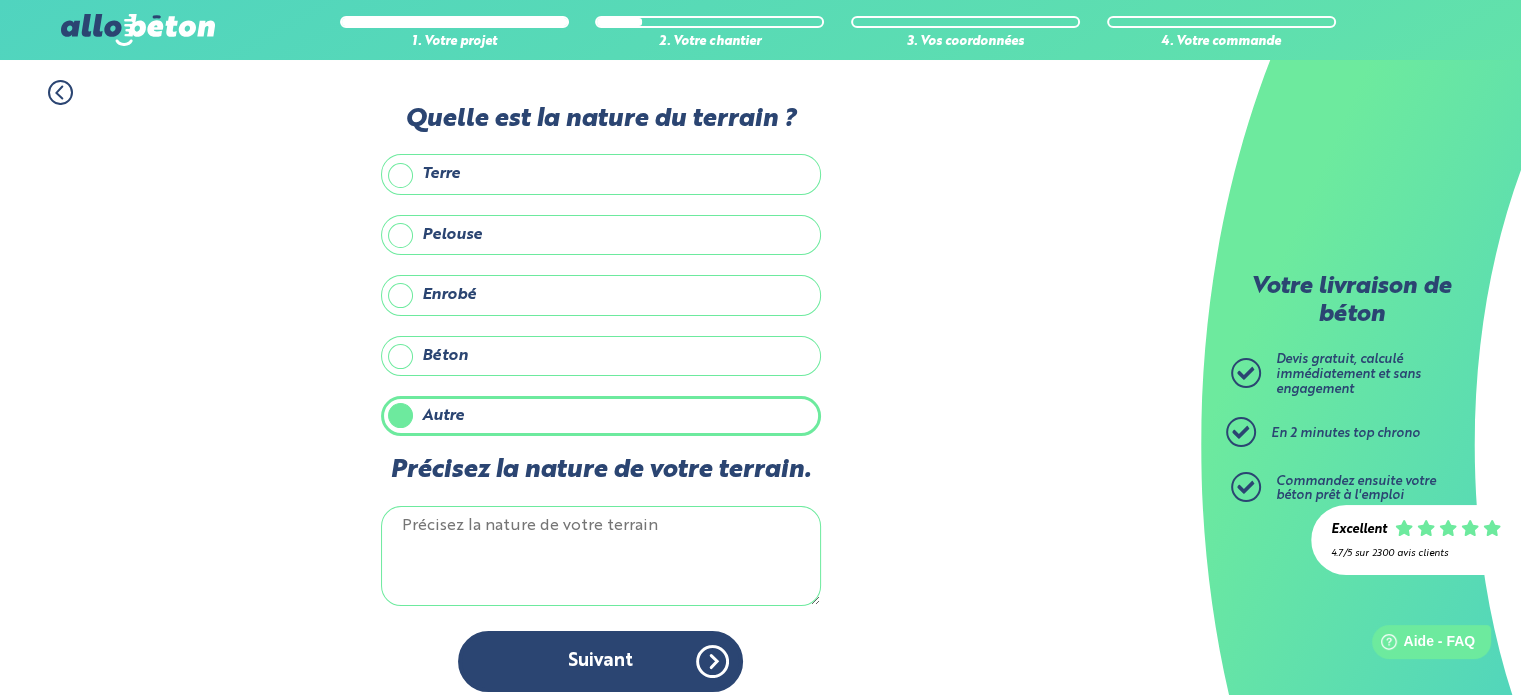 click on "Précisez la nature de votre terrain." at bounding box center (601, 556) 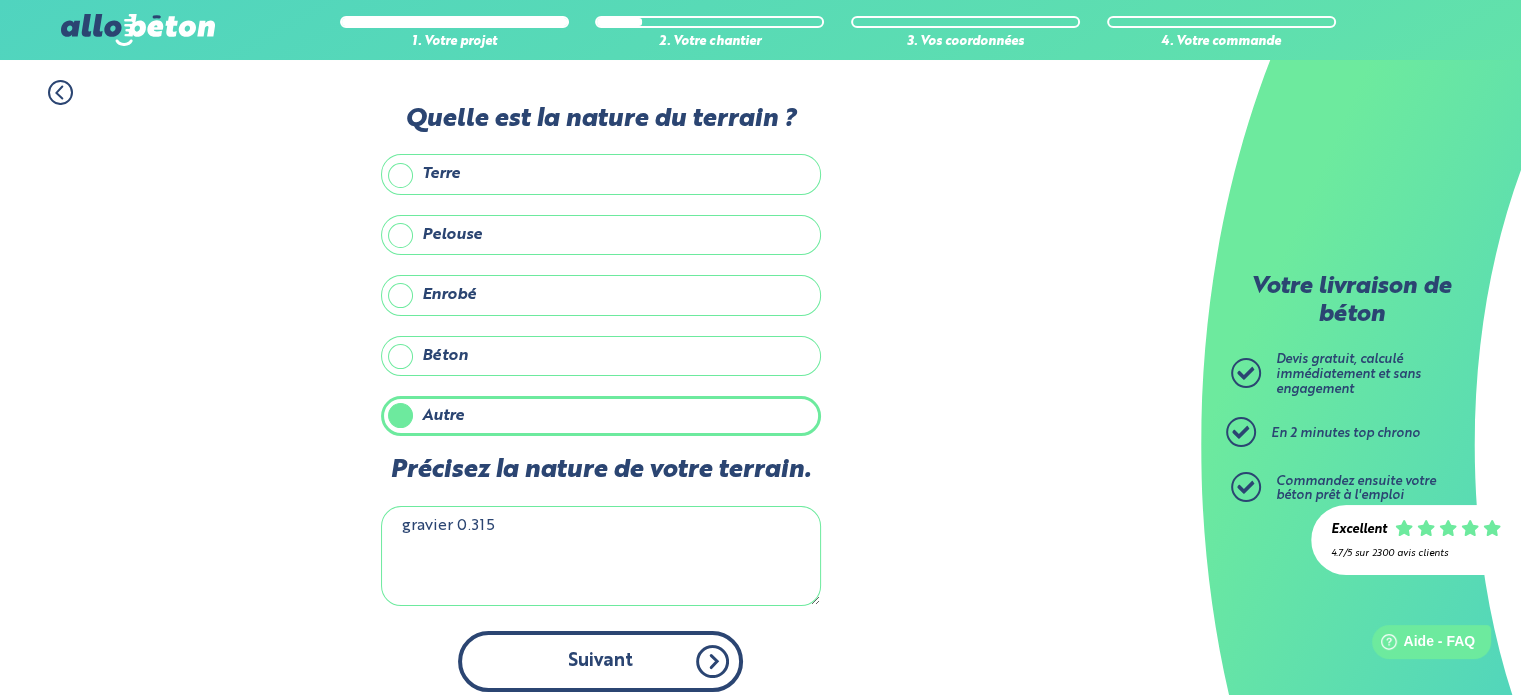 type on "gravier 0.315" 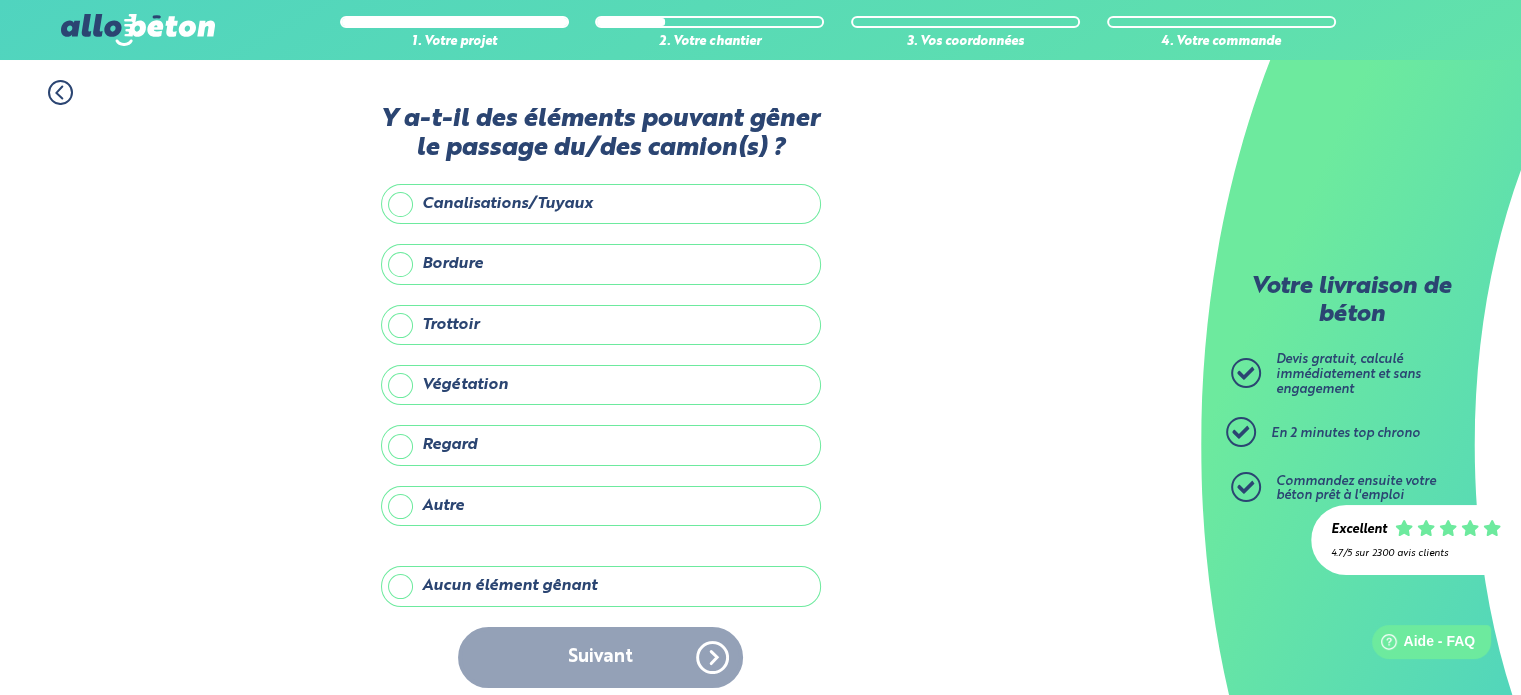 click on "Aucun élément gênant" at bounding box center (601, 586) 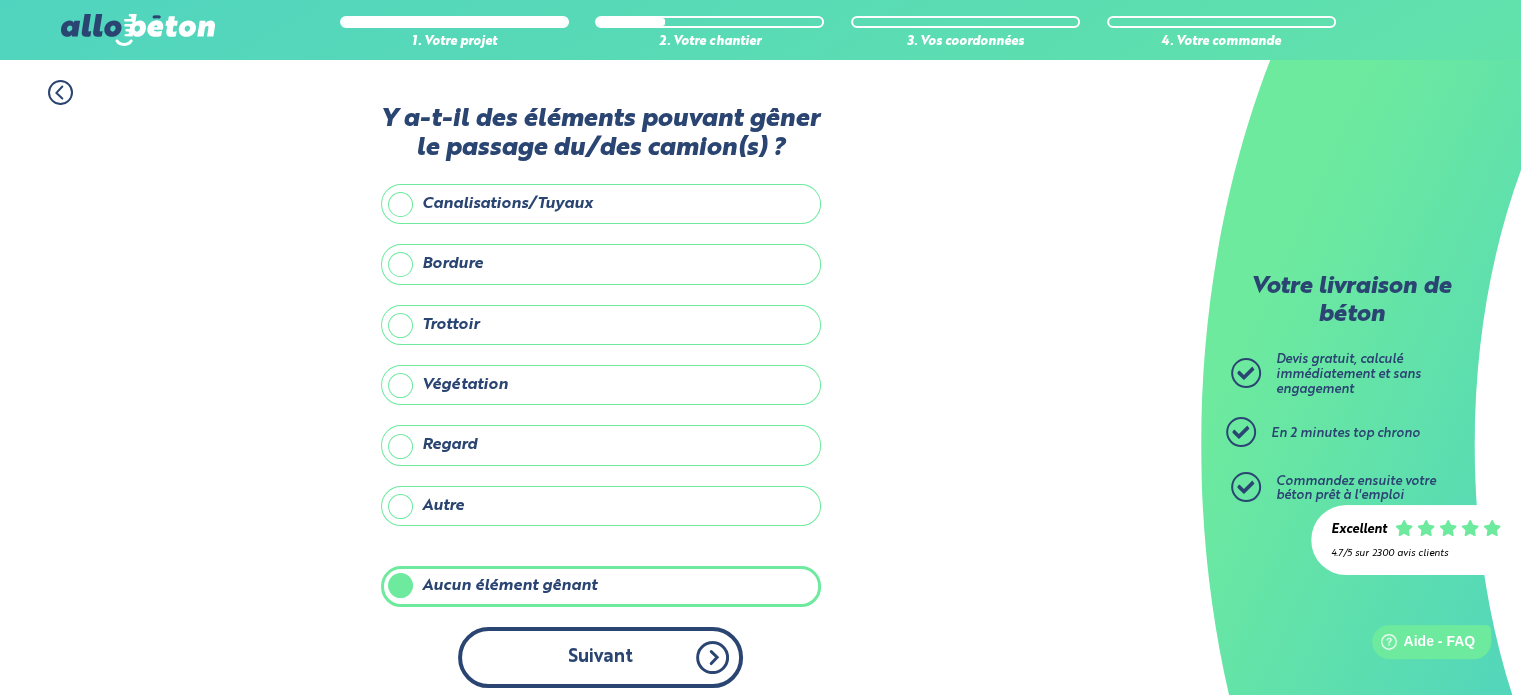 click on "Suivant" at bounding box center [600, 657] 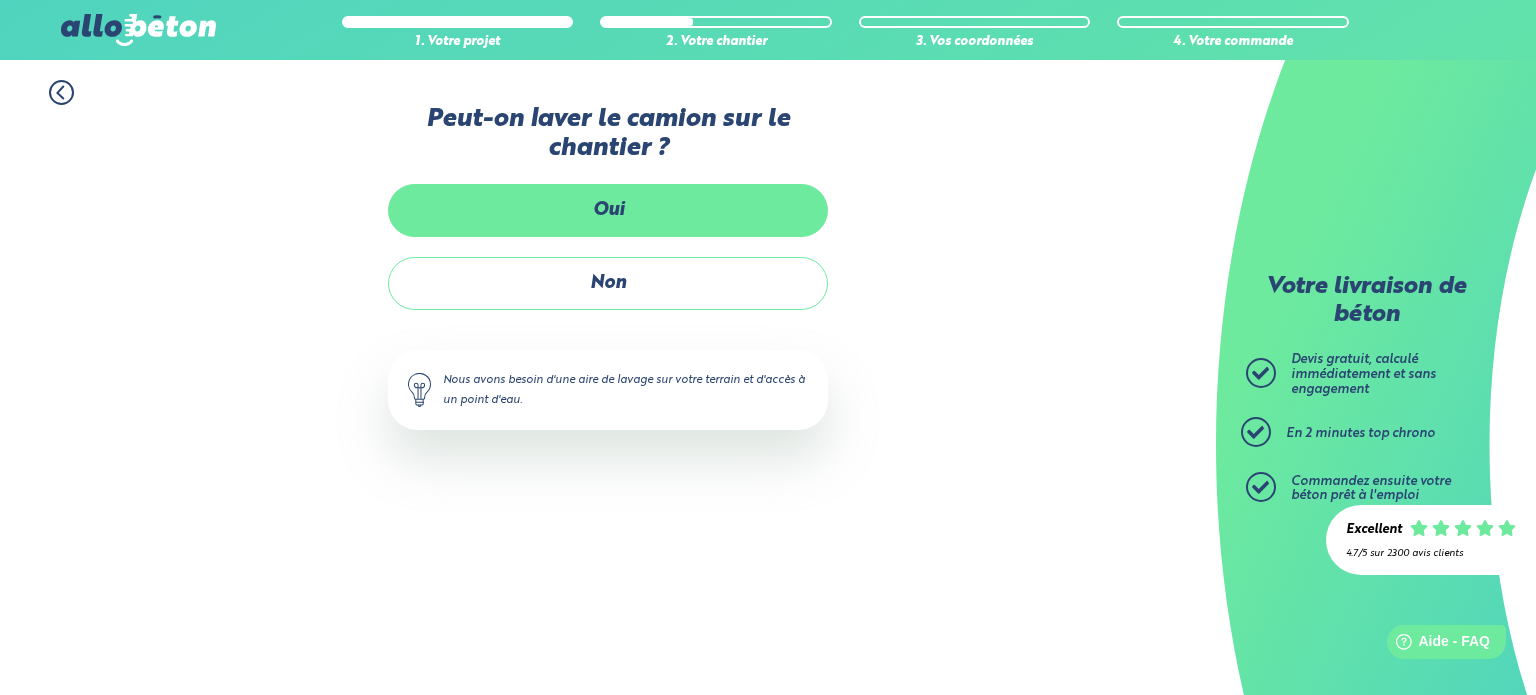click on "Oui" at bounding box center (608, 210) 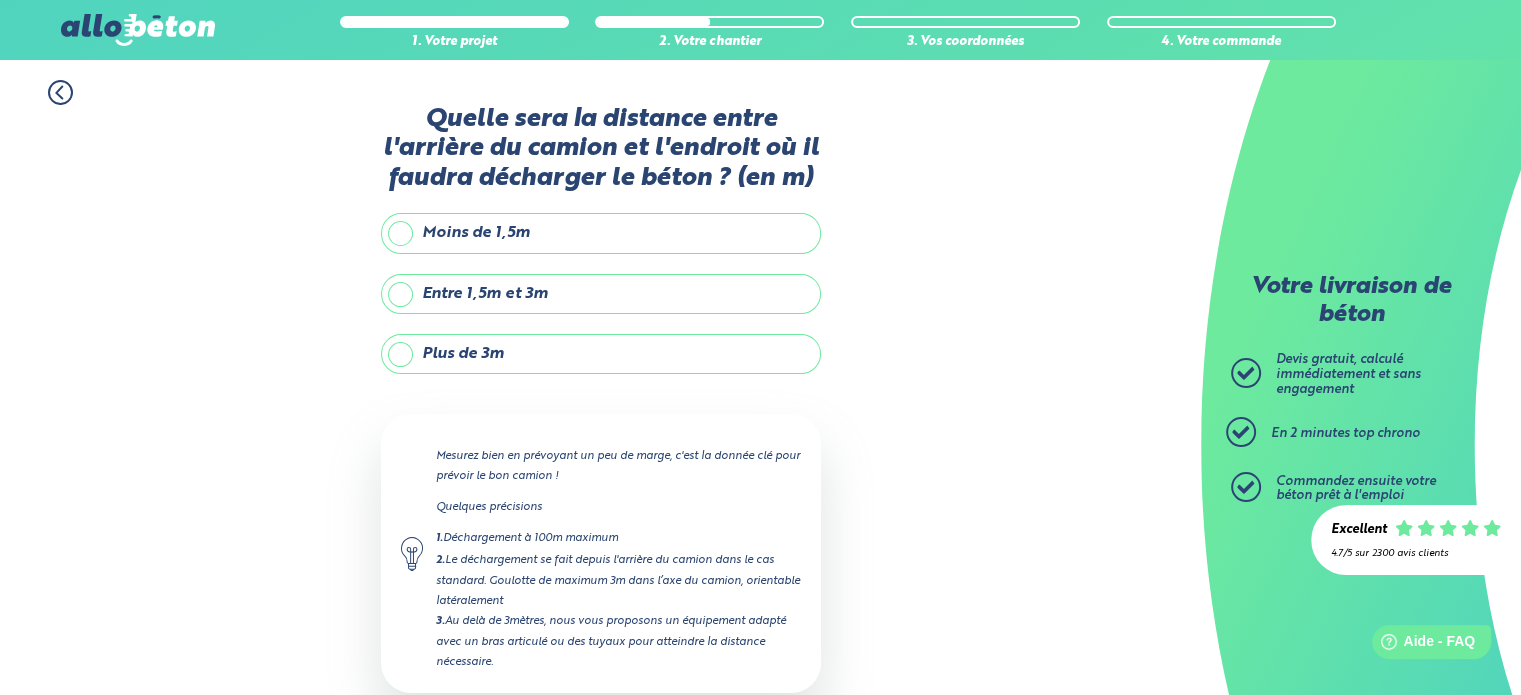 click on "Plus de 3m" at bounding box center (601, 354) 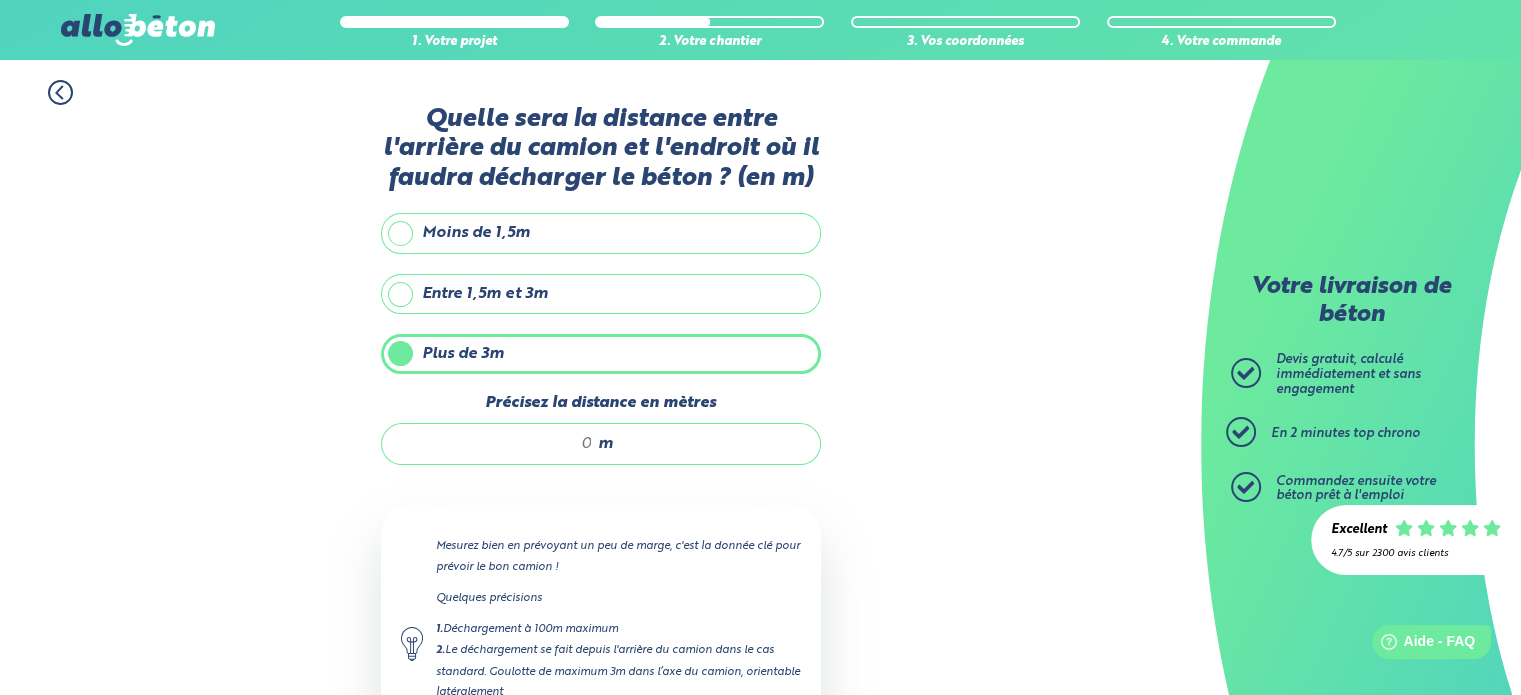 click on "m" at bounding box center (605, 444) 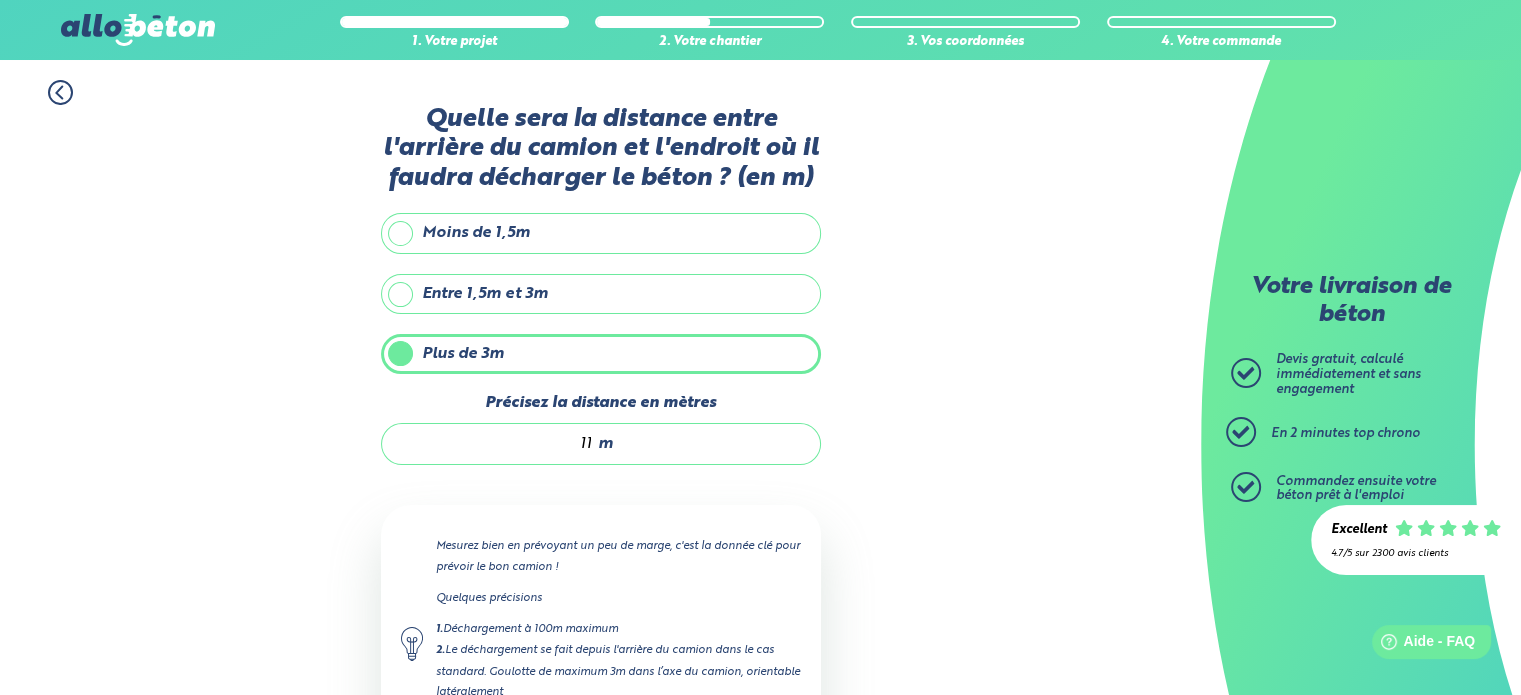 type on "11" 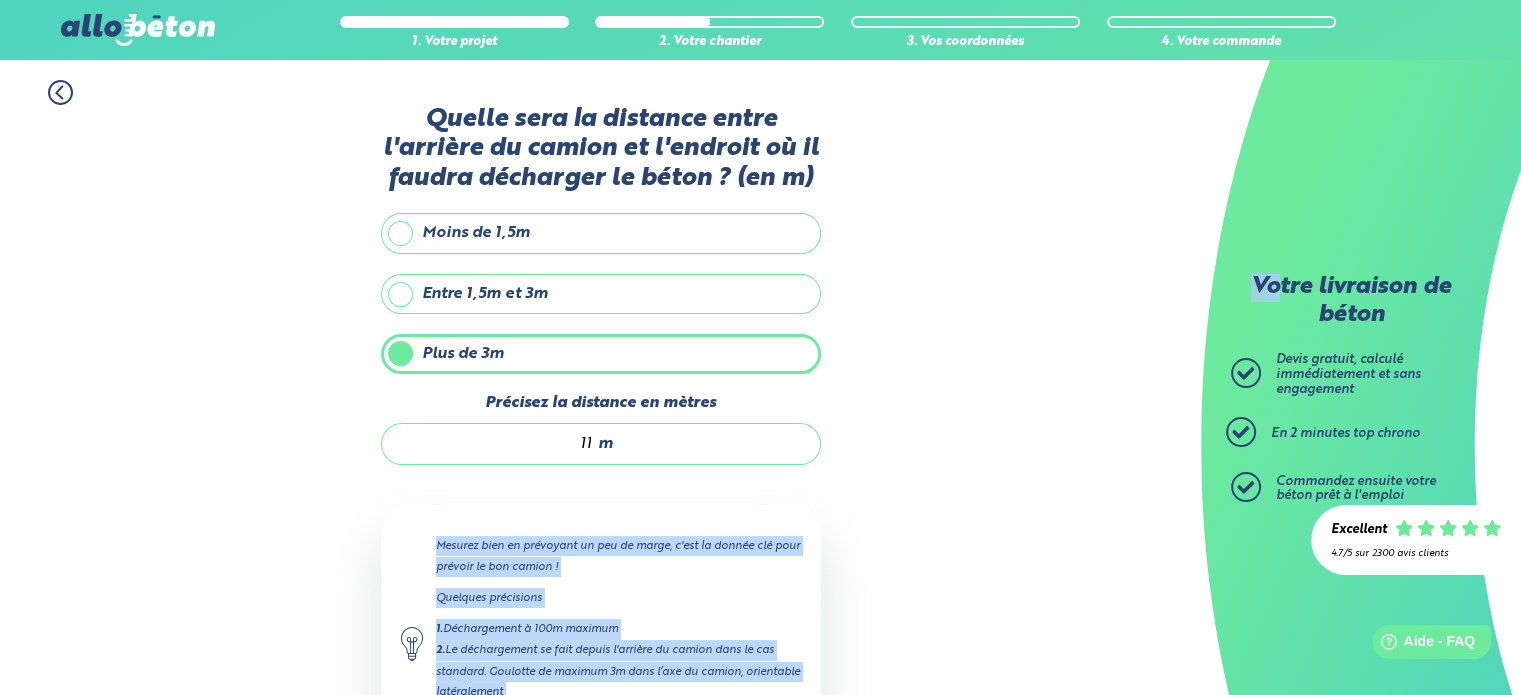 drag, startPoint x: 607, startPoint y: 443, endPoint x: 1356, endPoint y: 259, distance: 771.2697 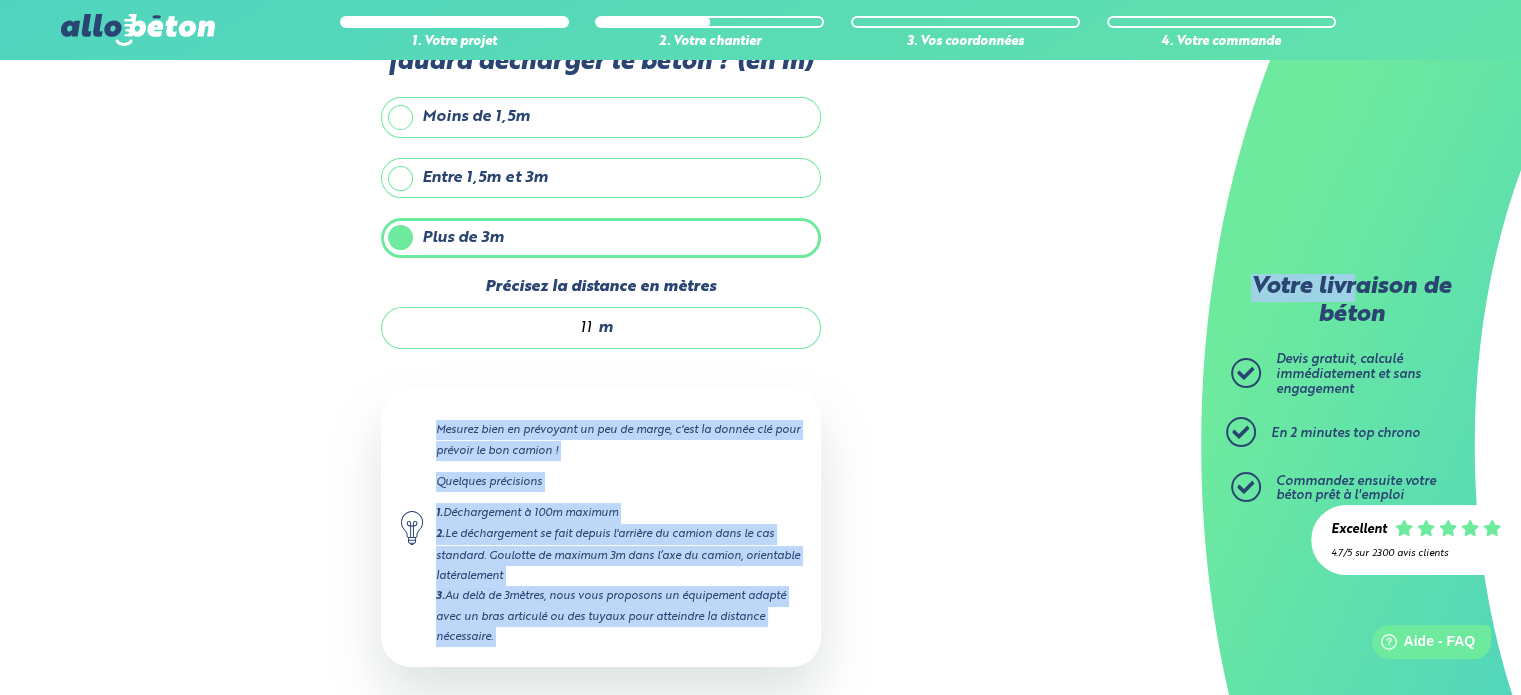 scroll, scrollTop: 127, scrollLeft: 0, axis: vertical 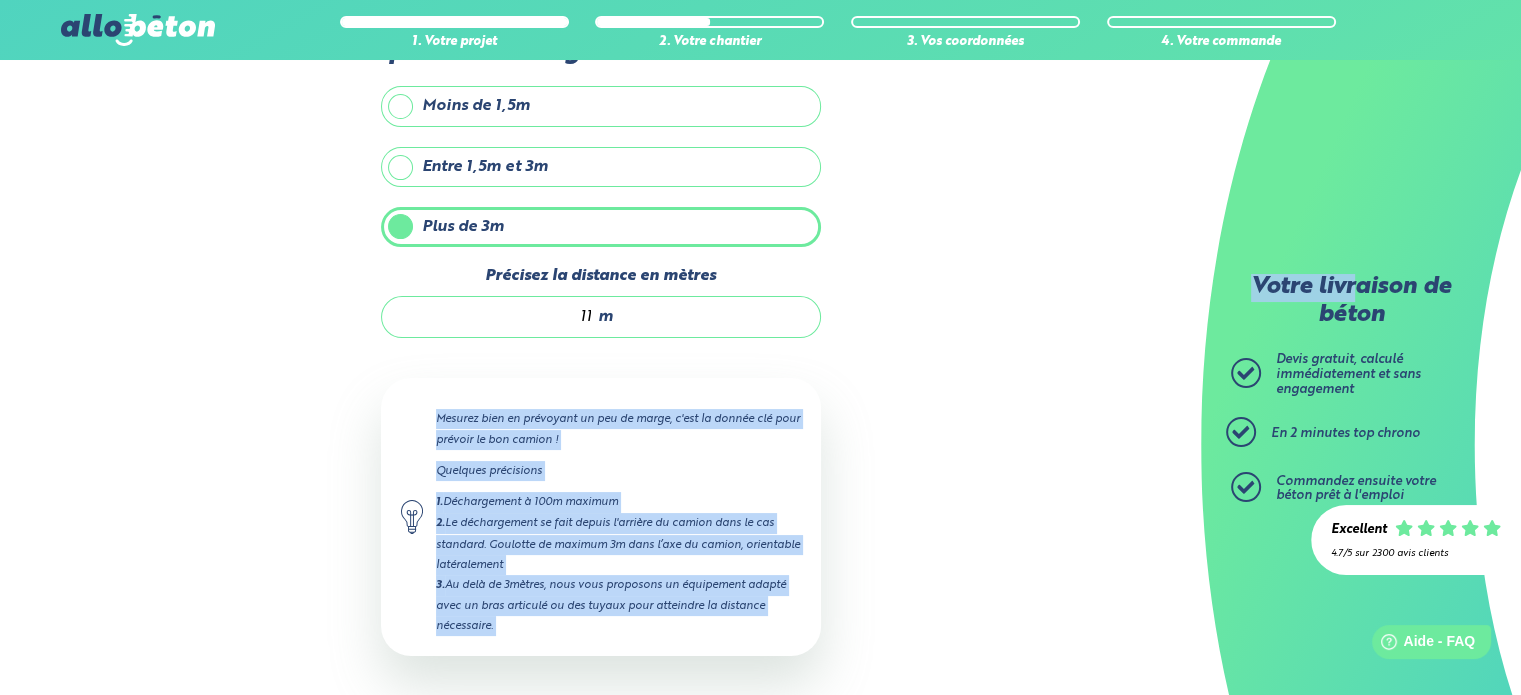 click on "1. Votre projet
2. Votre chantier
3. Vos coordonnées
4. Votre commande
Quelle sera la distance entre l'arrière du camion et l'endroit où il faudra décharger le béton ? (en m)              Moins de 1,5m              Entre 1,5m et 3m              Plus de 3m              Précisez la distance en mètres              11 m
Mesurez bien en prévoyant un peu de marge, c'est la donnée clé pour prévoir le bon camion !
Quelques précisions
1.
2." at bounding box center [600, 355] 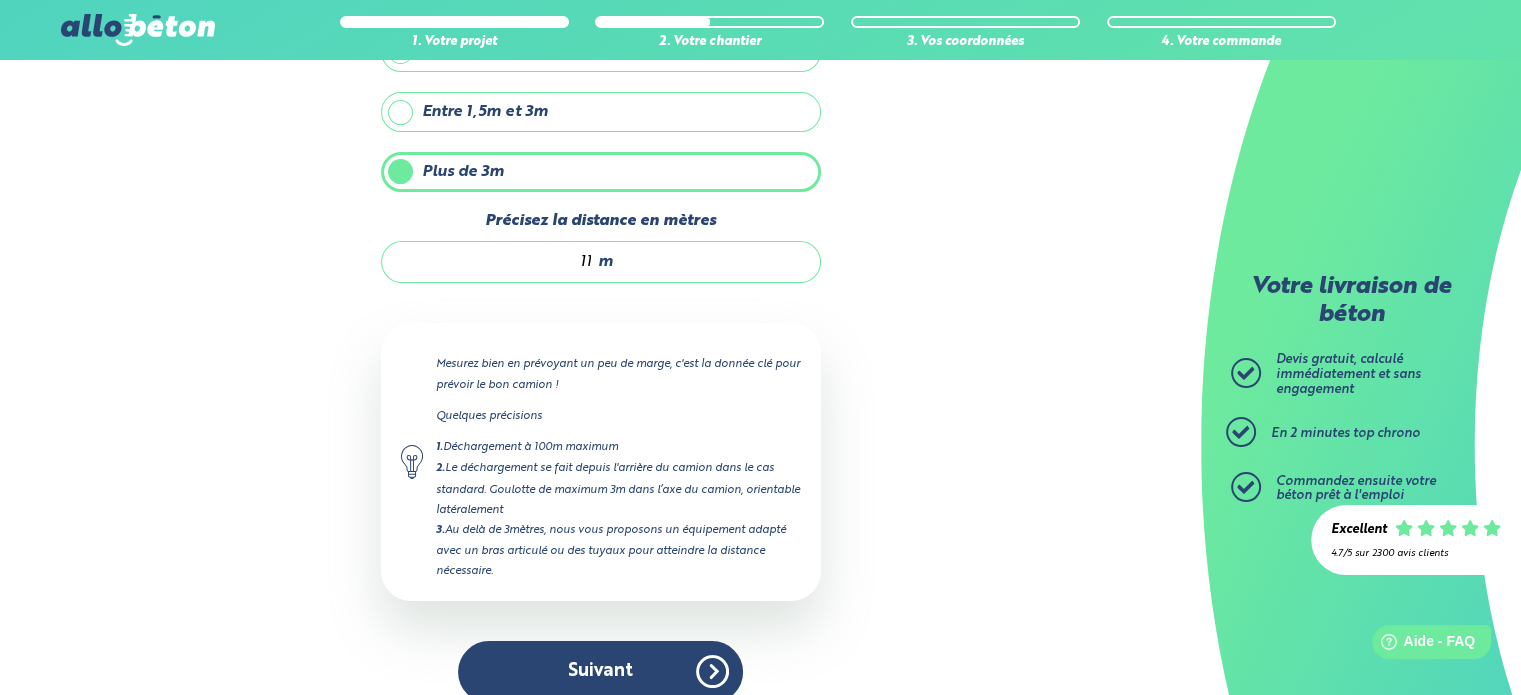scroll, scrollTop: 204, scrollLeft: 0, axis: vertical 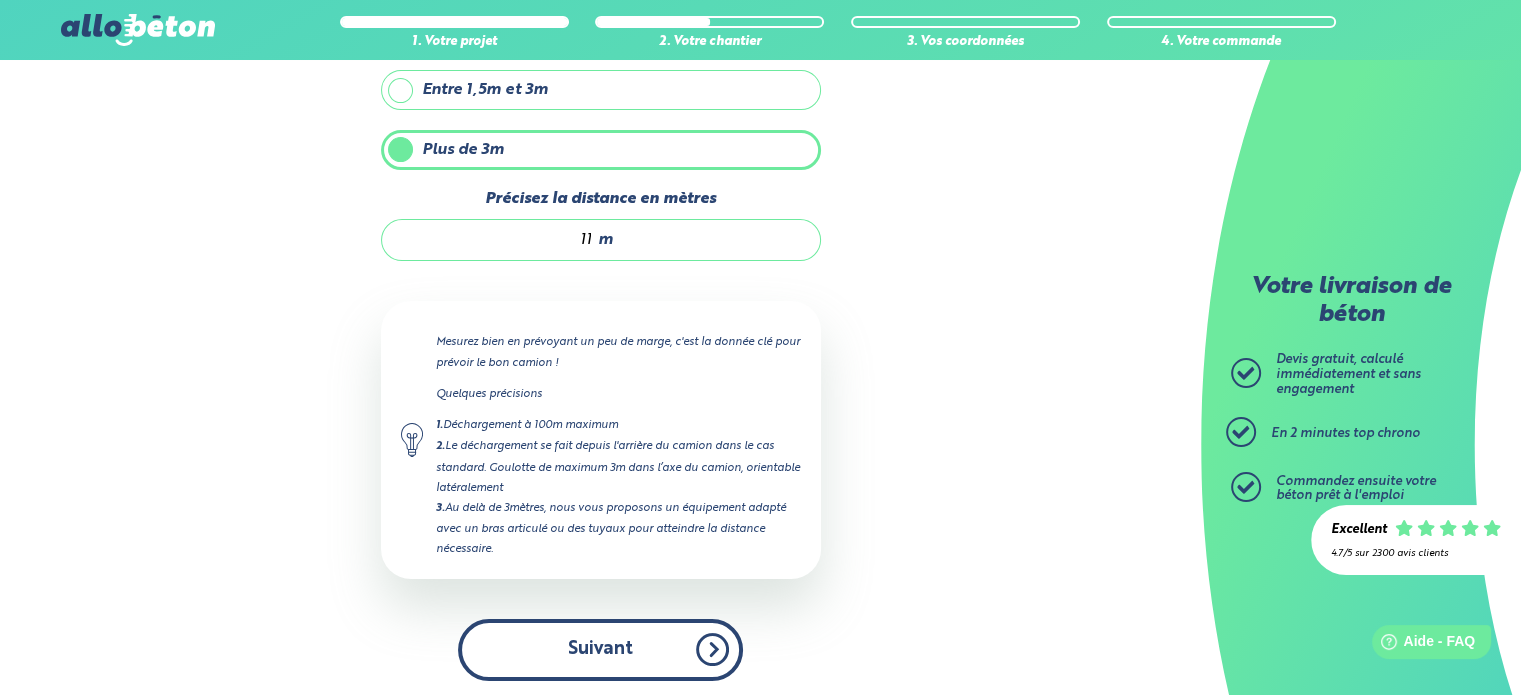 click on "Suivant" at bounding box center (600, 649) 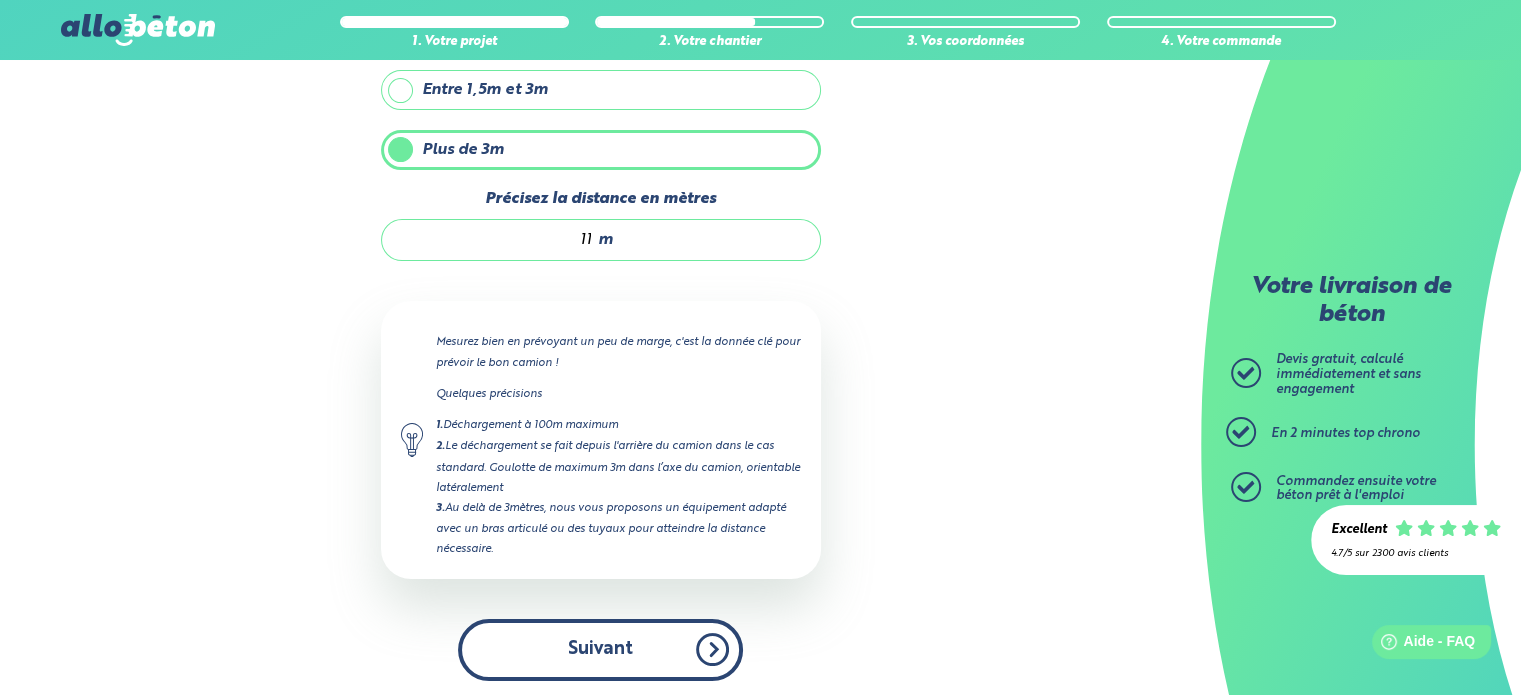 scroll, scrollTop: 0, scrollLeft: 0, axis: both 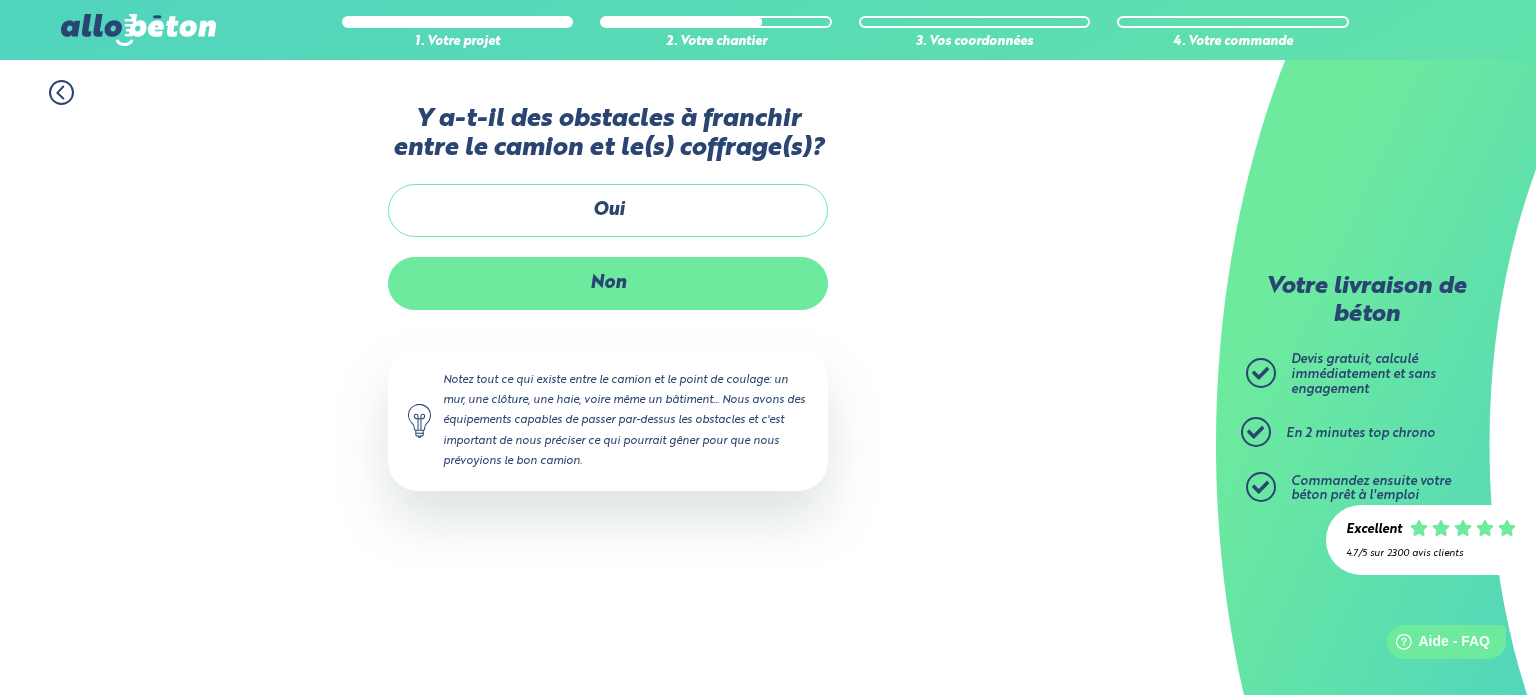 click on "Non" at bounding box center (608, 283) 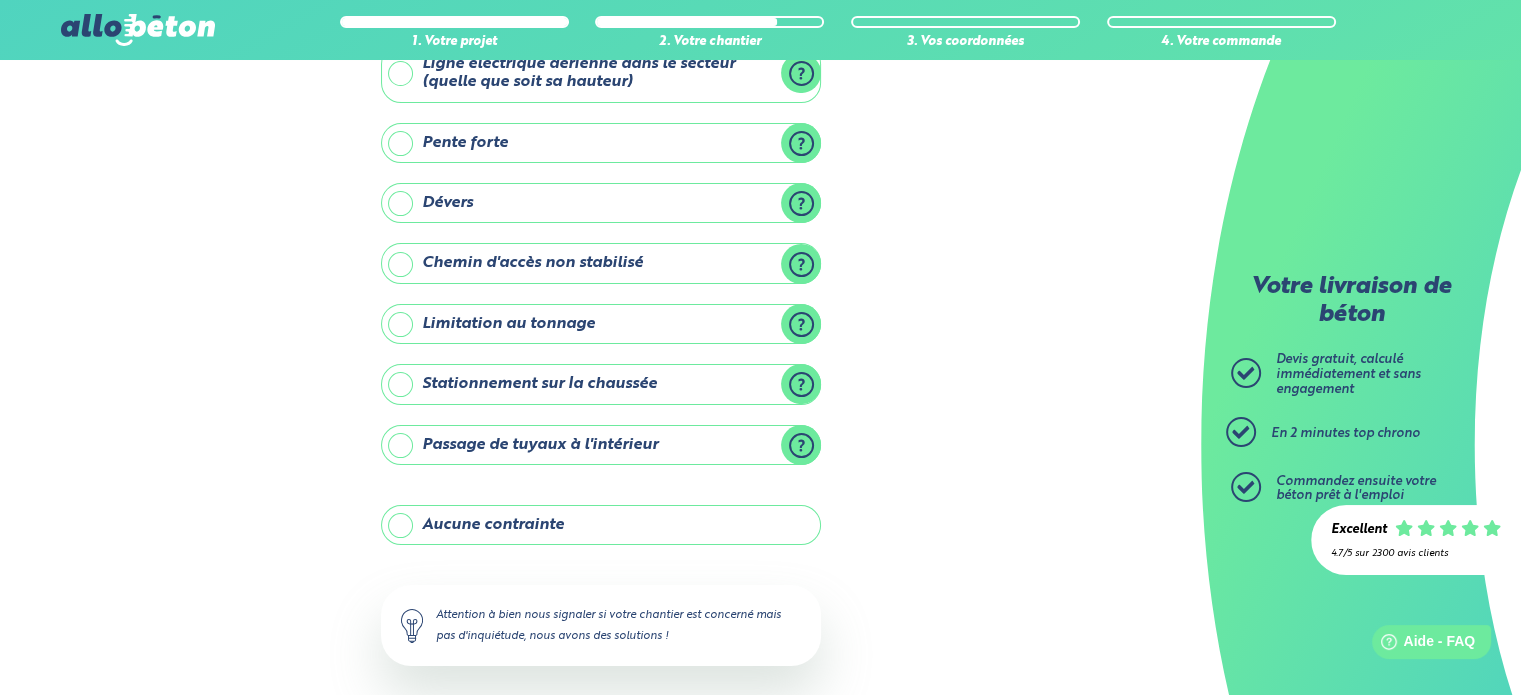 scroll, scrollTop: 144, scrollLeft: 0, axis: vertical 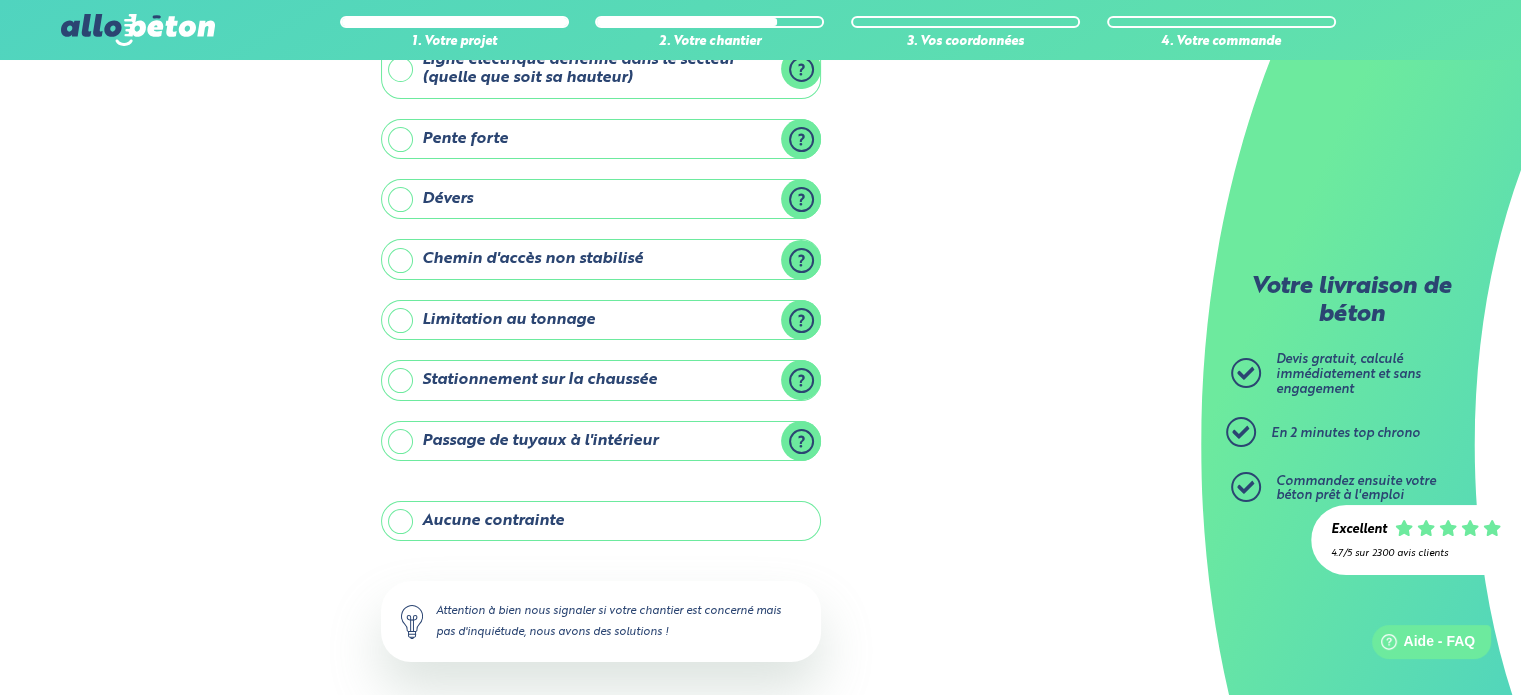 click on "Aucune contrainte" at bounding box center (601, 521) 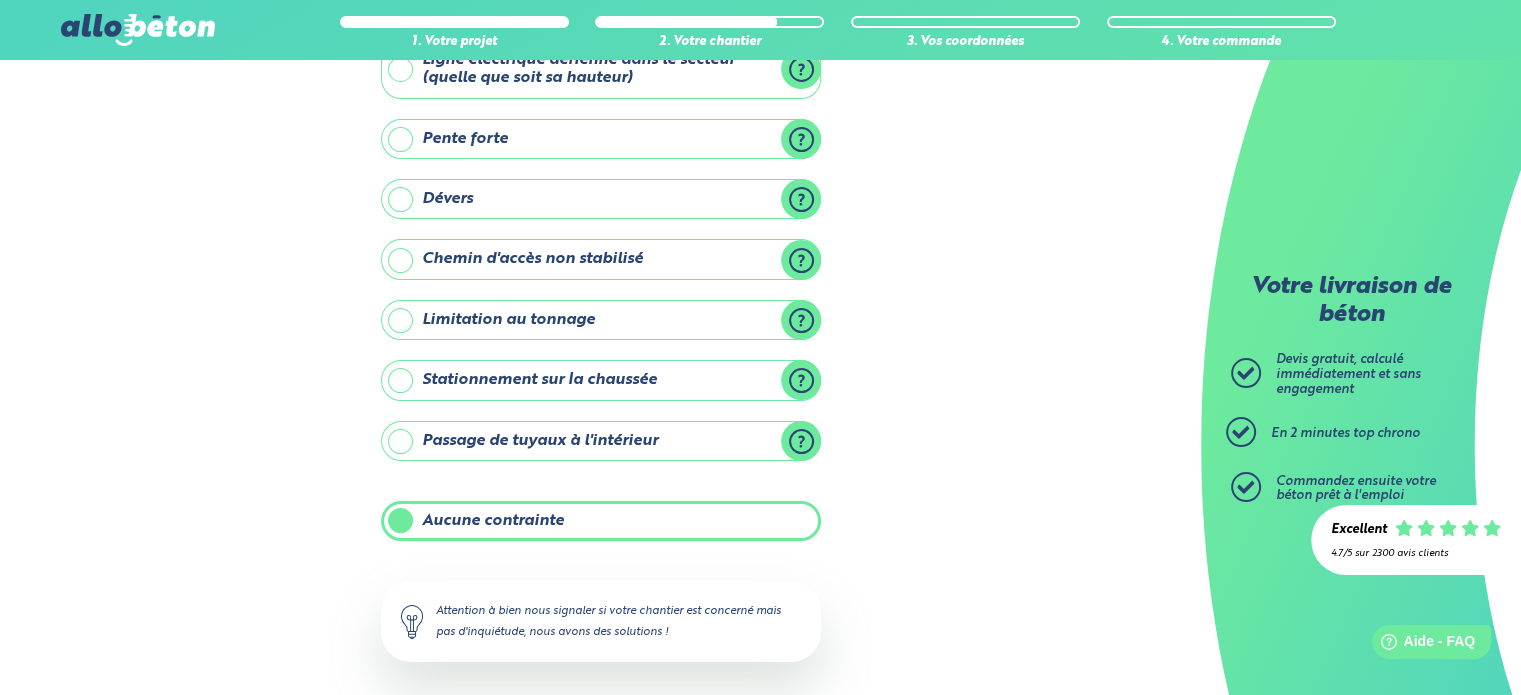 scroll, scrollTop: 228, scrollLeft: 0, axis: vertical 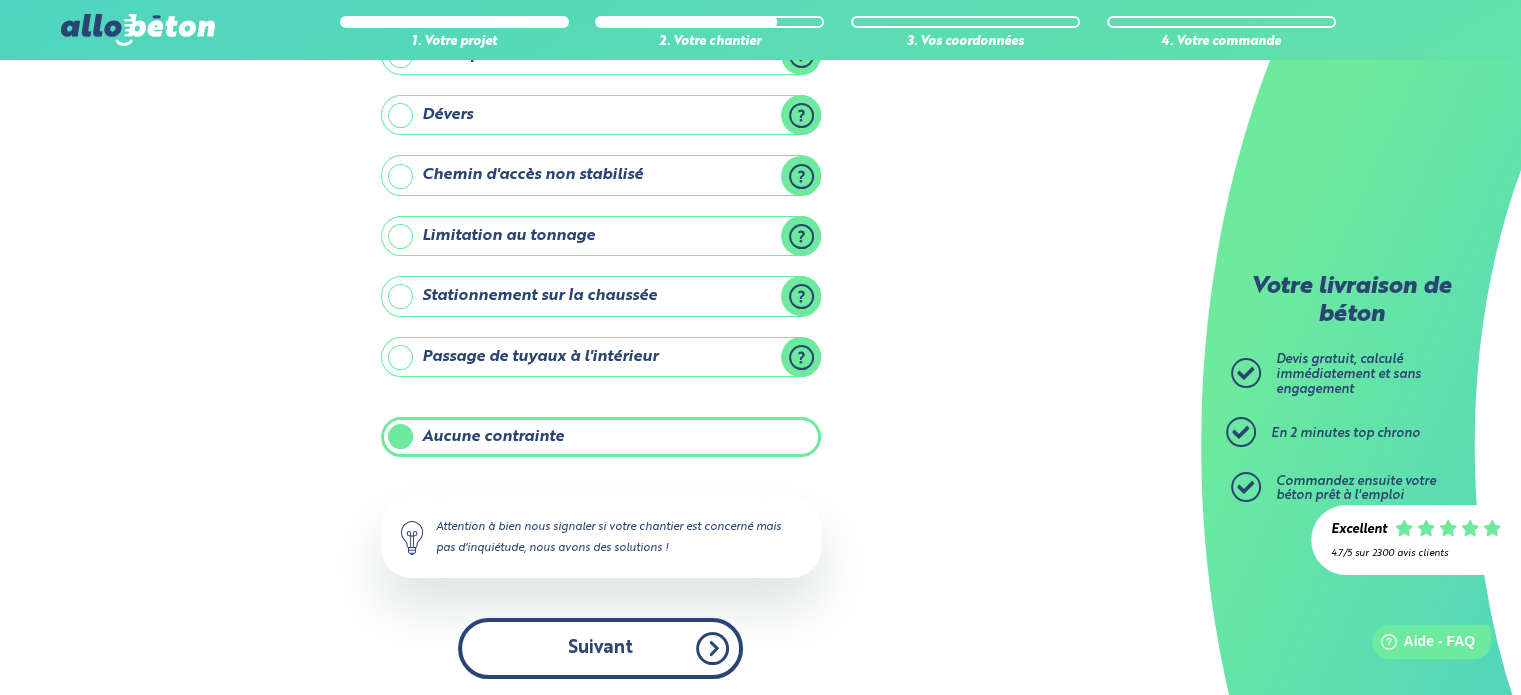 click on "Suivant" at bounding box center (600, 648) 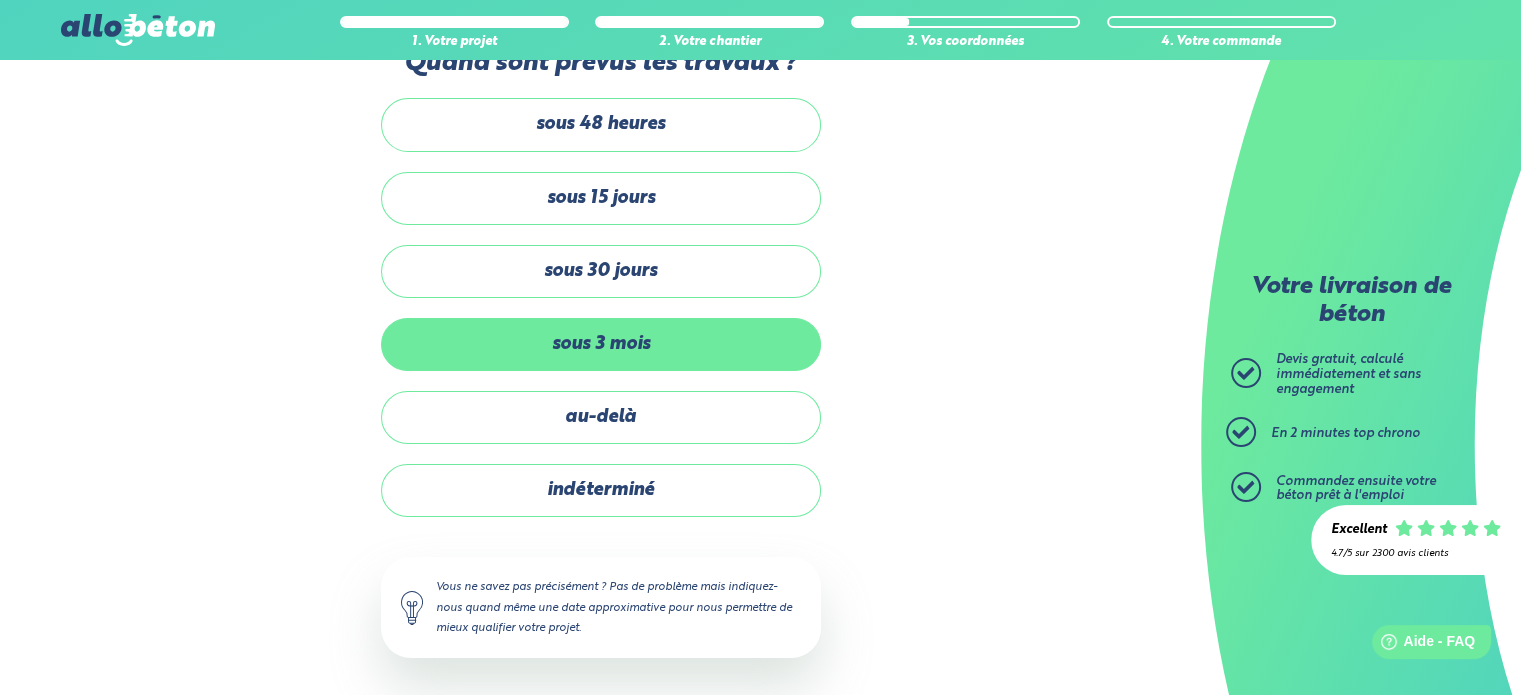 click on "sous 3 mois" at bounding box center (601, 344) 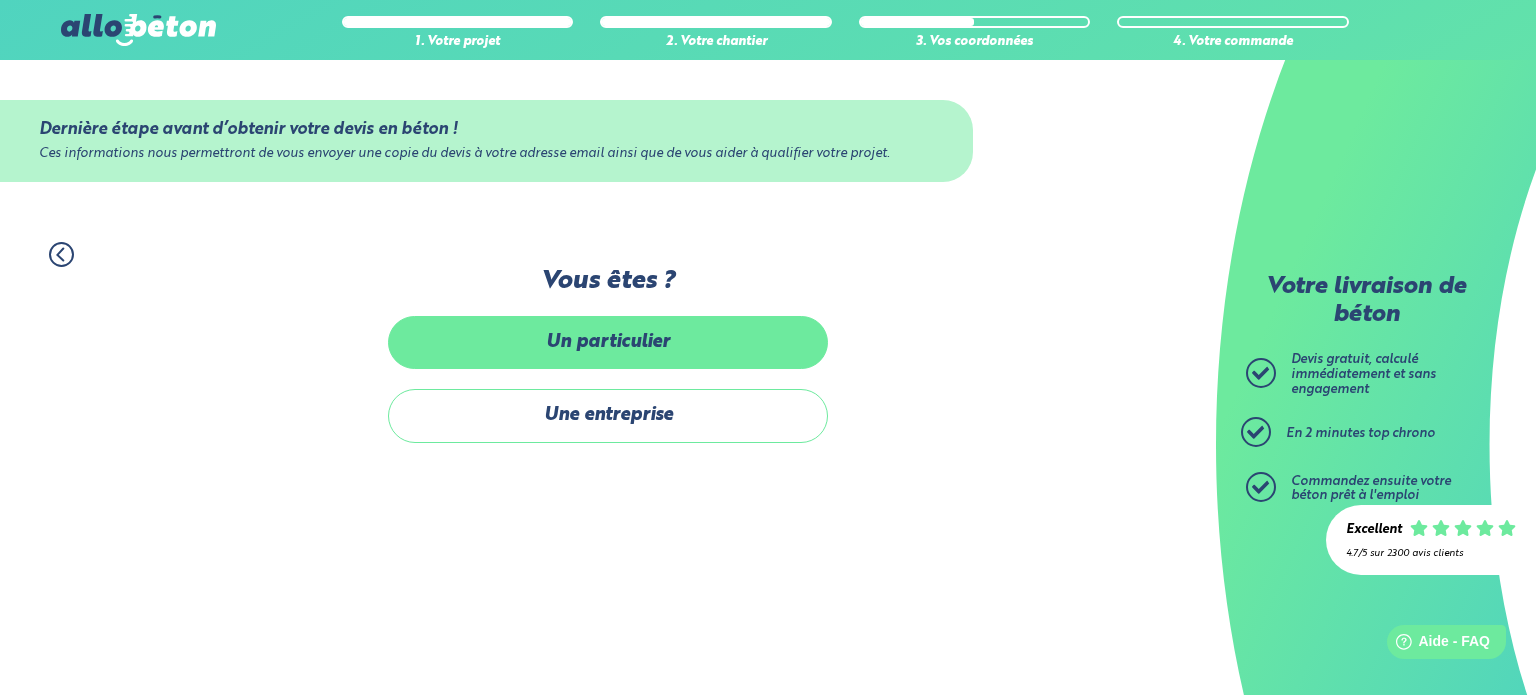 click on "Un particulier" at bounding box center [608, 342] 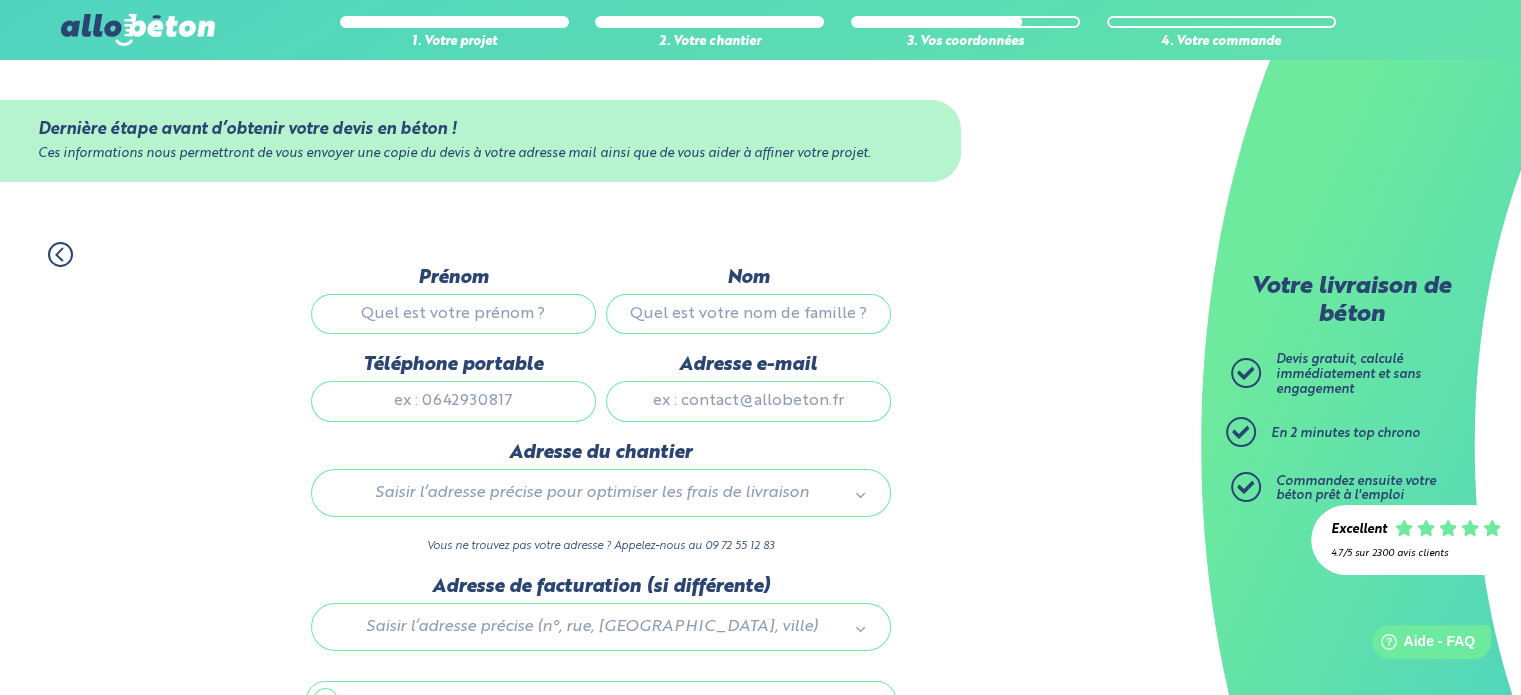 click on "Prénom" at bounding box center [453, 314] 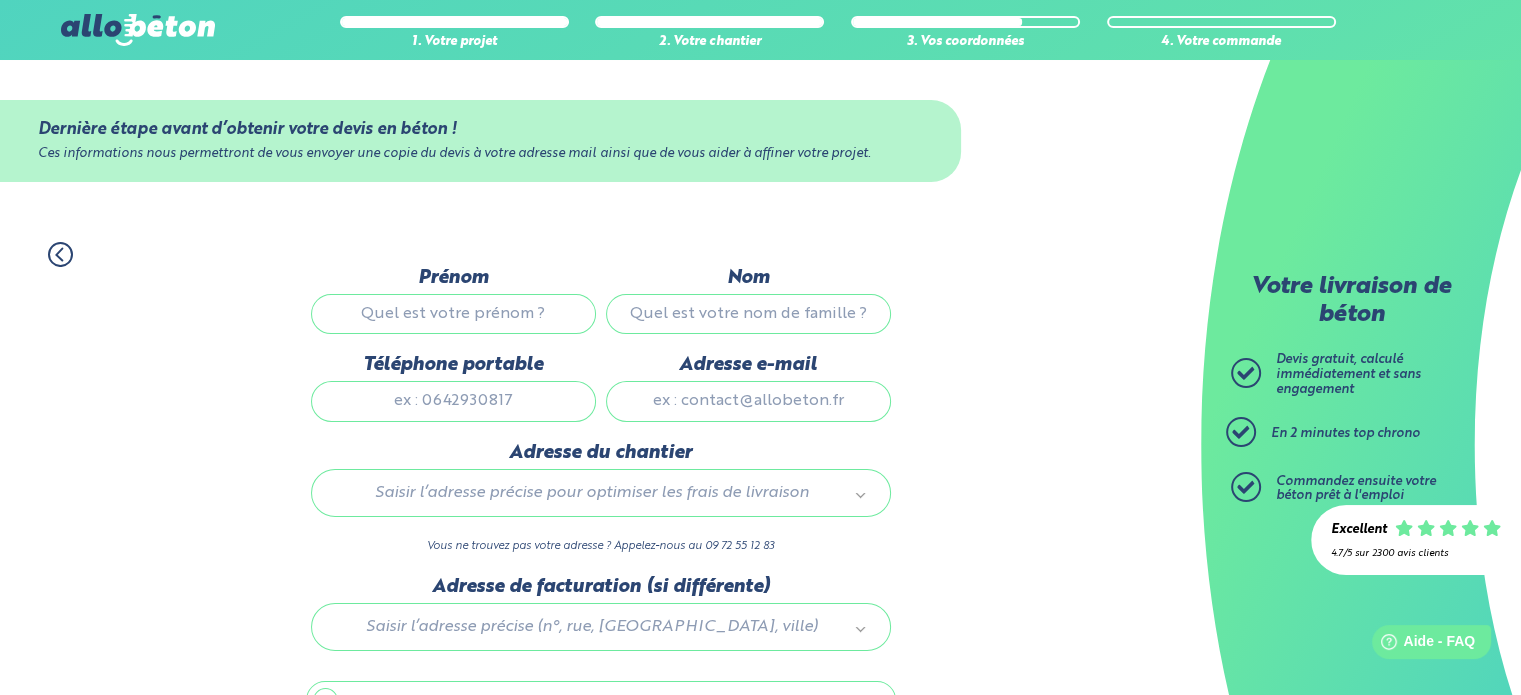click on "Prénom" at bounding box center (453, 314) 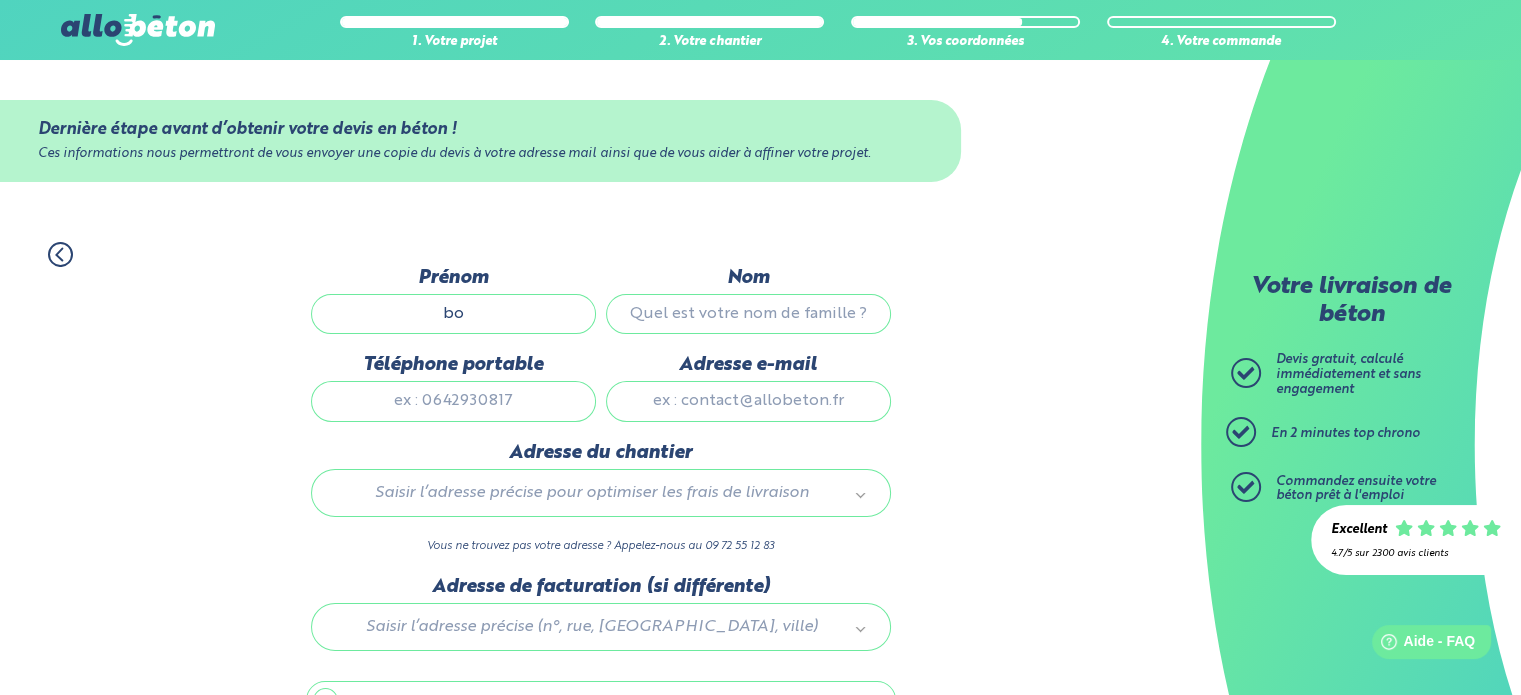 type on "boris" 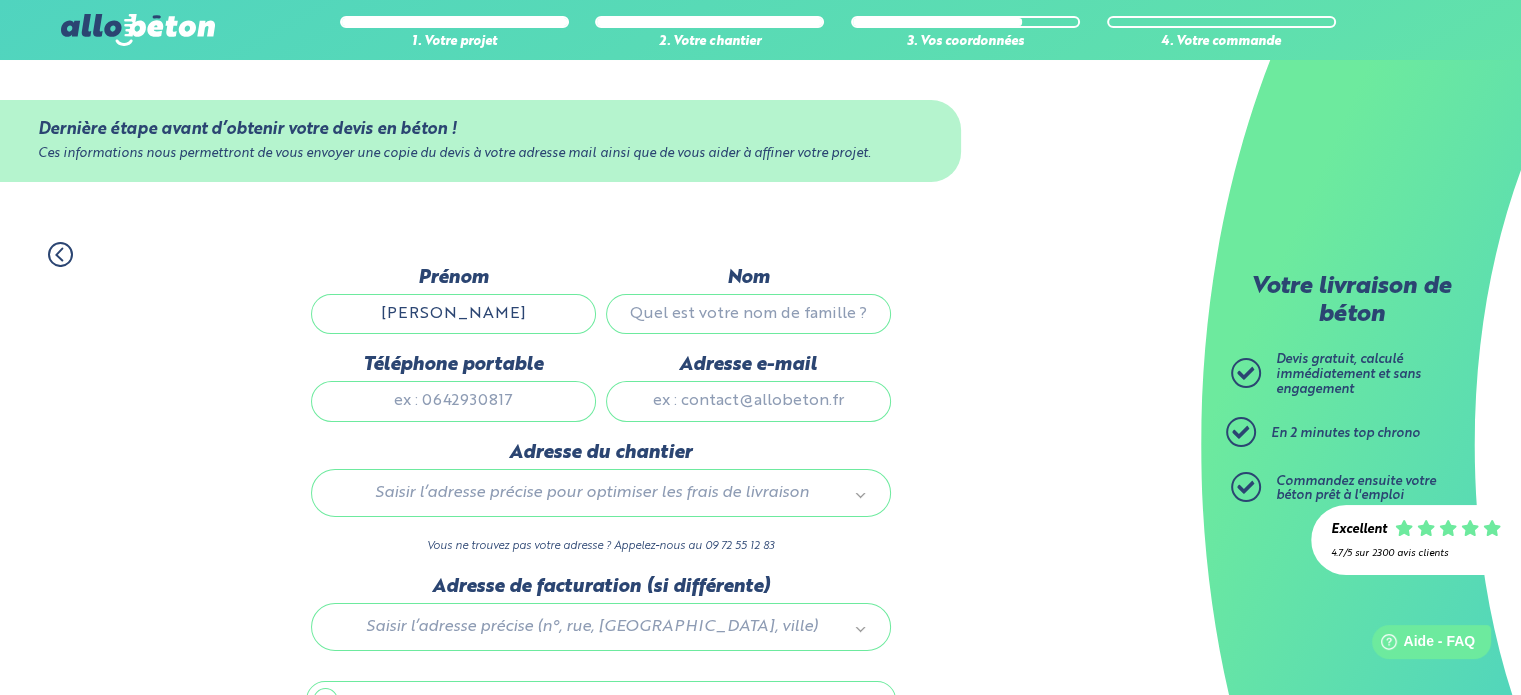 click on "Nom" at bounding box center (748, 314) 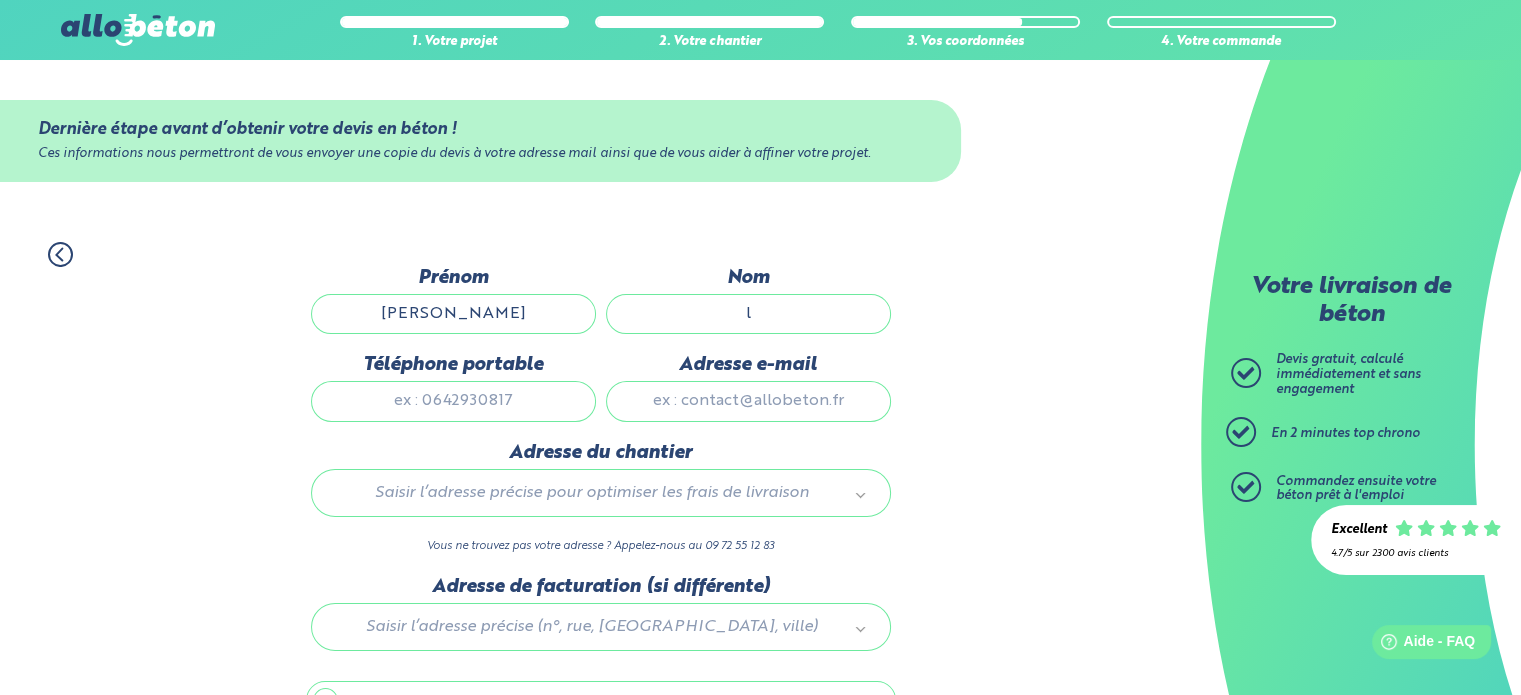 type on "laguesse paquay" 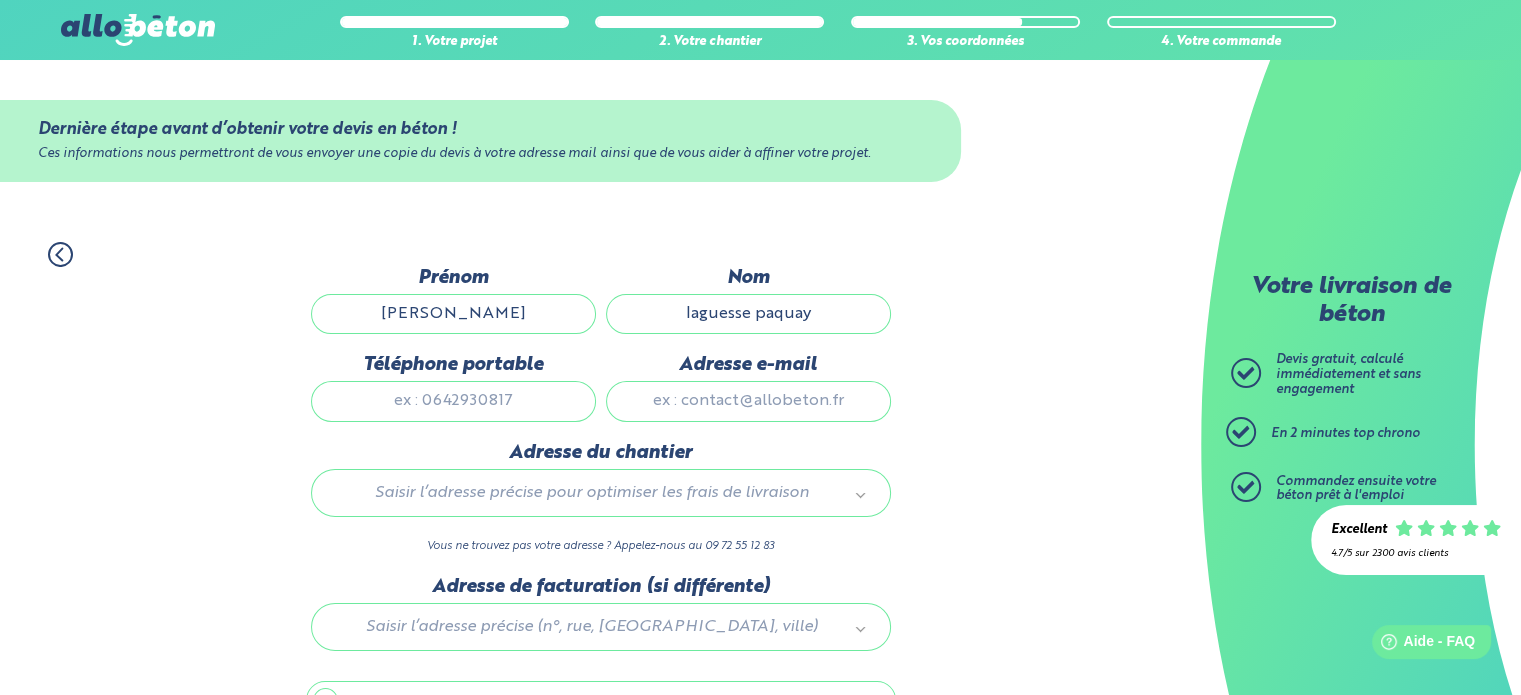 click on "Téléphone portable" at bounding box center (453, 401) 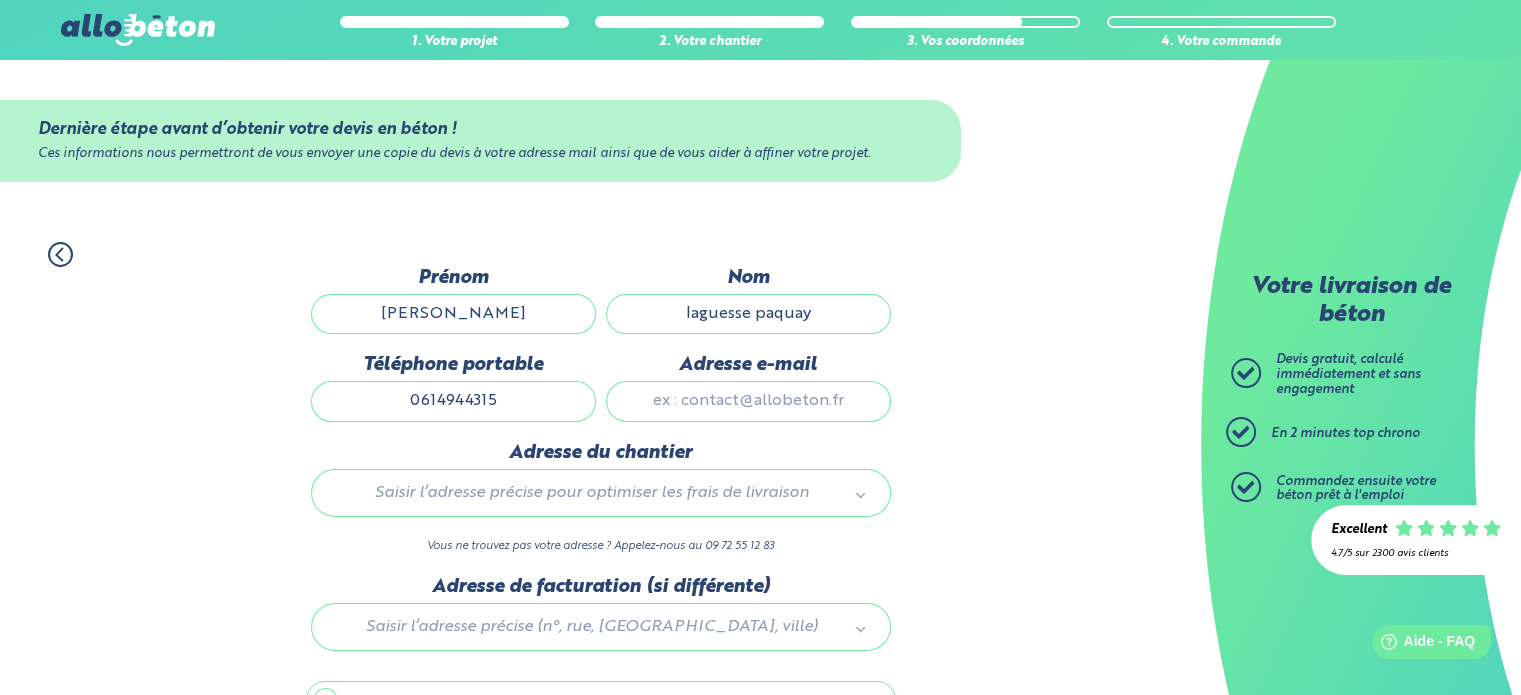 click on "Adresse e-mail" at bounding box center (748, 401) 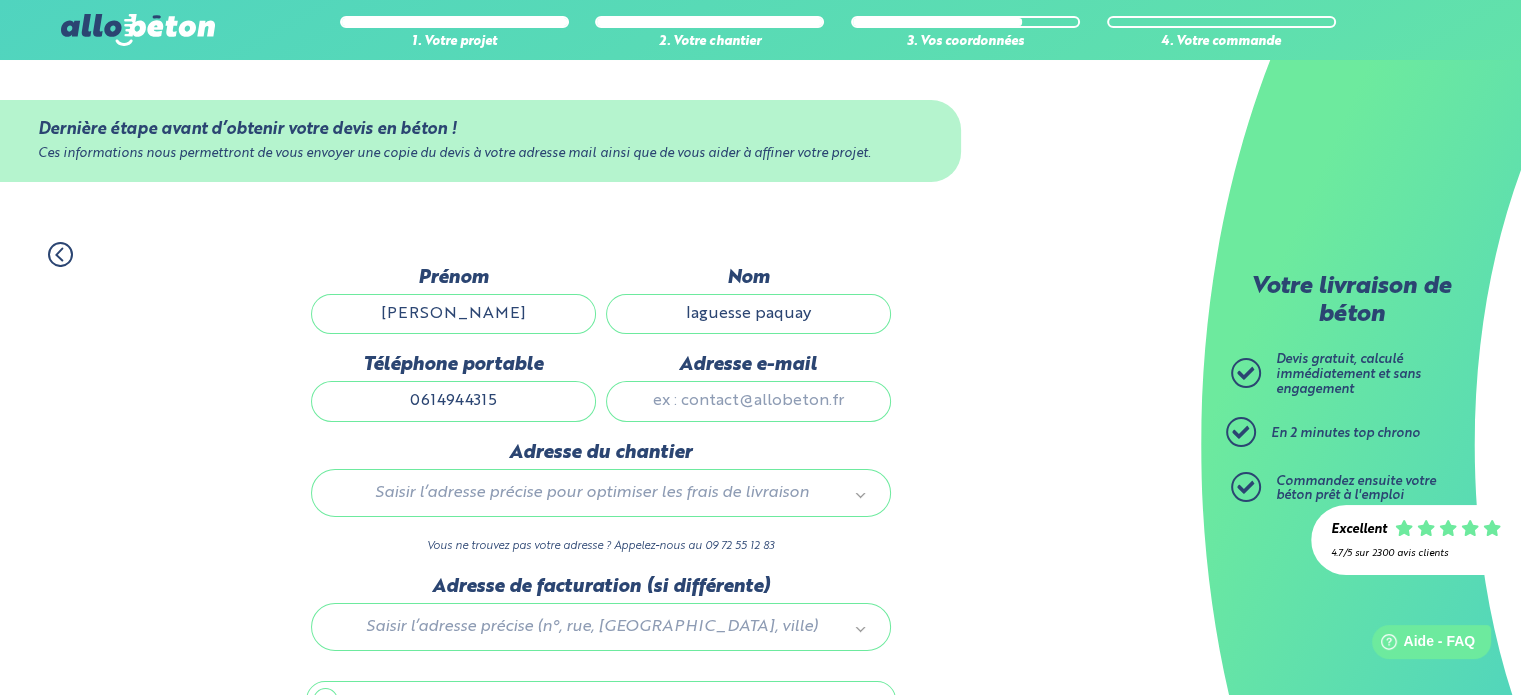 type on "lag-vivetieres@live.fr" 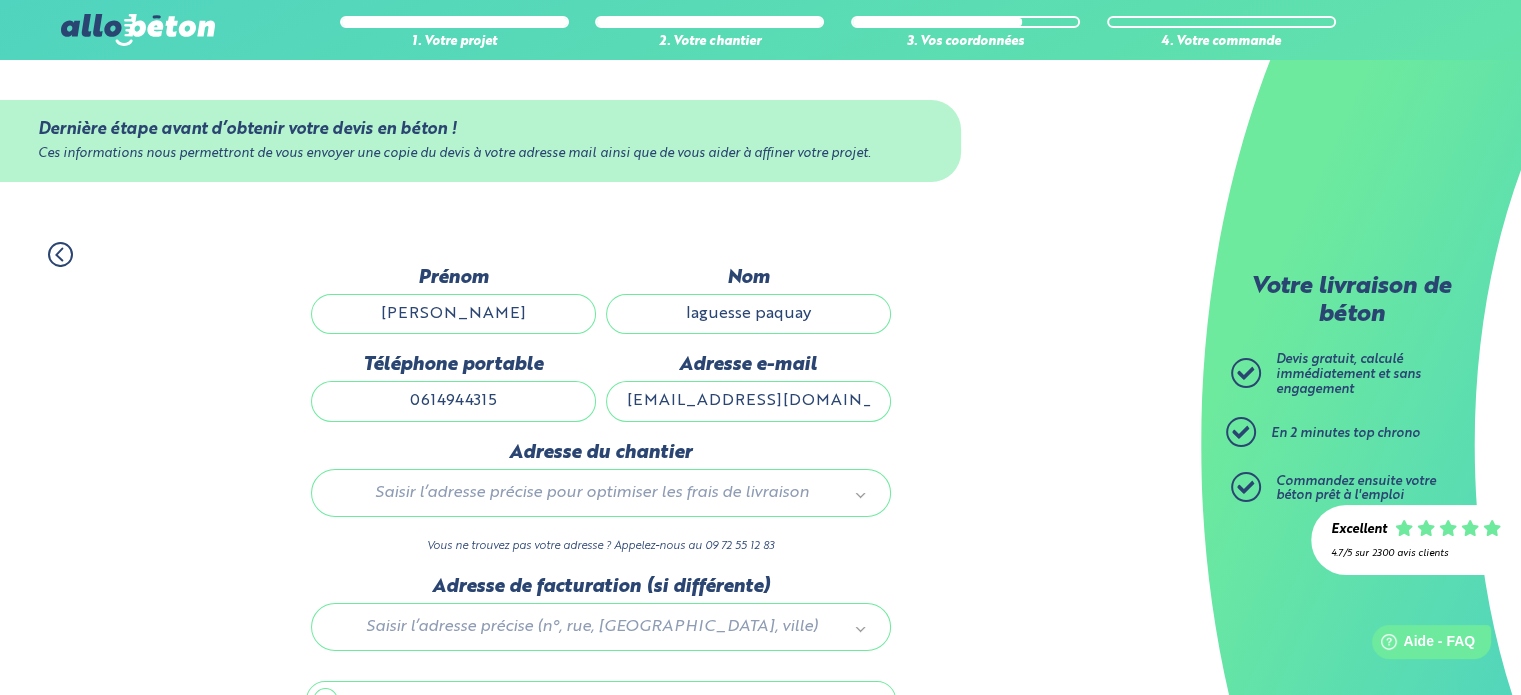 click on "Saisir l’adresse précise pour optimiser les frais de livraison" at bounding box center [601, 493] 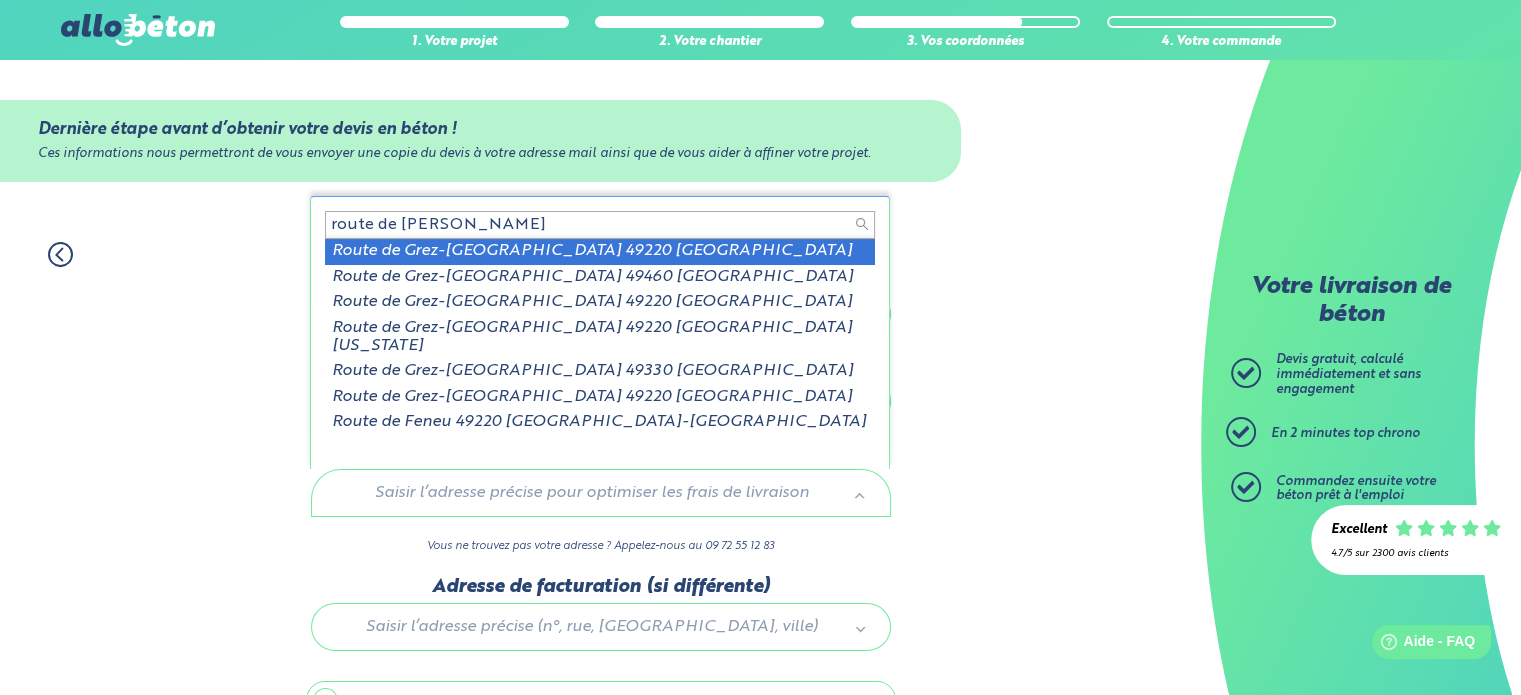 scroll, scrollTop: 3, scrollLeft: 0, axis: vertical 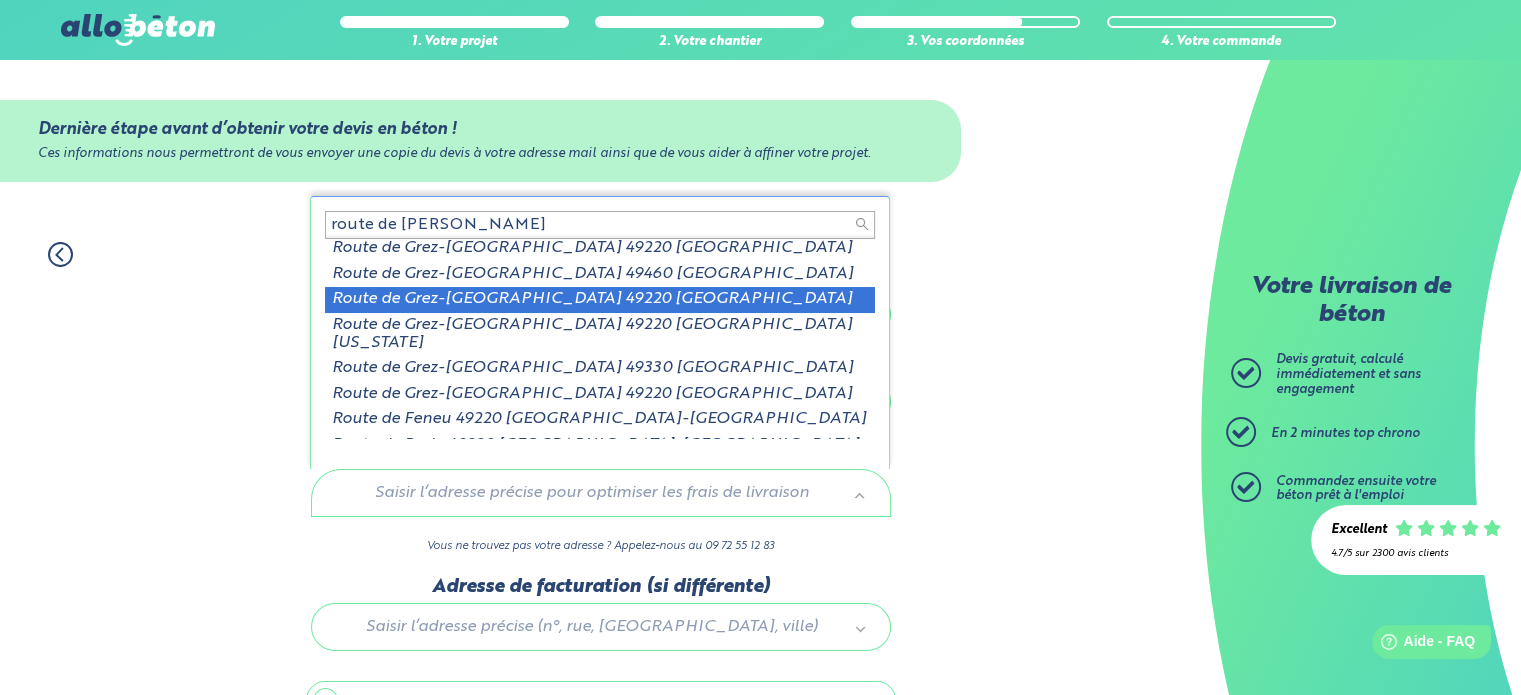 type on "route de grez neuville" 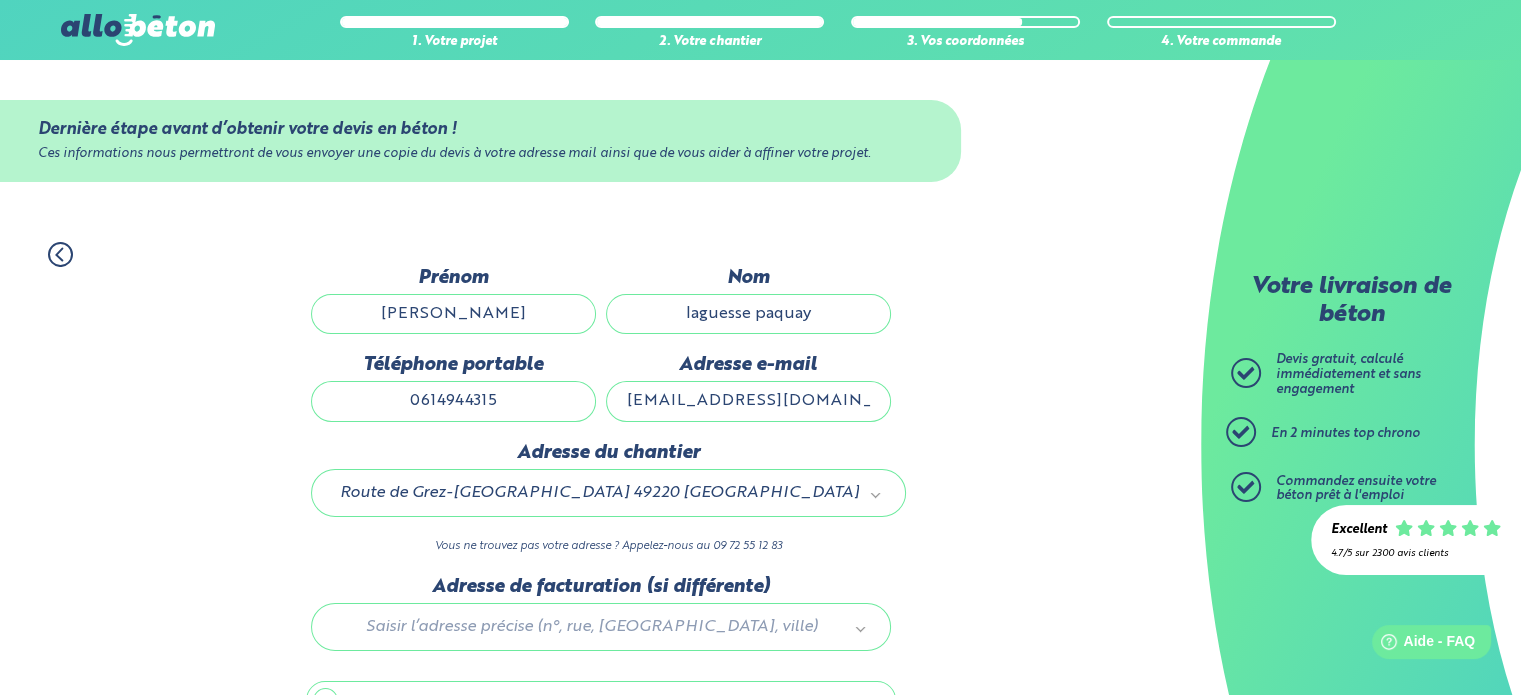 click at bounding box center (601, 623) 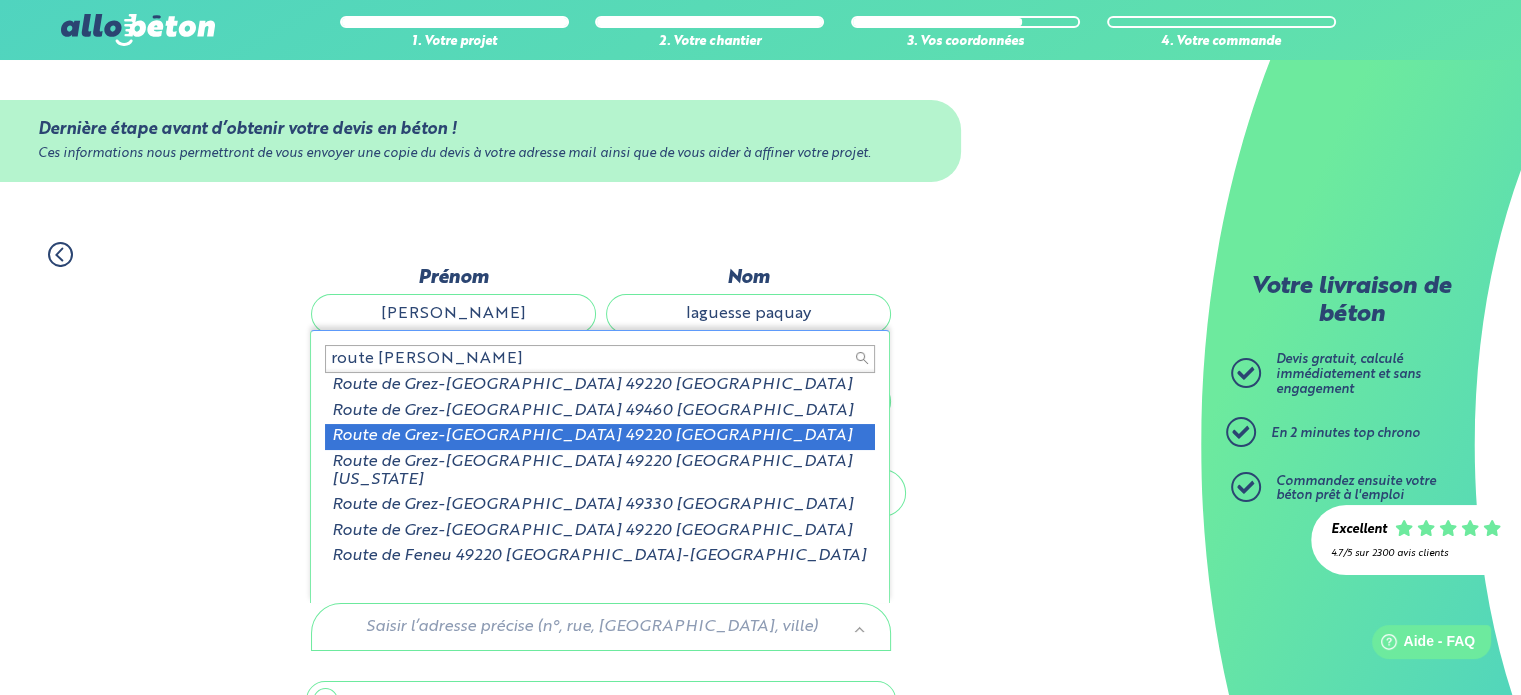 type on "route de grez neuvill" 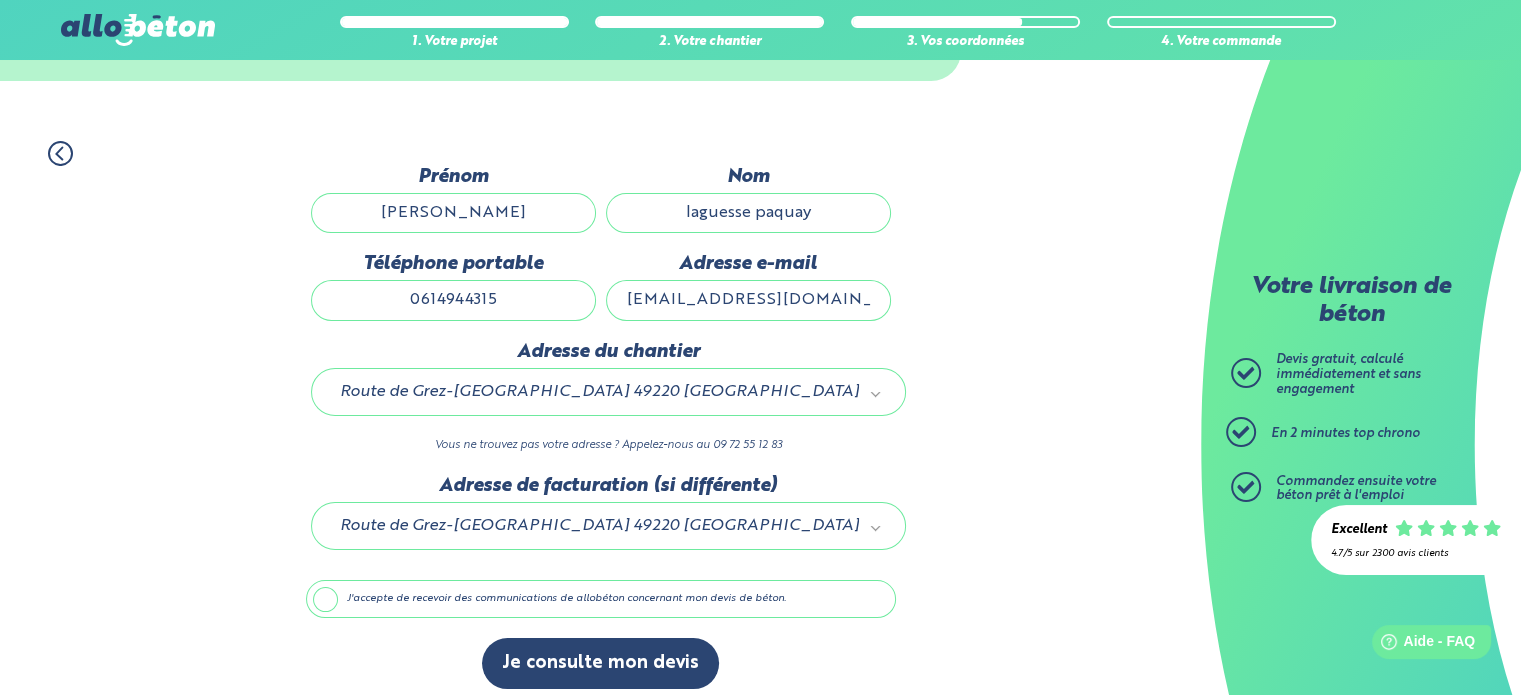 scroll, scrollTop: 112, scrollLeft: 0, axis: vertical 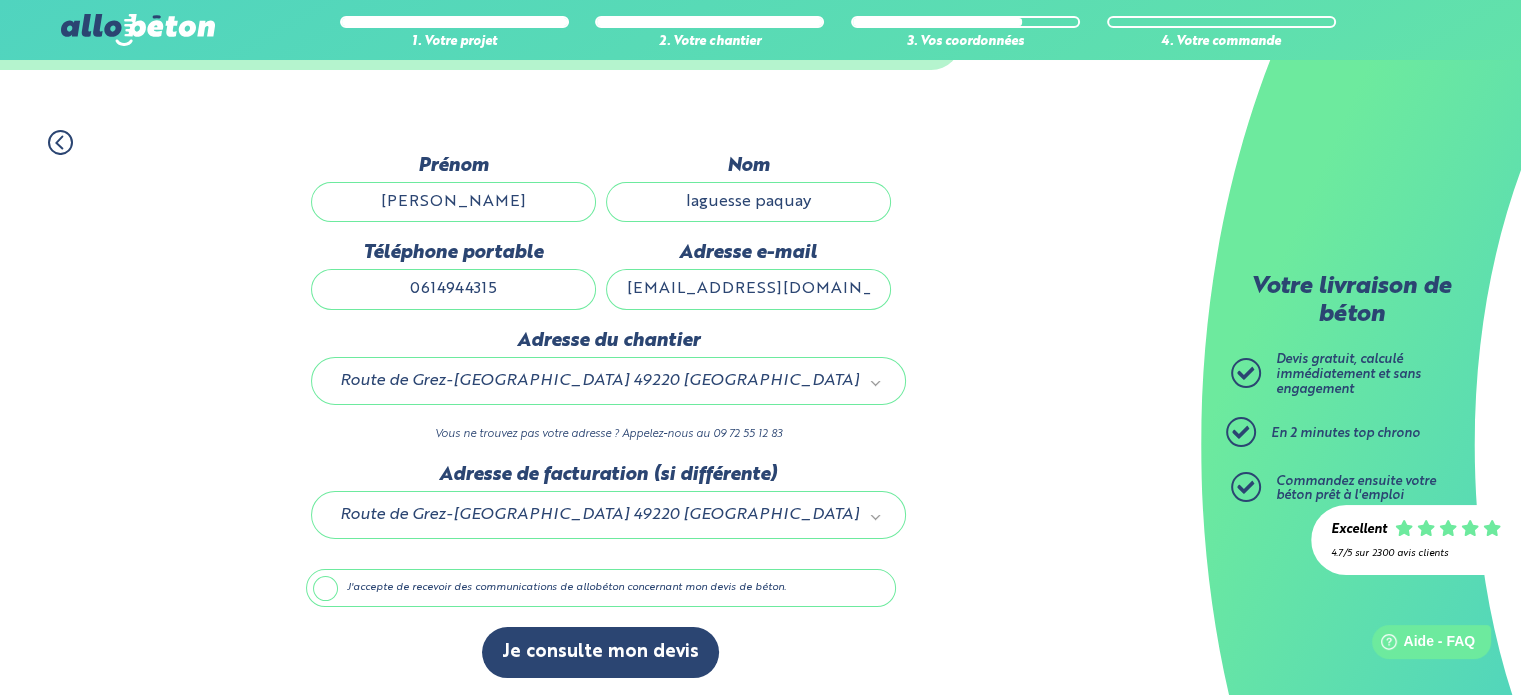 click on "J'accepte de recevoir des communications de allobéton concernant mon devis de béton." at bounding box center (601, 588) 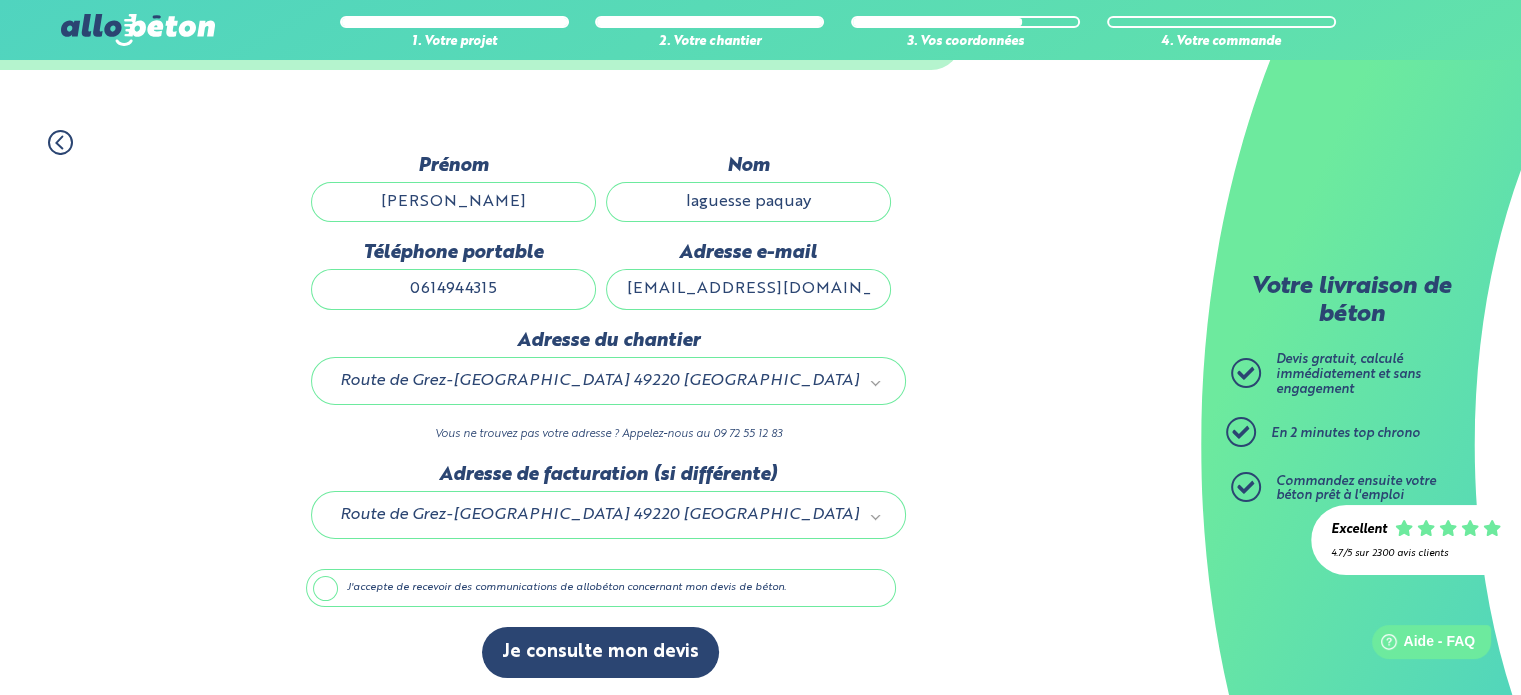 click on "J'accepte de recevoir des communications de allobéton concernant mon devis de béton." at bounding box center [0, 0] 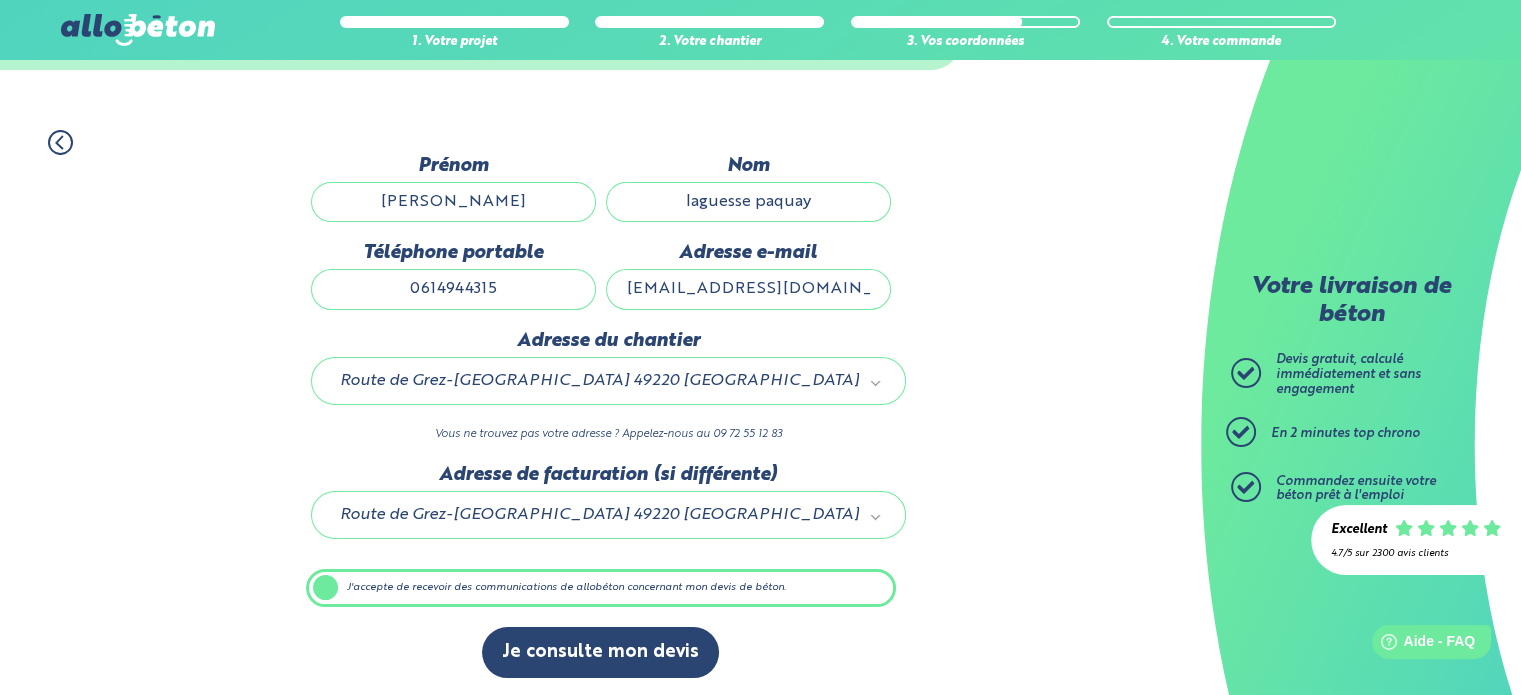 scroll, scrollTop: 112, scrollLeft: 0, axis: vertical 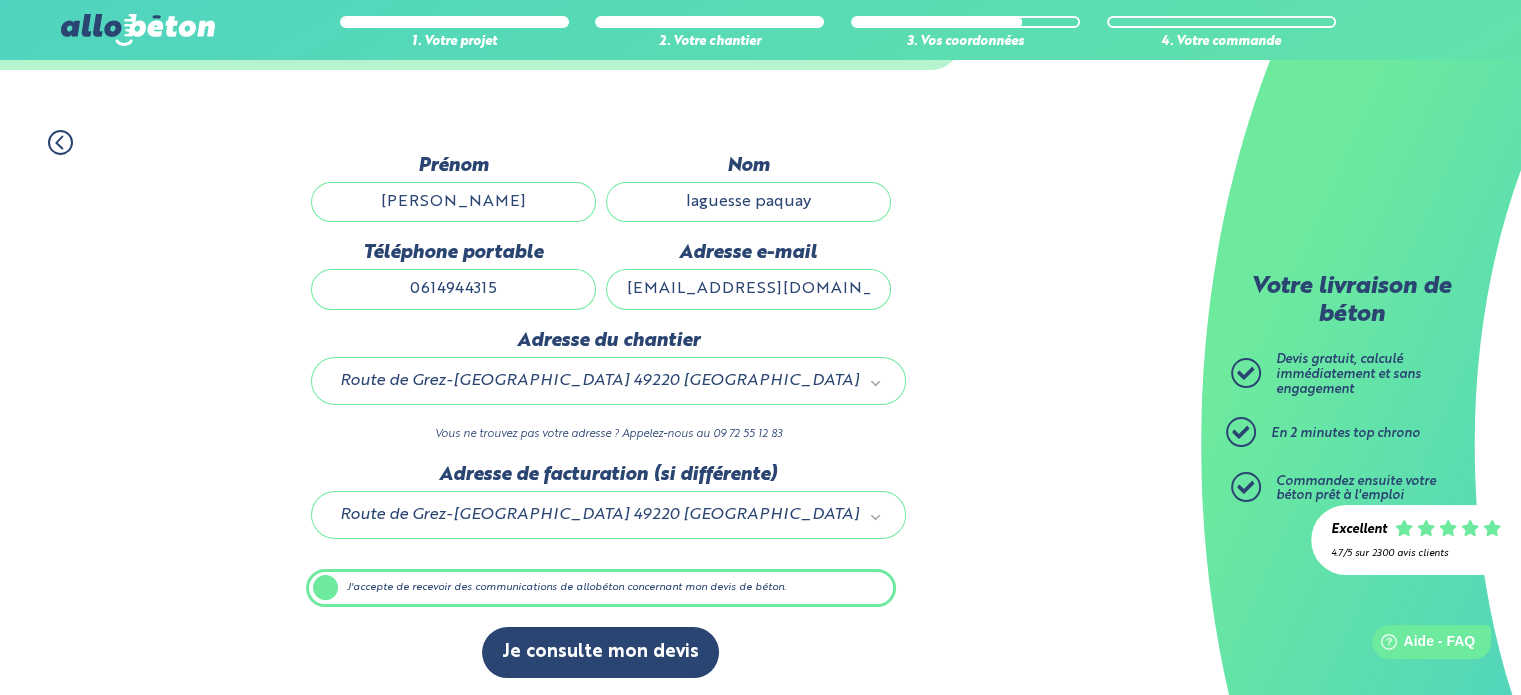 click on "J'accepte de recevoir des communications de allobéton concernant mon devis de béton." at bounding box center [601, 588] 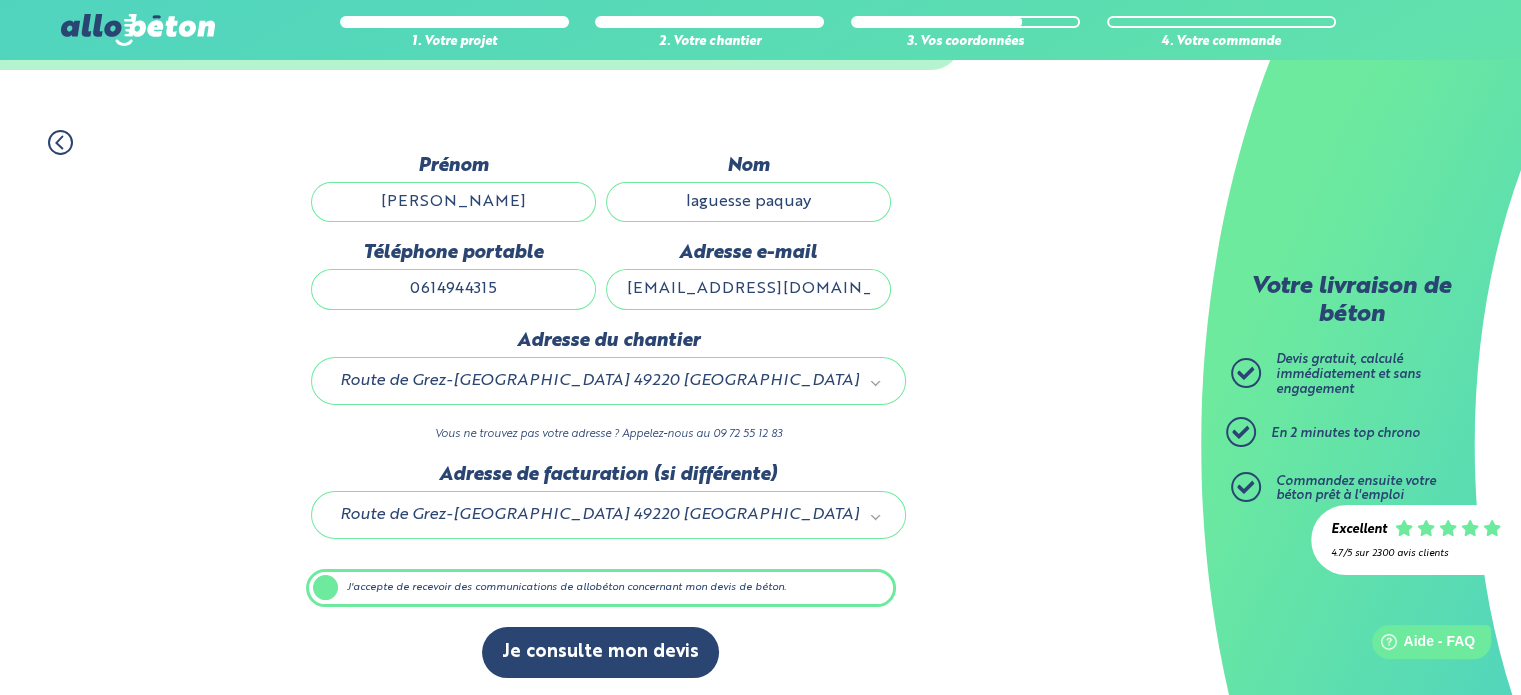 click on "J'accepte de recevoir des communications de allobéton concernant mon devis de béton." at bounding box center (0, 0) 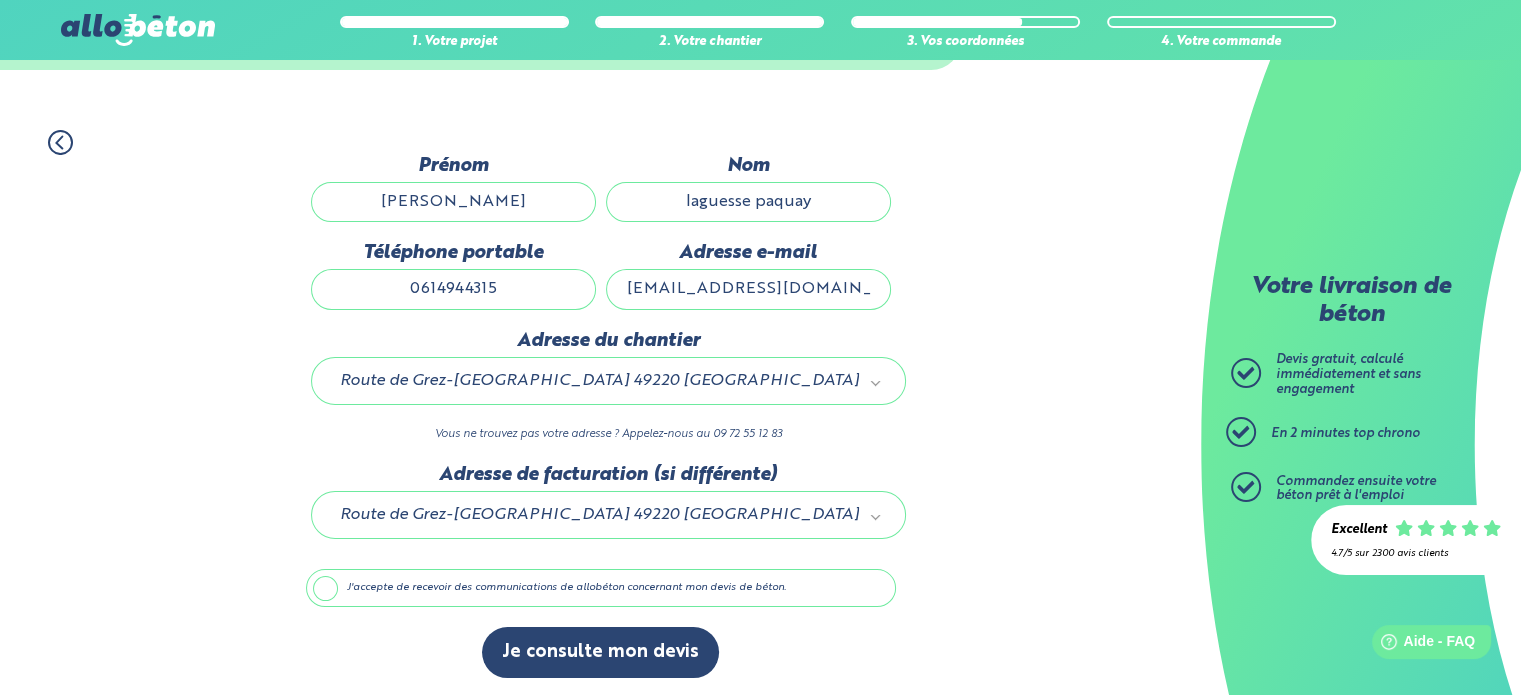 scroll, scrollTop: 112, scrollLeft: 0, axis: vertical 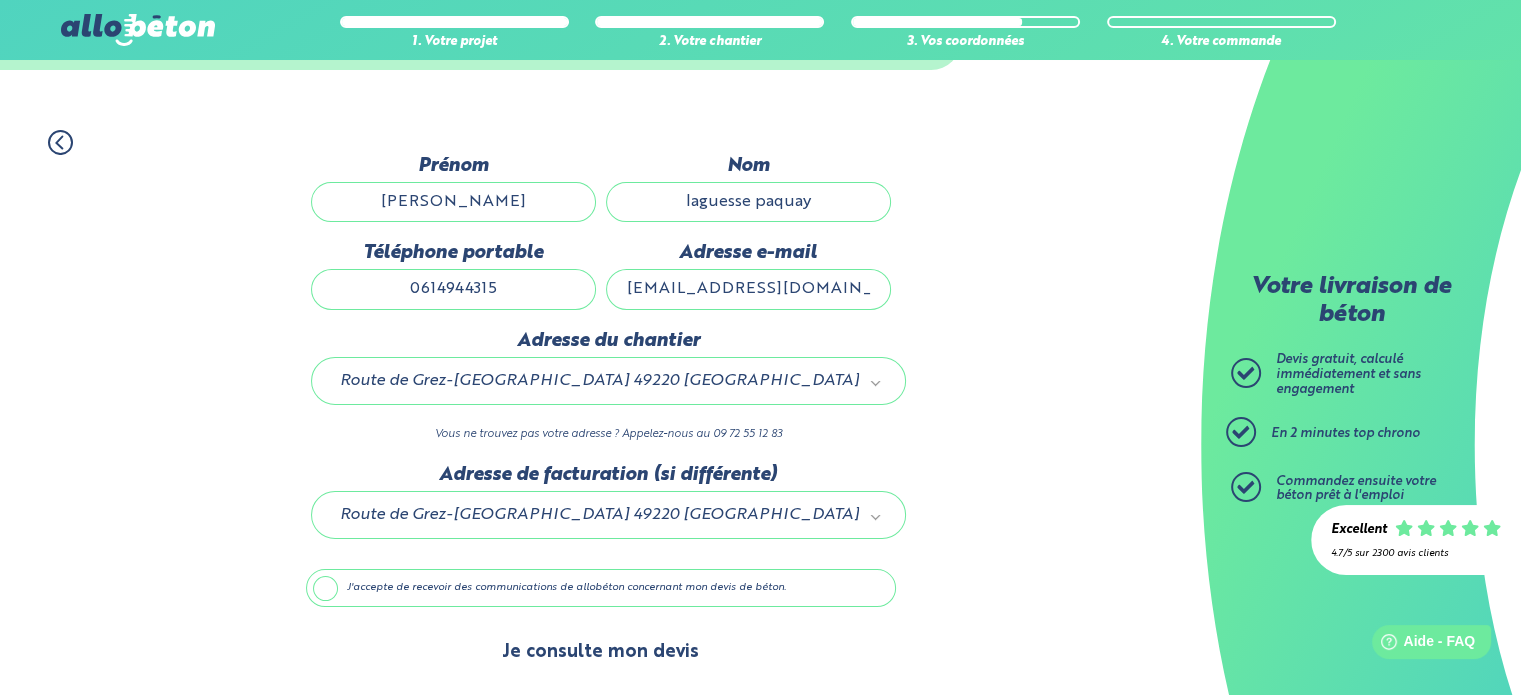 click on "Je consulte mon devis" at bounding box center [600, 652] 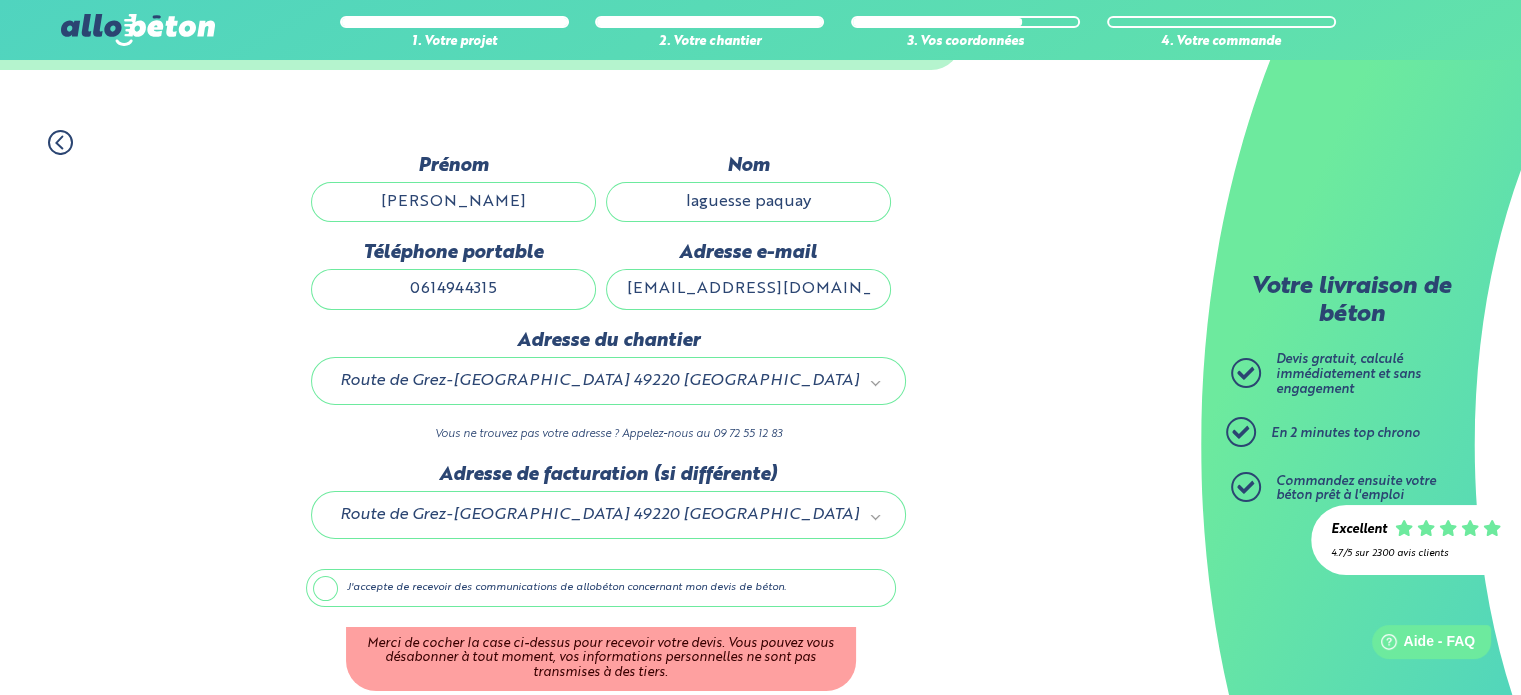 click on "J'accepte de recevoir des communications de allobéton concernant mon devis de béton." at bounding box center (601, 588) 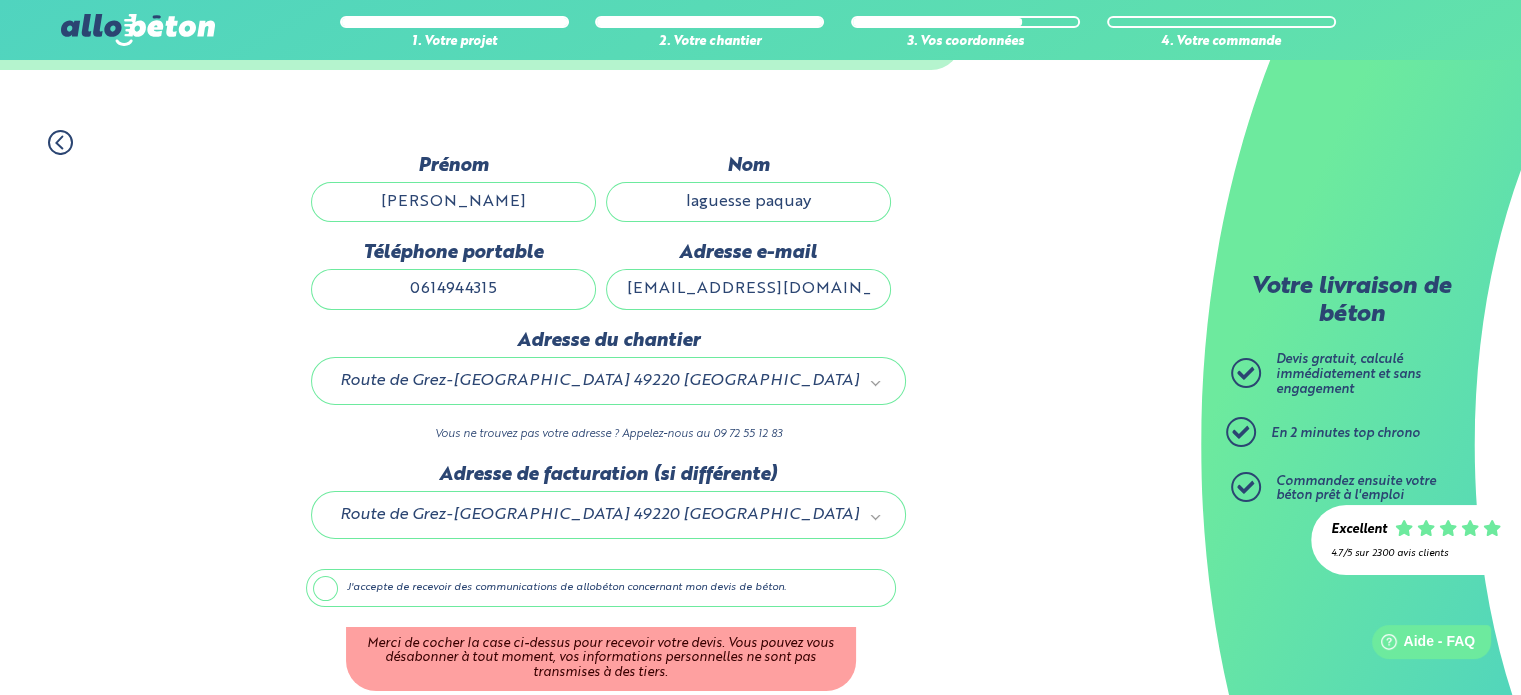 click on "J'accepte de recevoir des communications de allobéton concernant mon devis de béton." at bounding box center [0, 0] 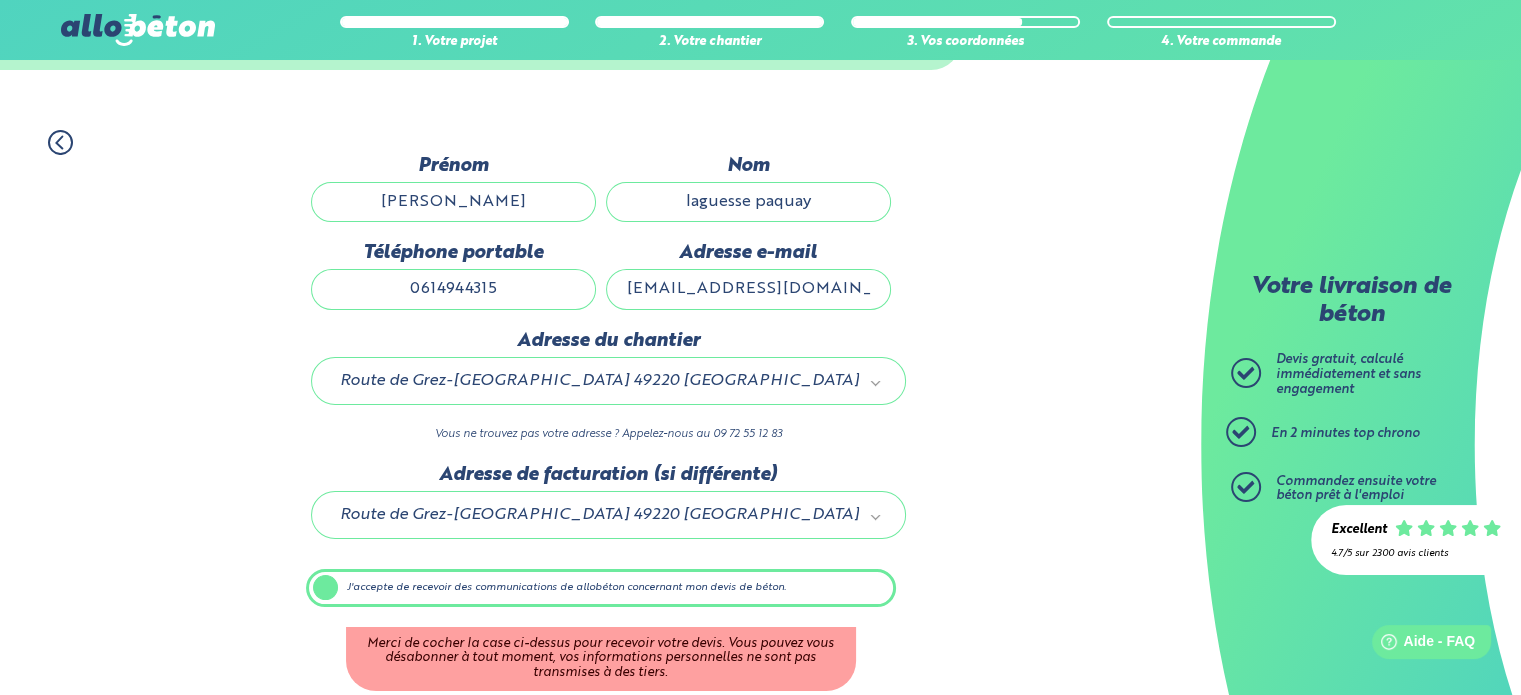 scroll, scrollTop: 112, scrollLeft: 0, axis: vertical 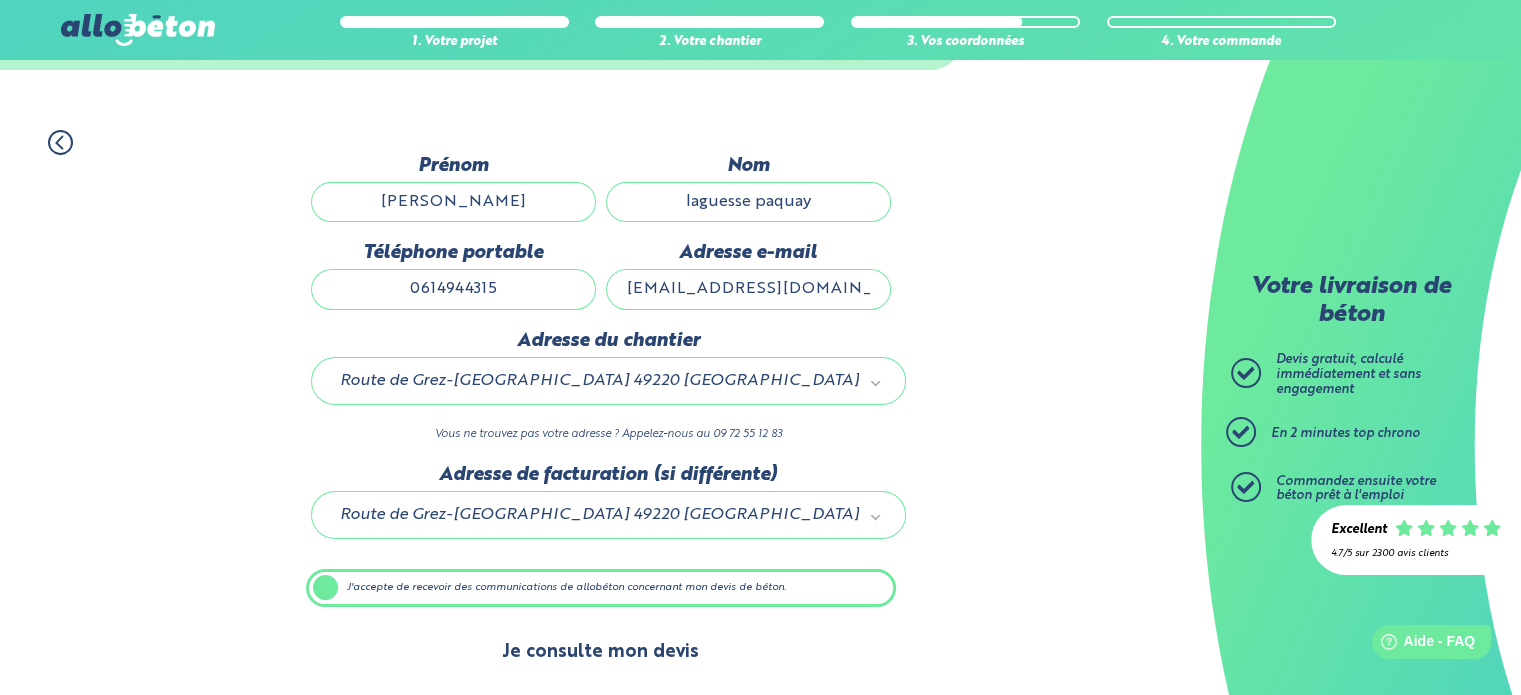 click on "Je consulte mon devis" at bounding box center (600, 652) 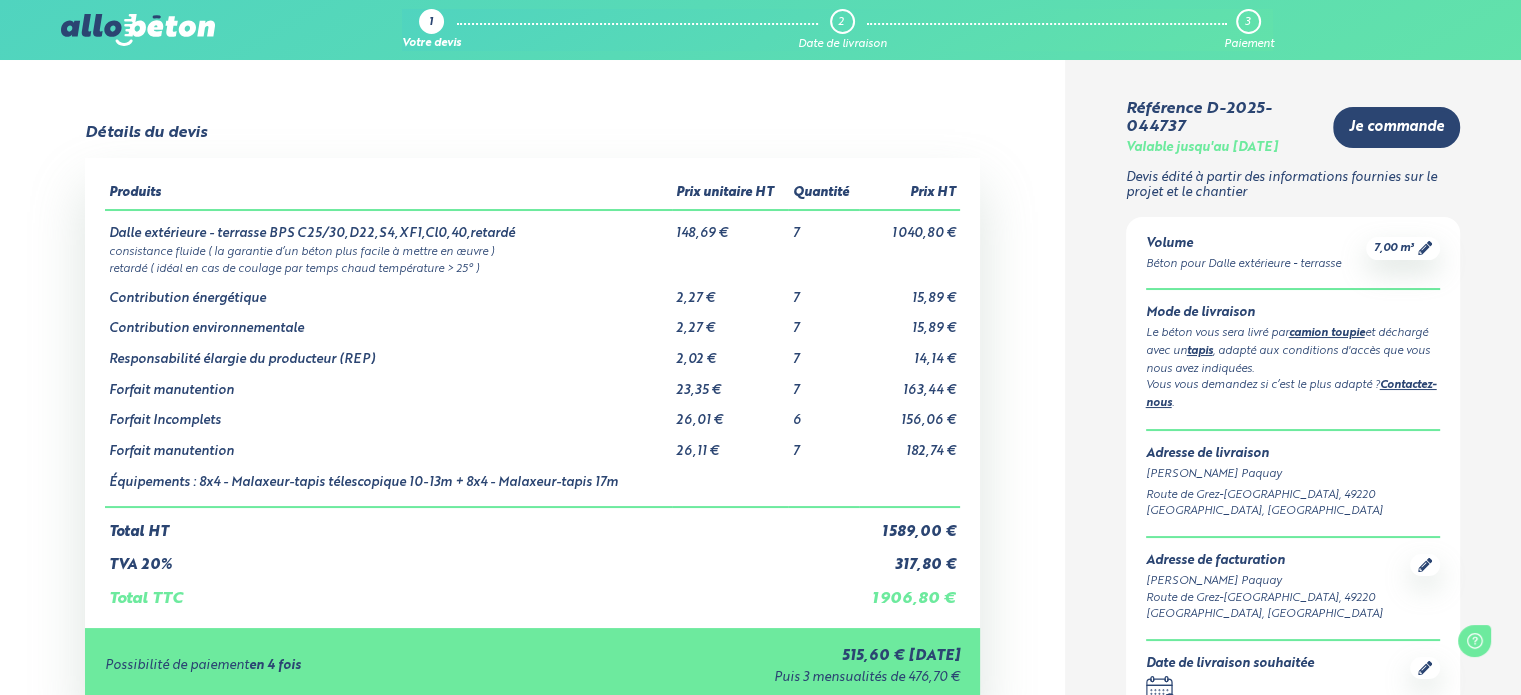 scroll, scrollTop: 0, scrollLeft: 0, axis: both 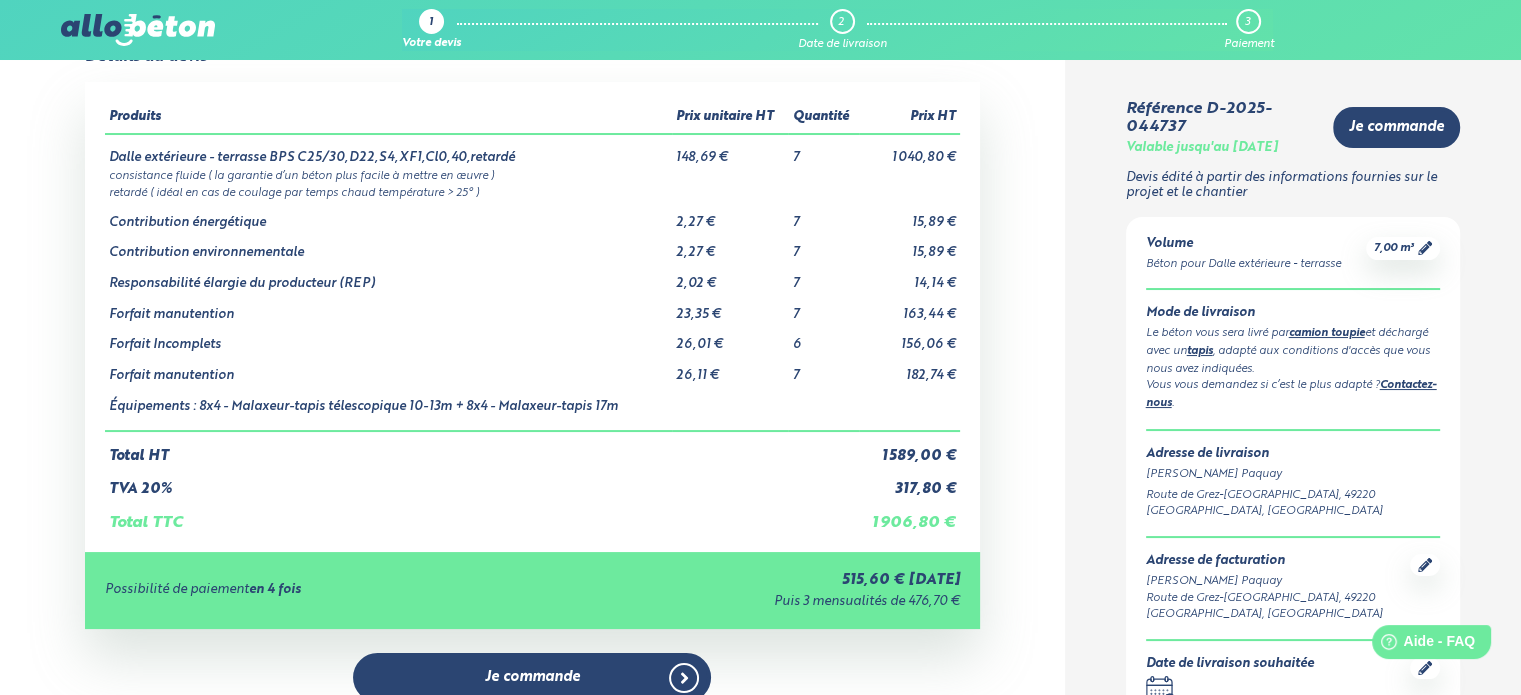 click on "1" at bounding box center (431, 23) 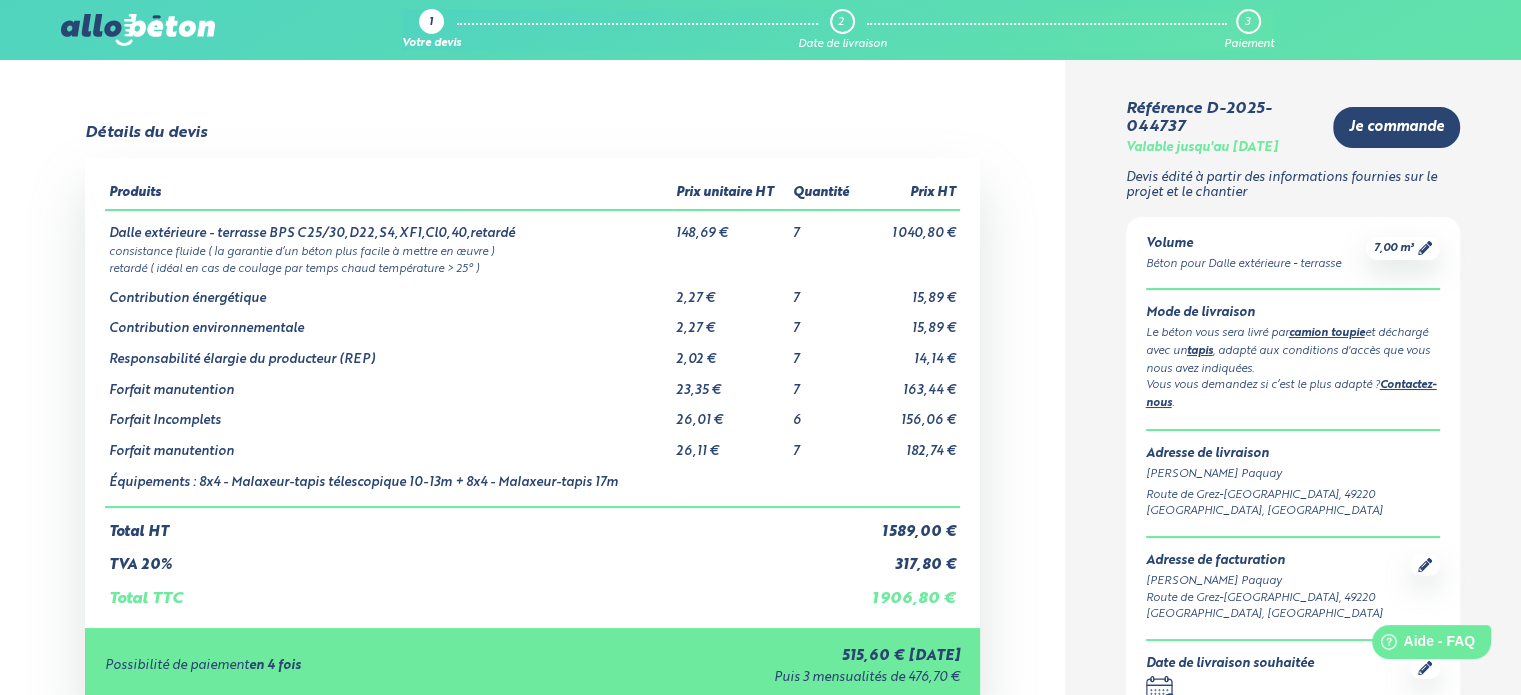 scroll, scrollTop: 0, scrollLeft: 0, axis: both 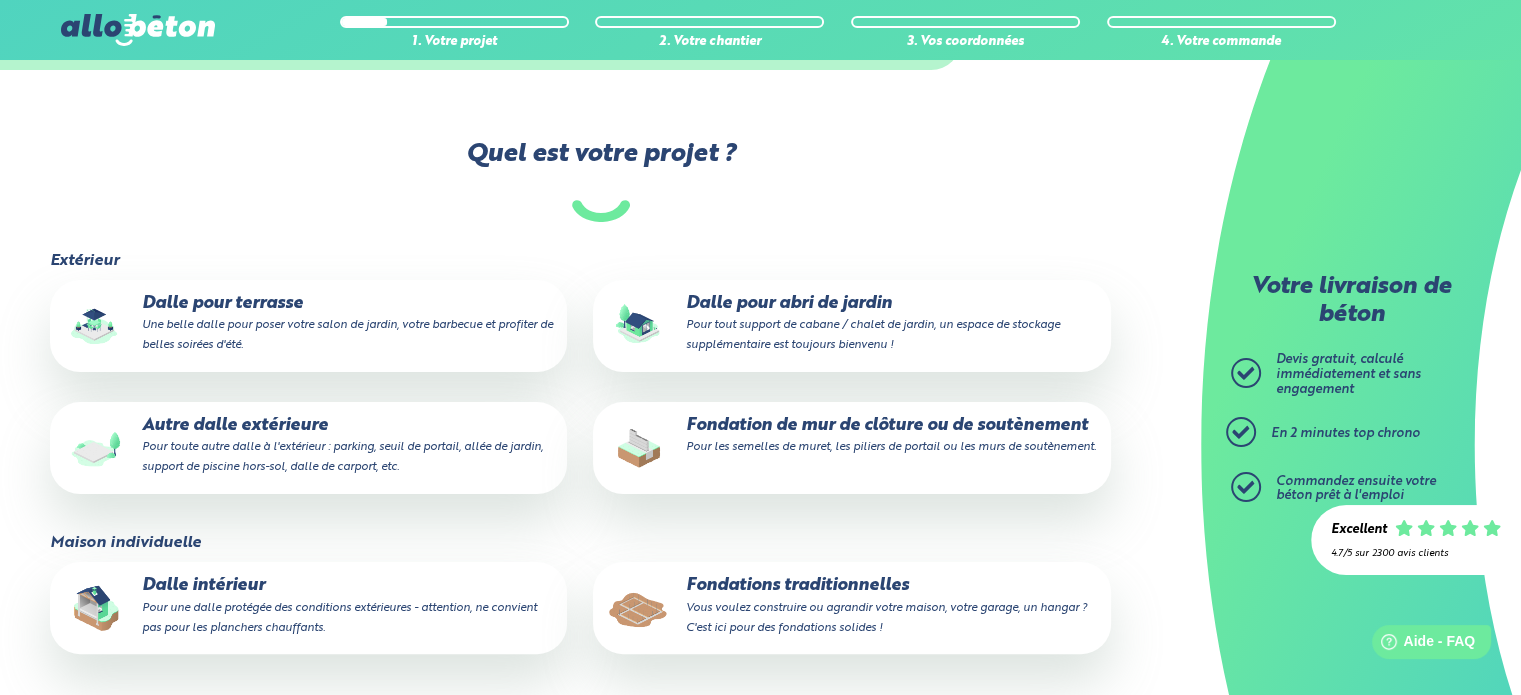 click on "Dalle pour terrasse
Une belle dalle pour poser votre salon de jardin, votre barbecue et profiter de belles soirées d'été." at bounding box center (308, 324) 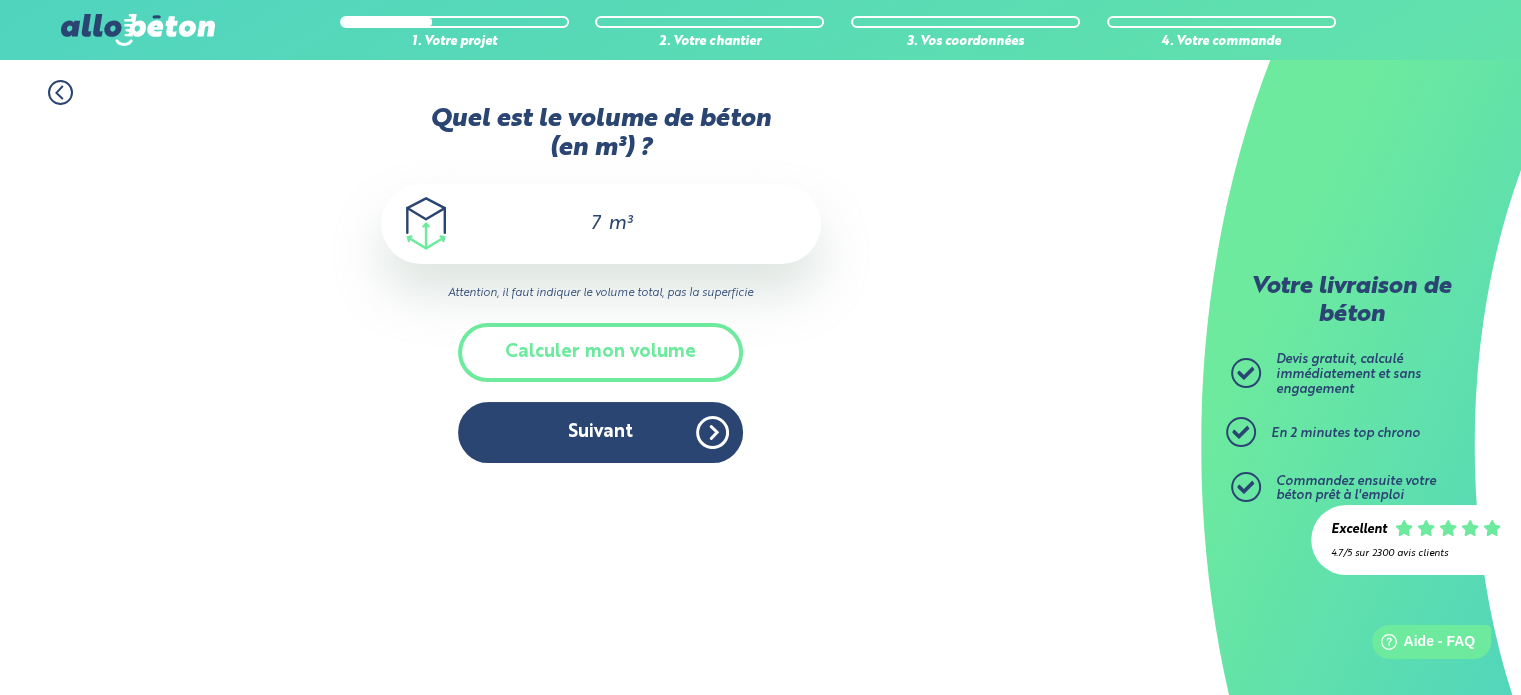 scroll, scrollTop: 0, scrollLeft: 0, axis: both 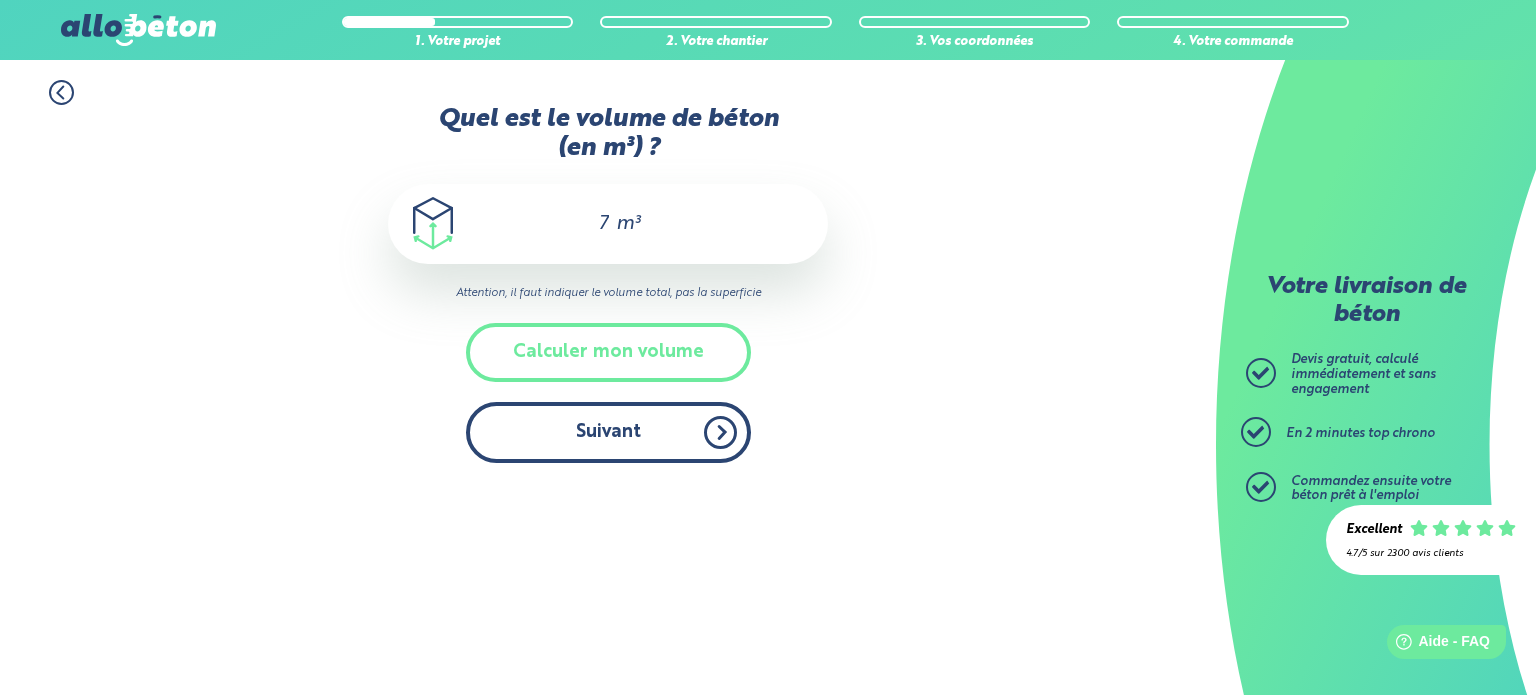 click on "Suivant" at bounding box center [608, 432] 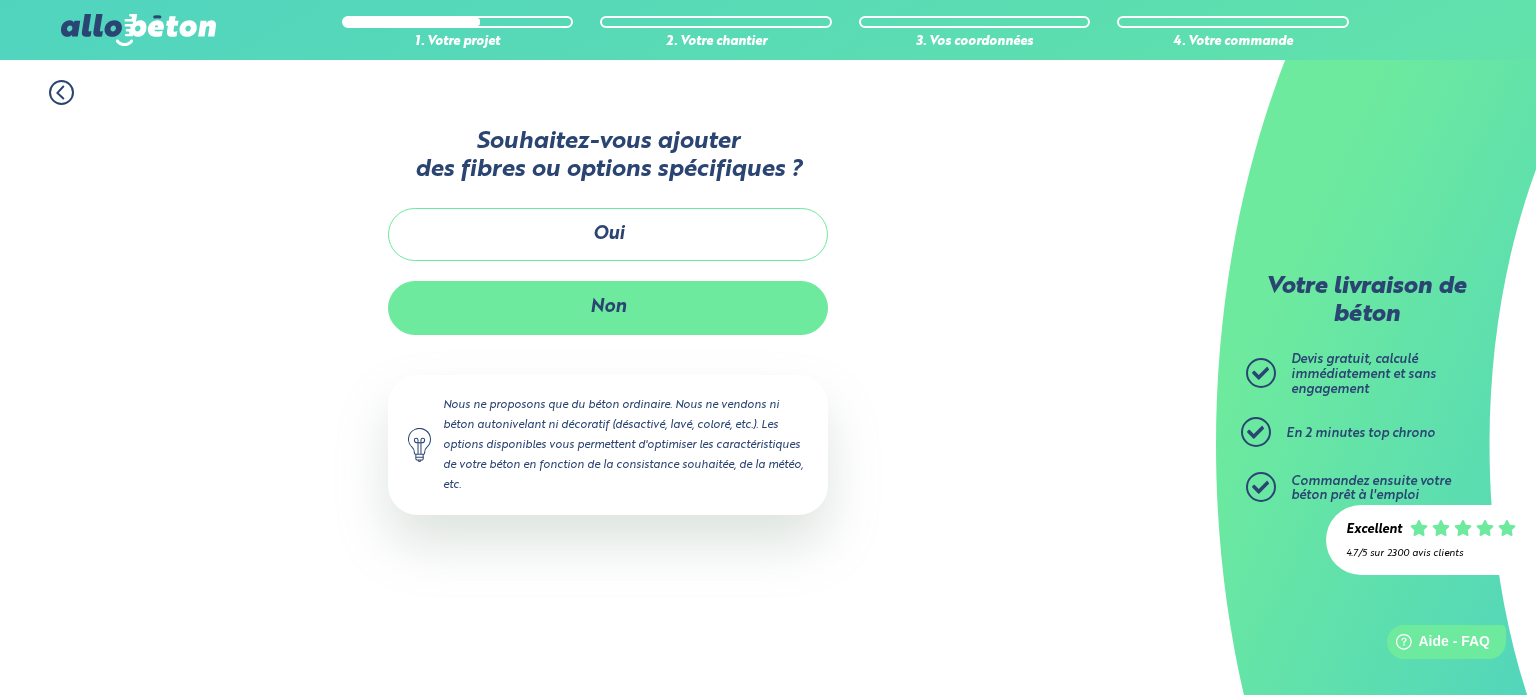 click on "Non" at bounding box center (608, 307) 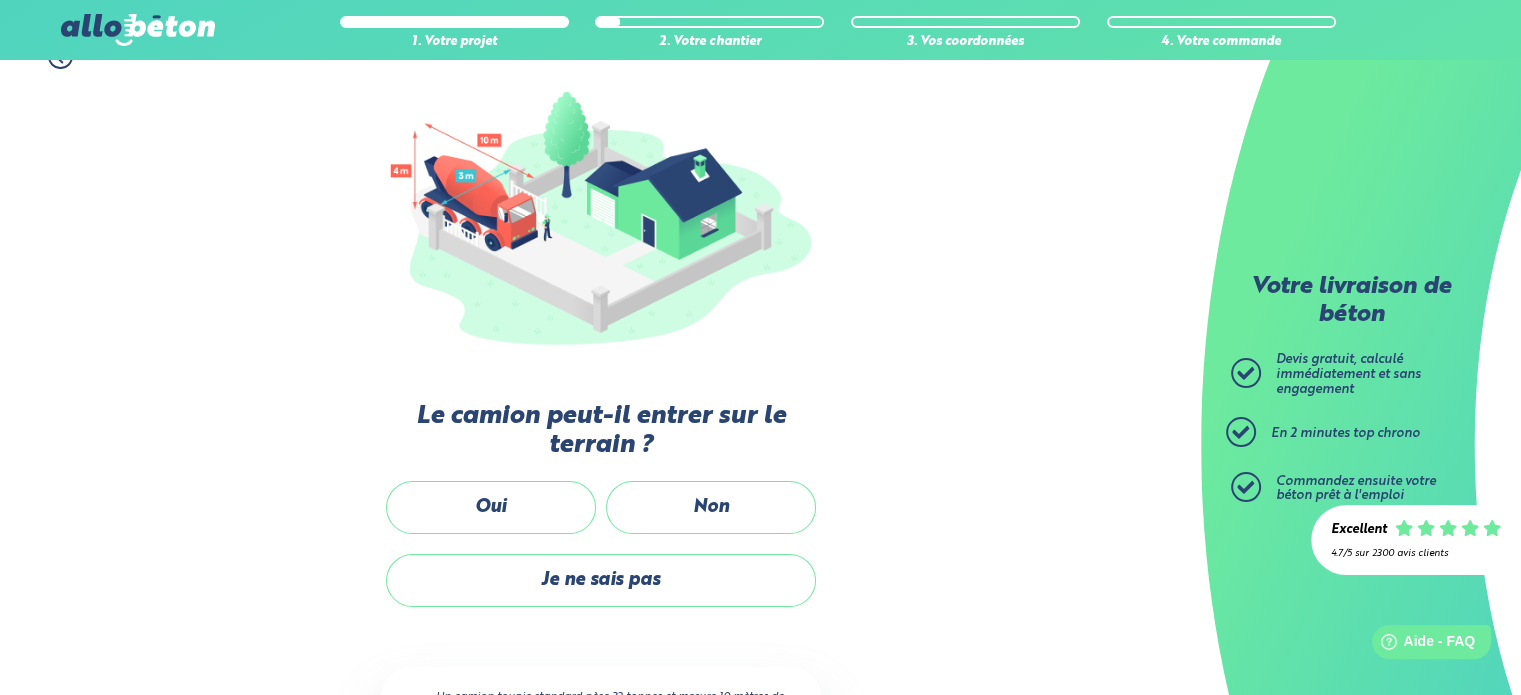 scroll, scrollTop: 225, scrollLeft: 0, axis: vertical 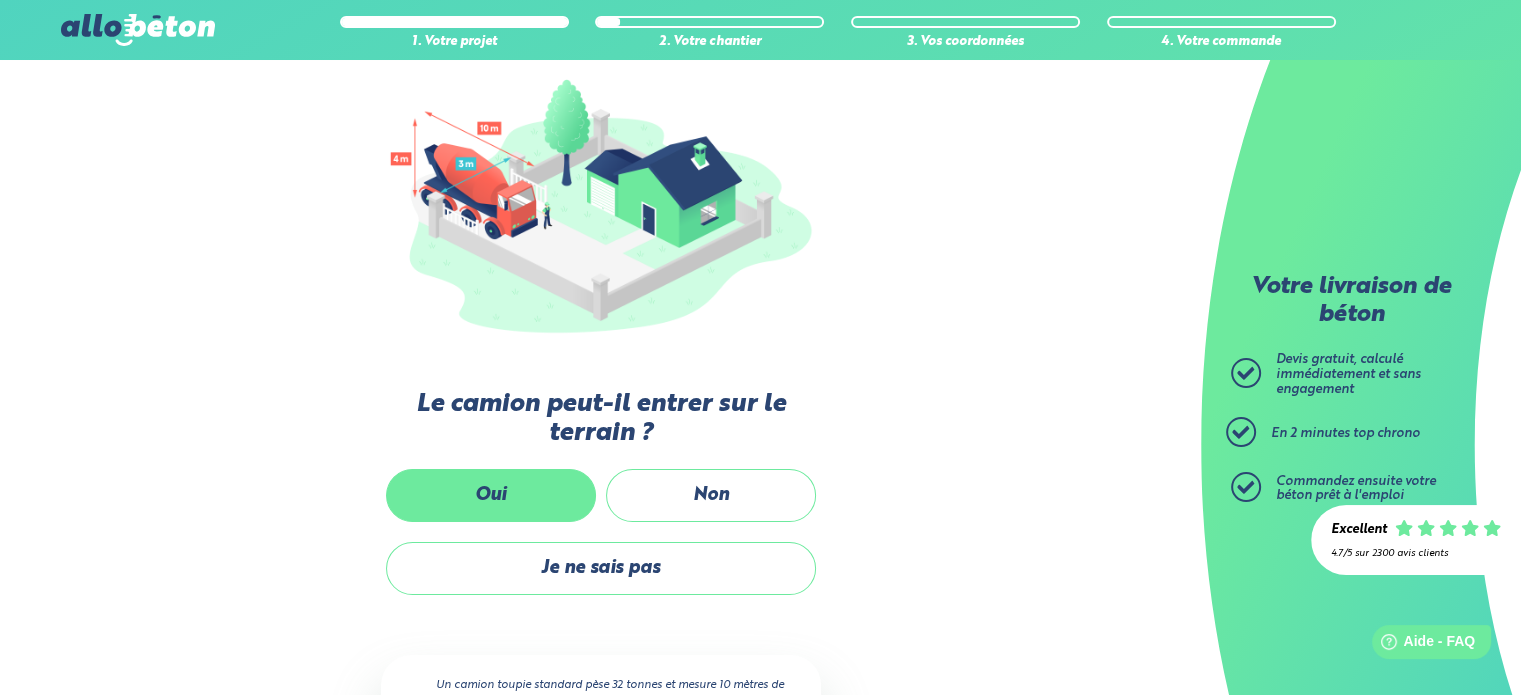 click on "Oui" at bounding box center (491, 495) 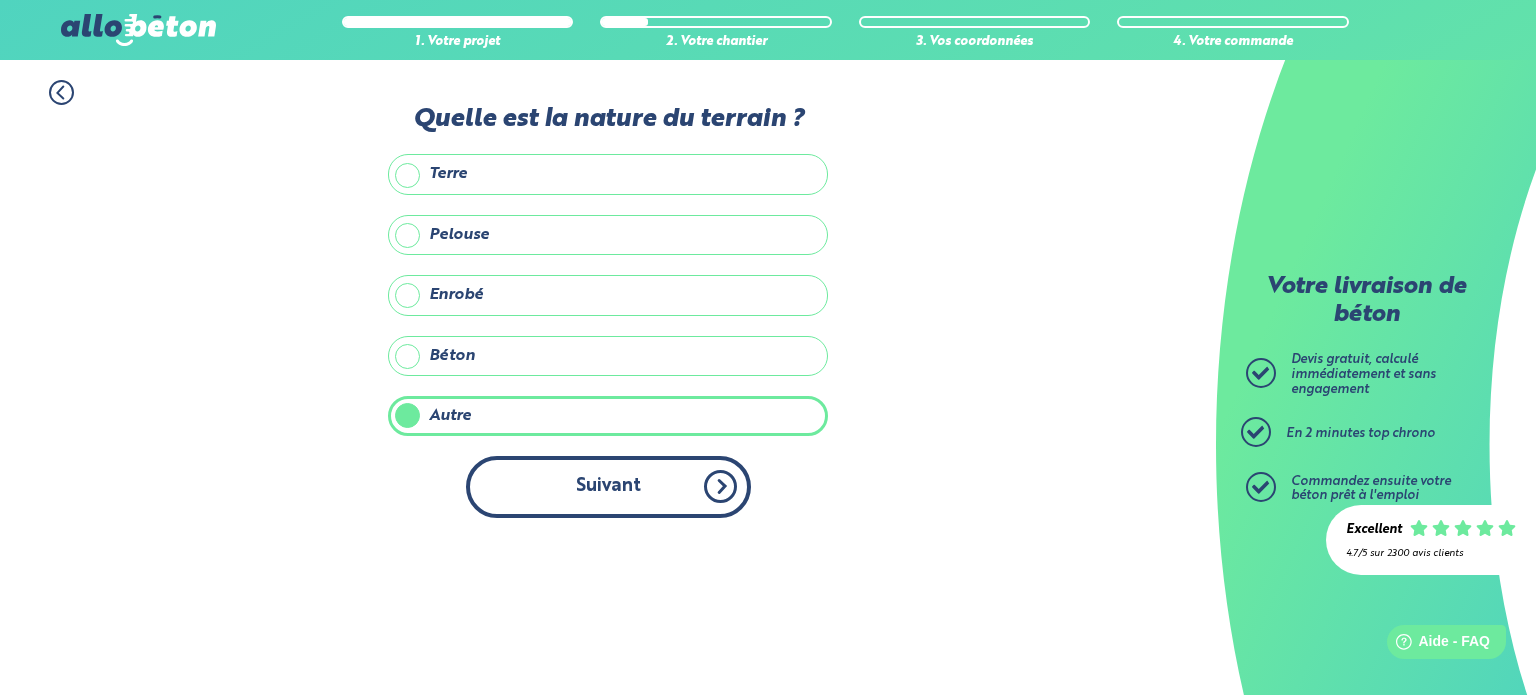 click on "Suivant" at bounding box center (608, 486) 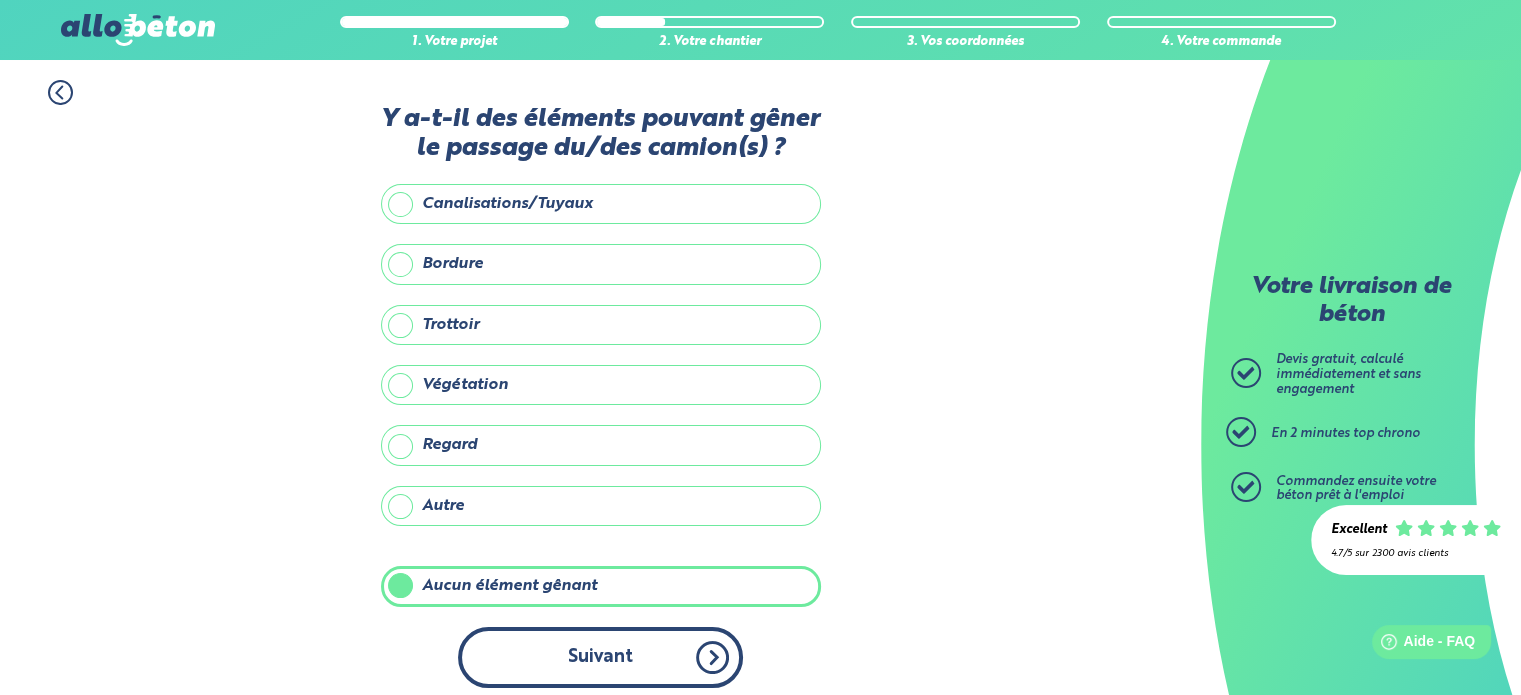 click on "Suivant" at bounding box center (600, 657) 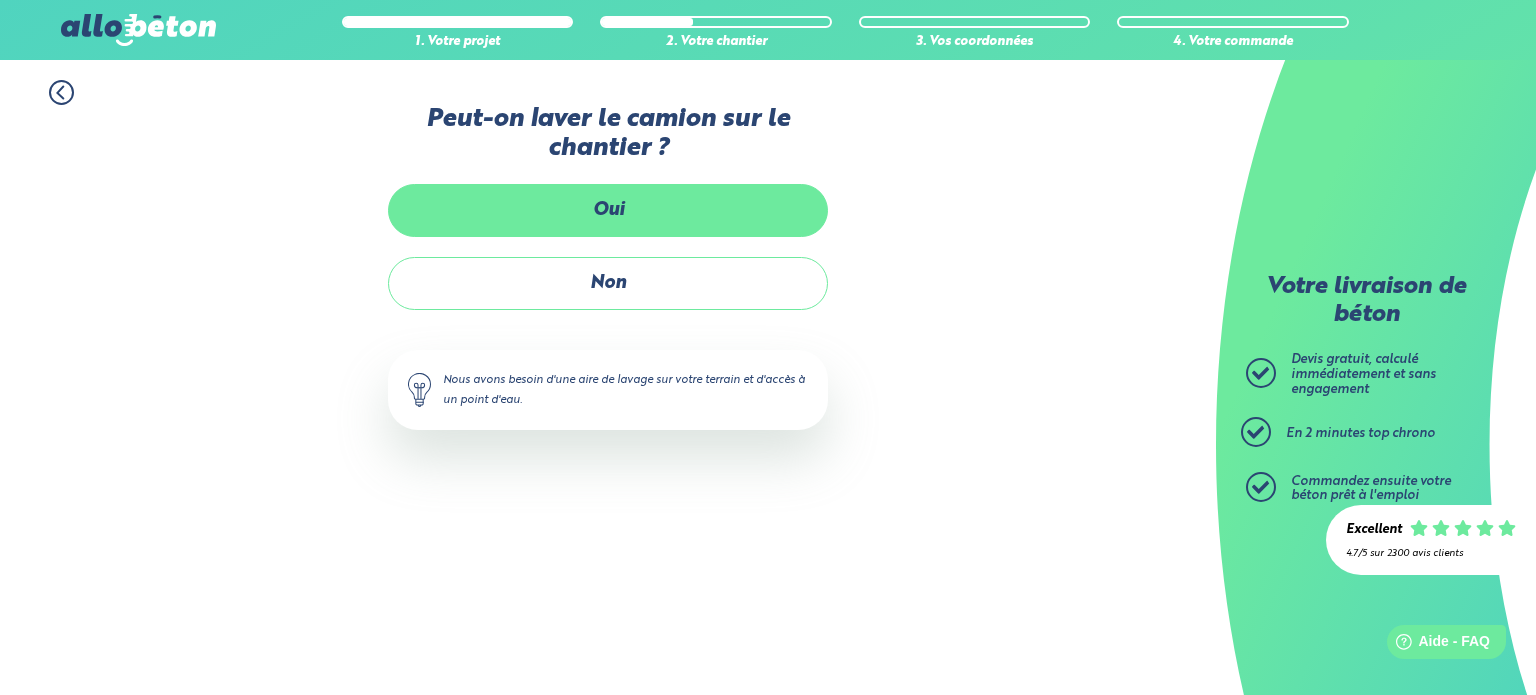 click on "Oui" at bounding box center (608, 210) 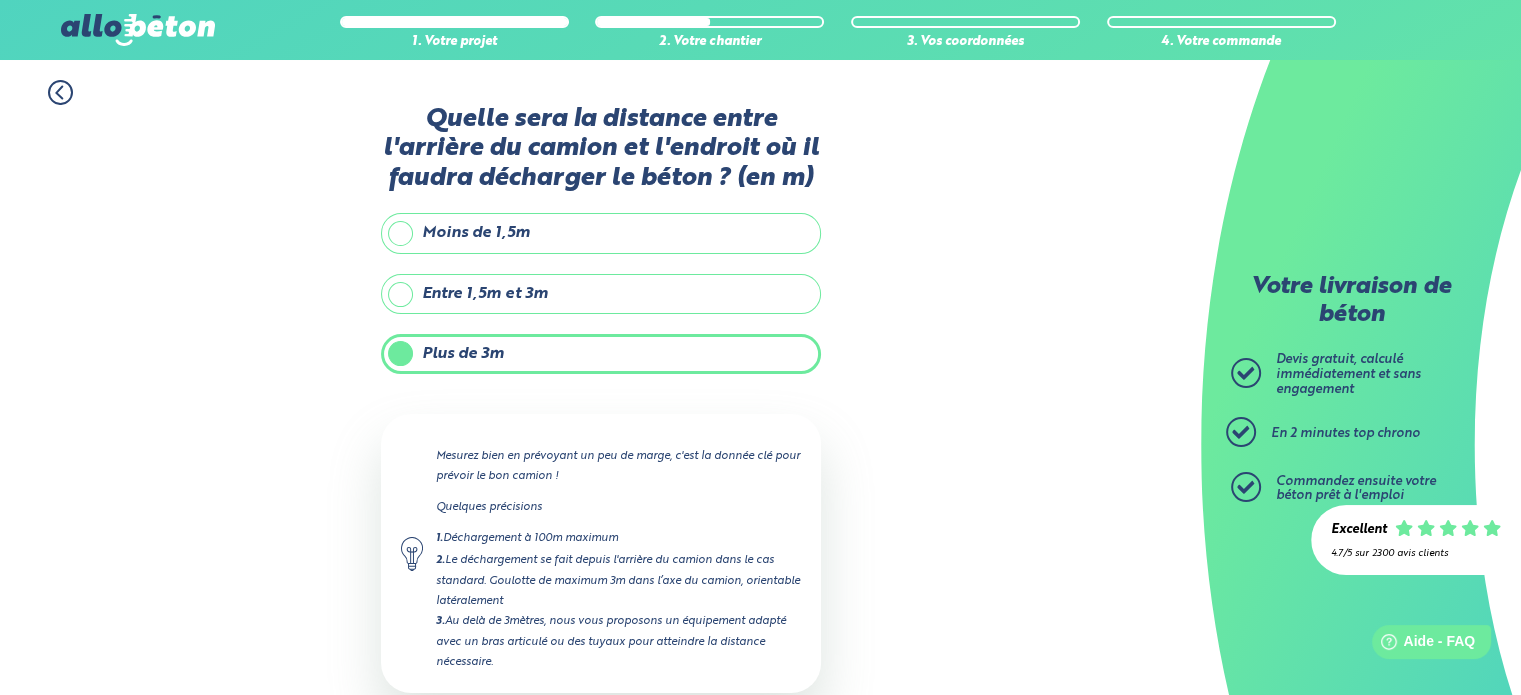 click on "Moins de 1,5m" at bounding box center [601, 233] 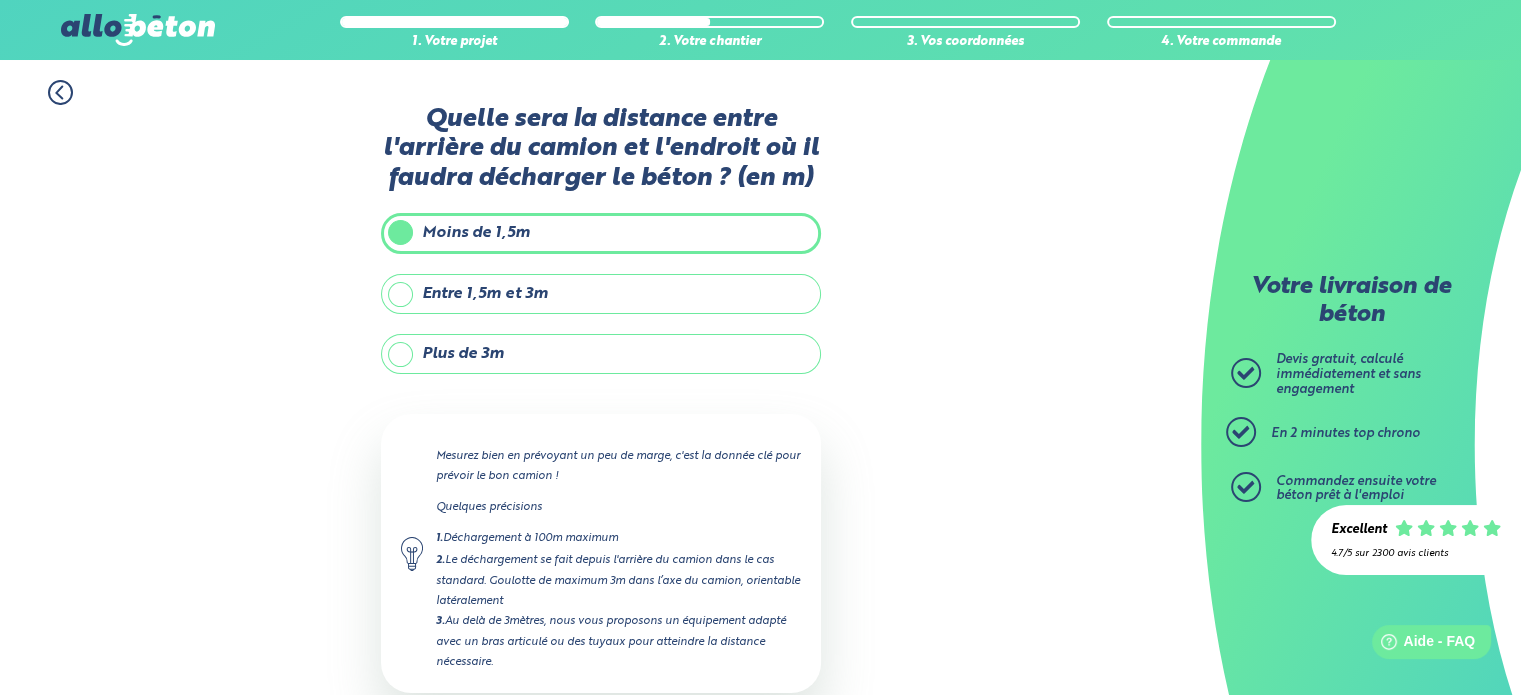 scroll, scrollTop: 113, scrollLeft: 0, axis: vertical 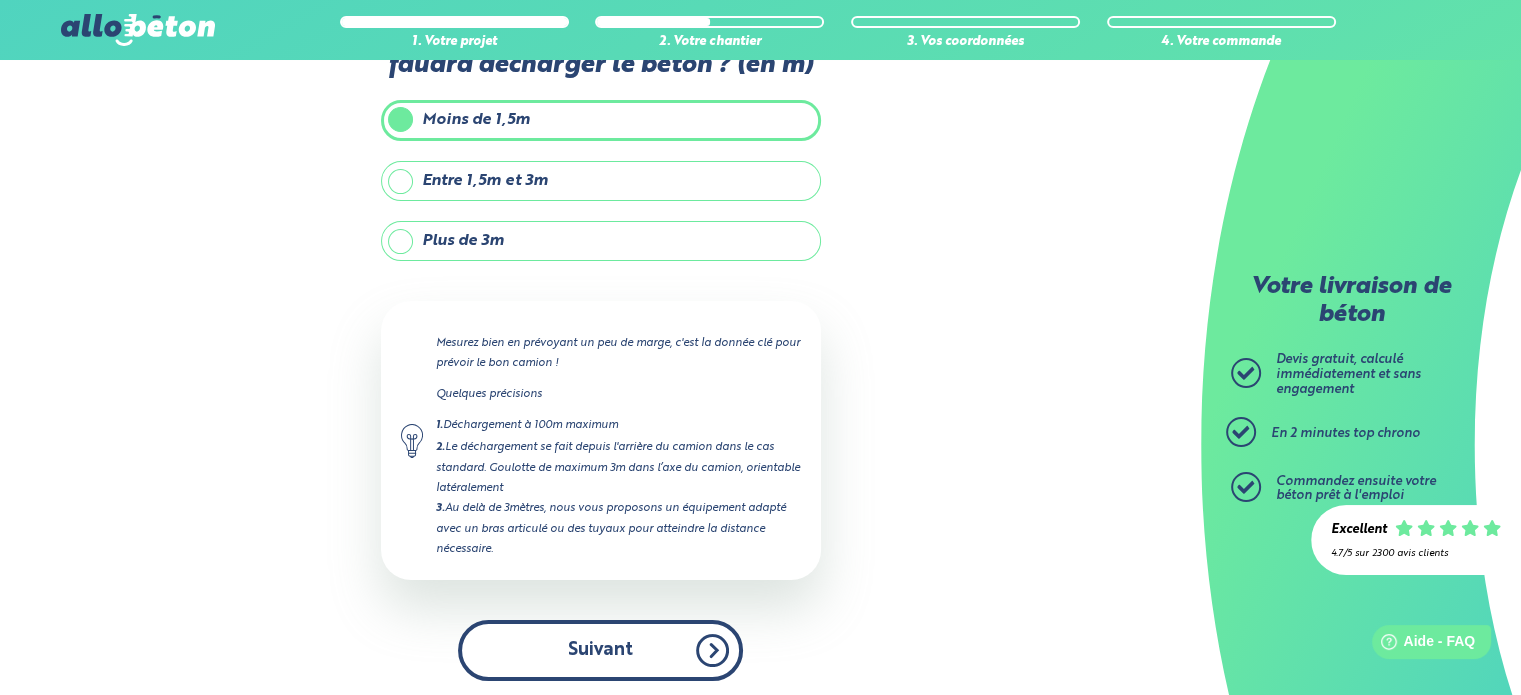 click on "Suivant" at bounding box center [600, 650] 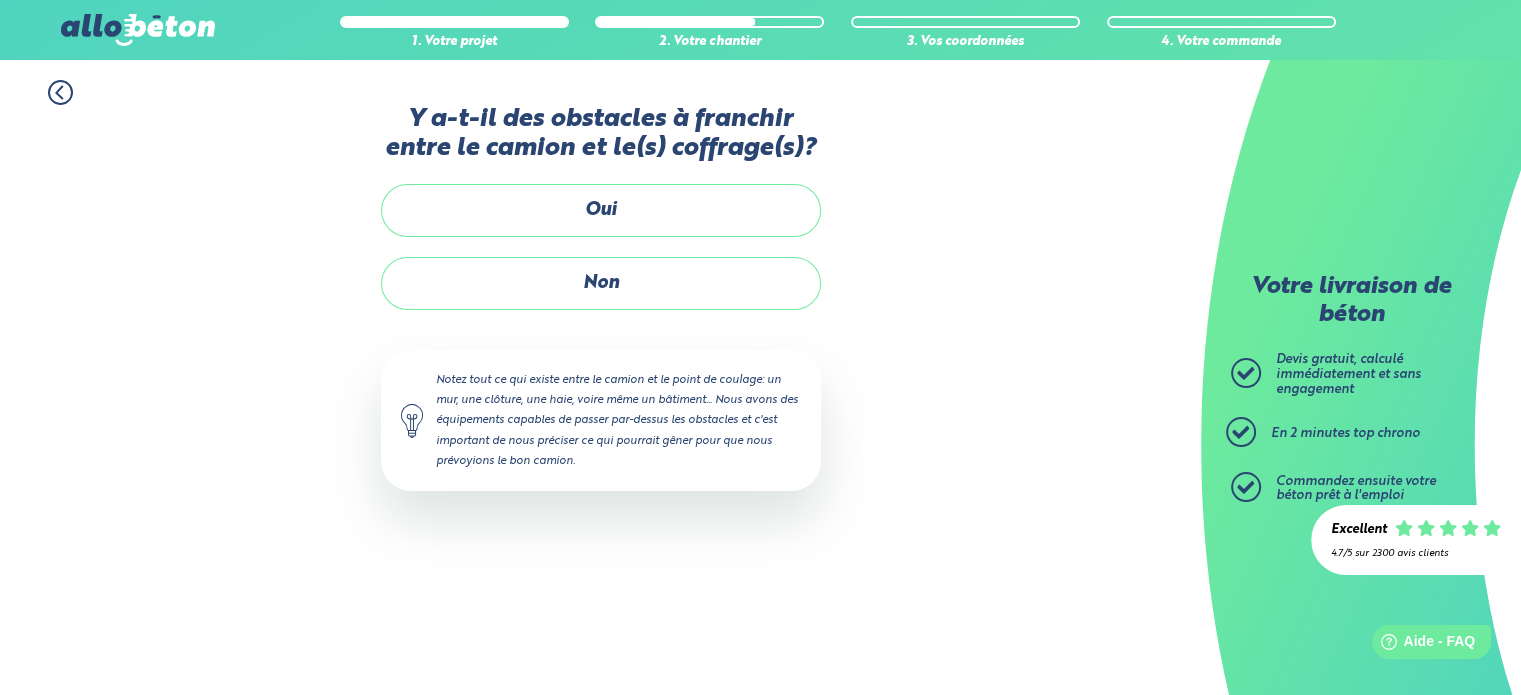 scroll, scrollTop: 0, scrollLeft: 0, axis: both 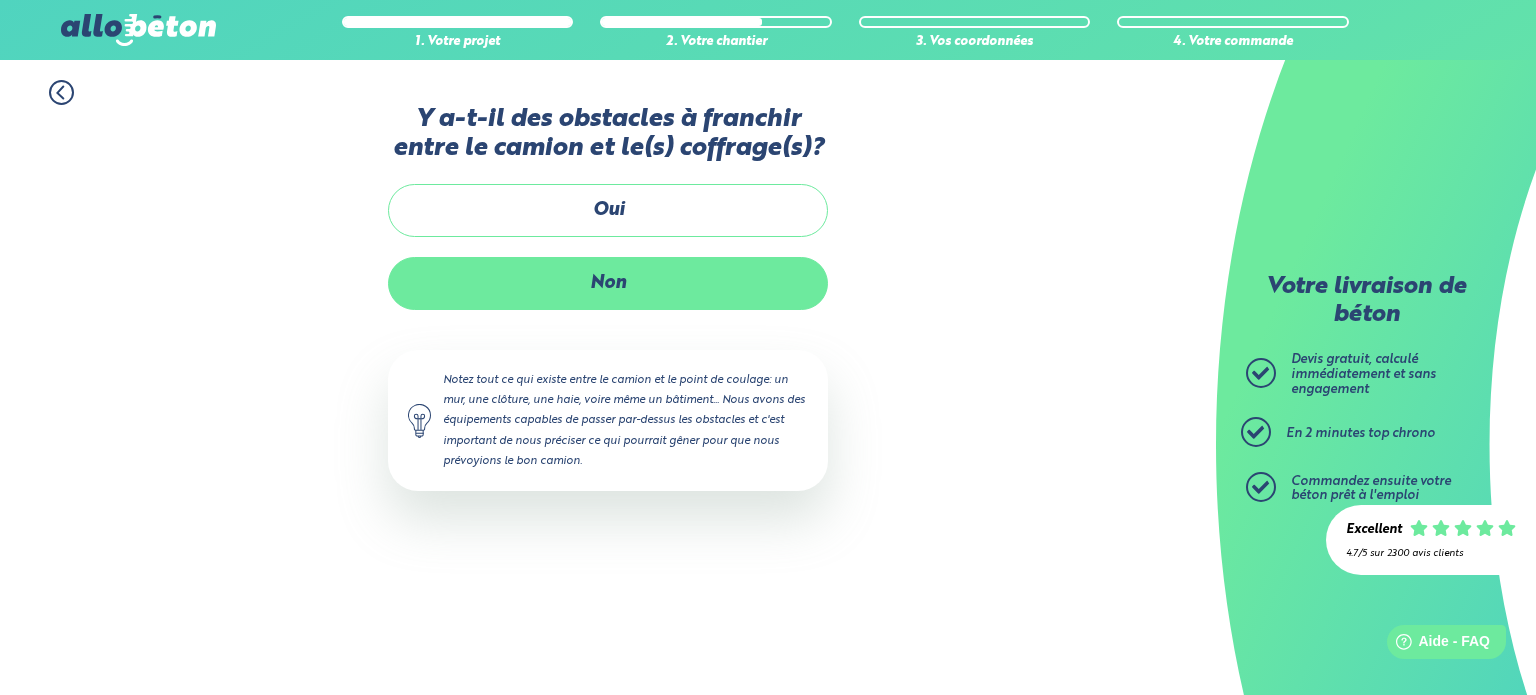 click on "Non" at bounding box center (608, 283) 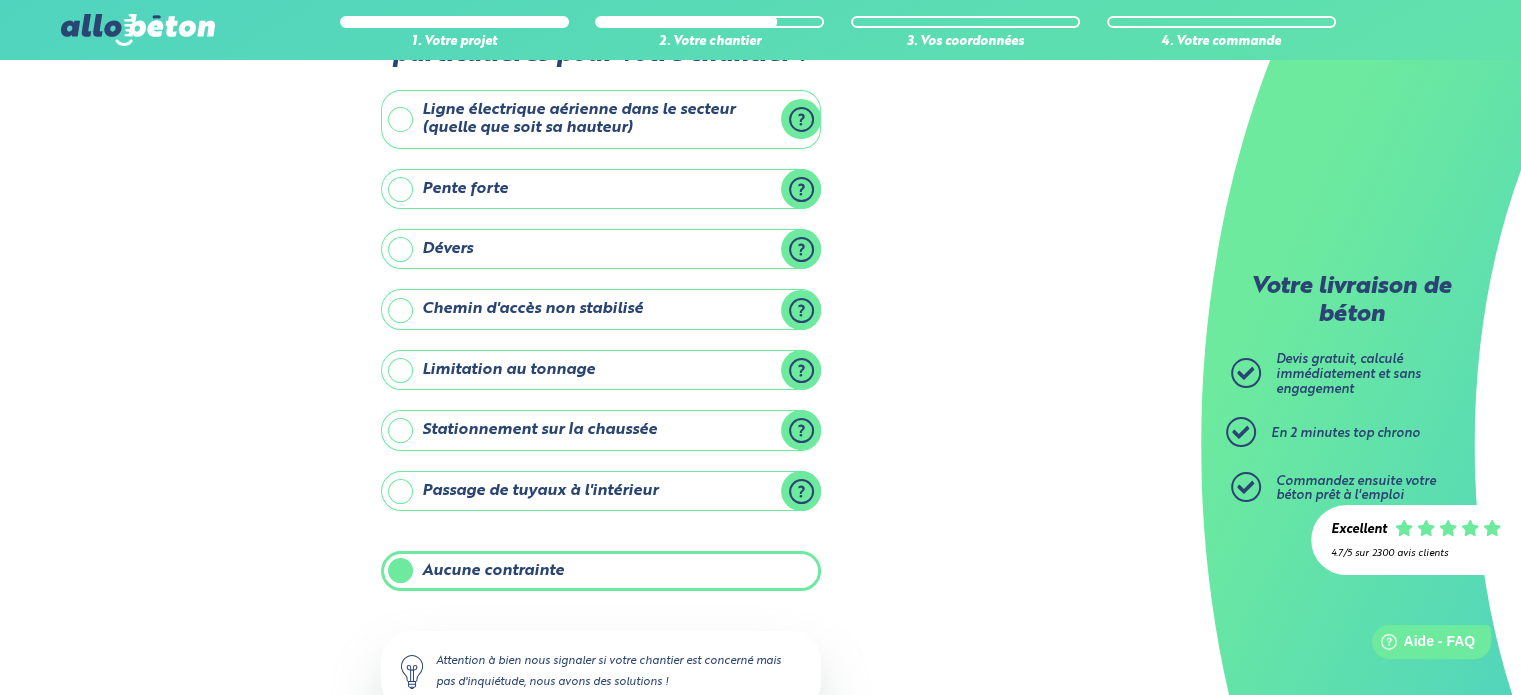 scroll, scrollTop: 110, scrollLeft: 0, axis: vertical 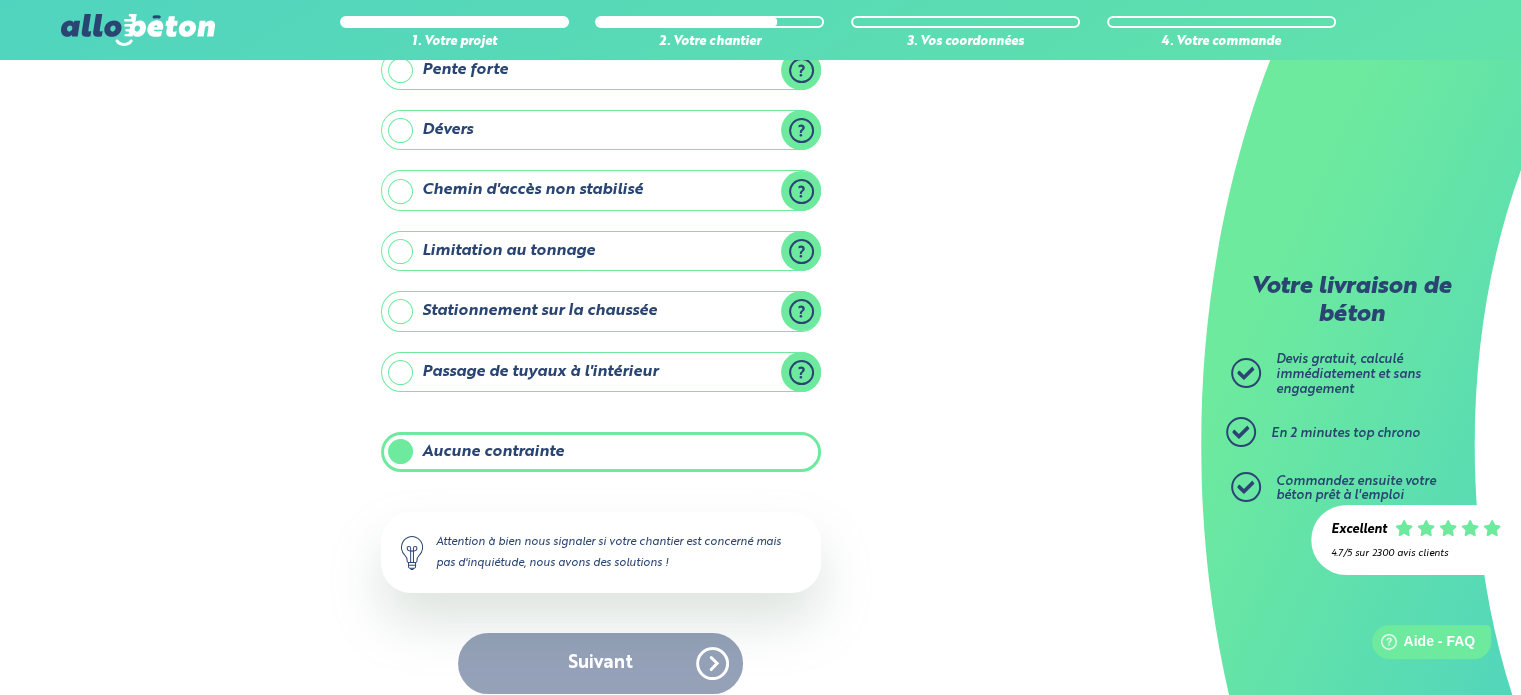 click on "Suivant" at bounding box center [601, 663] 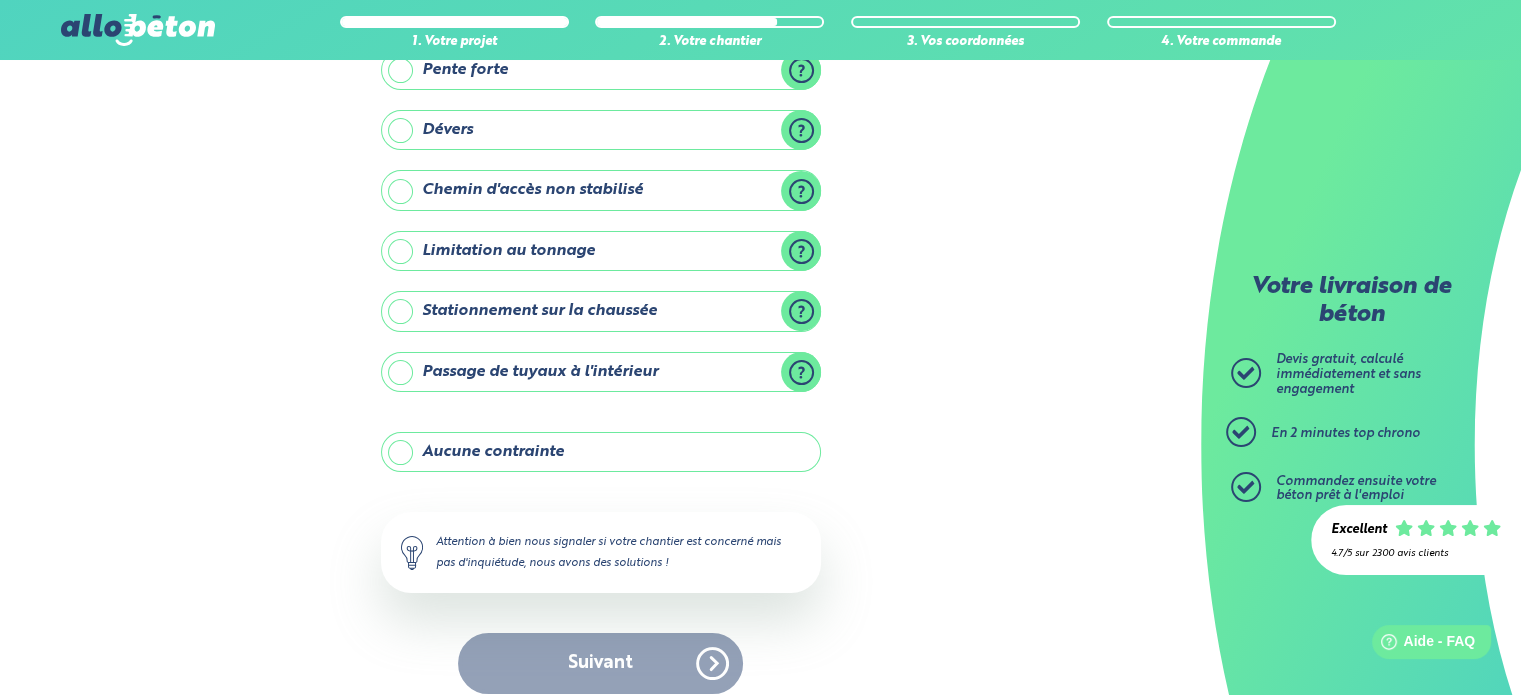 click on "Aucune contrainte" at bounding box center [601, 452] 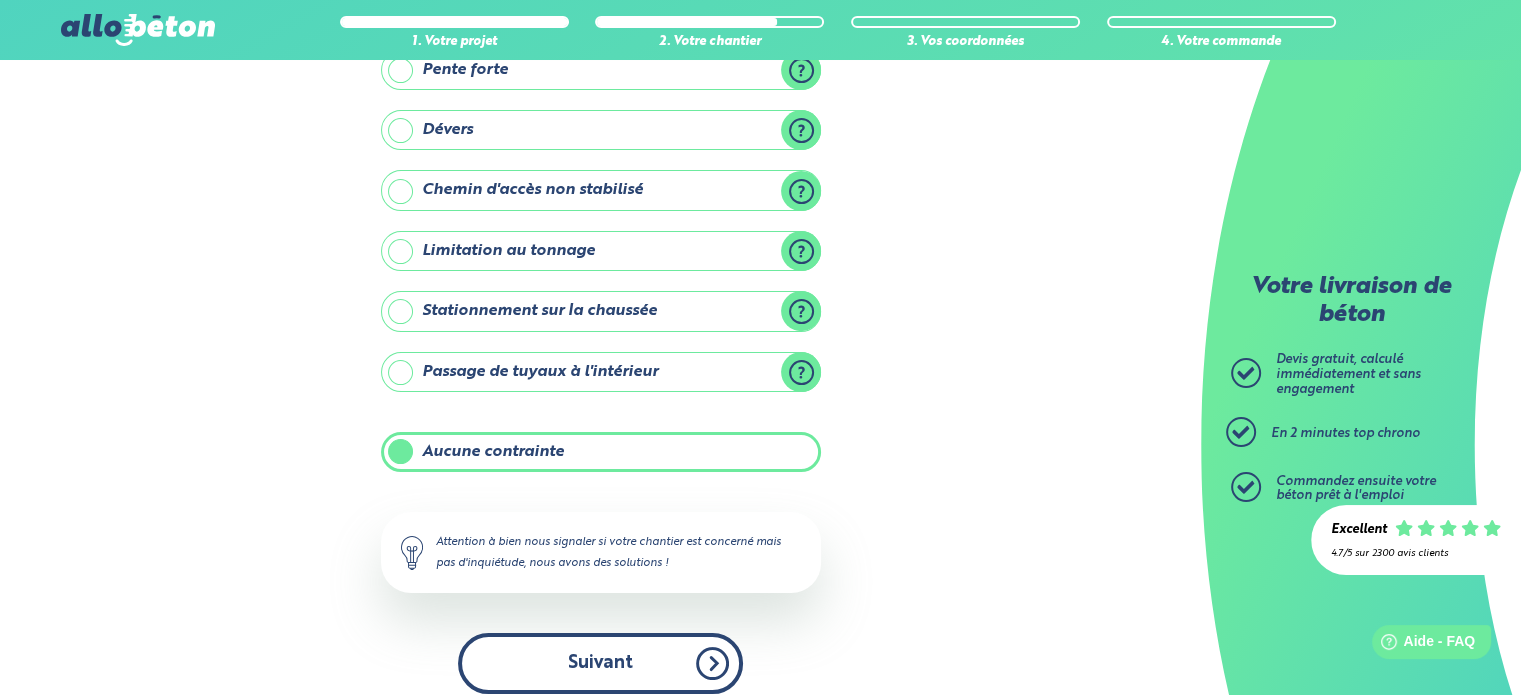 click on "Suivant" at bounding box center (600, 663) 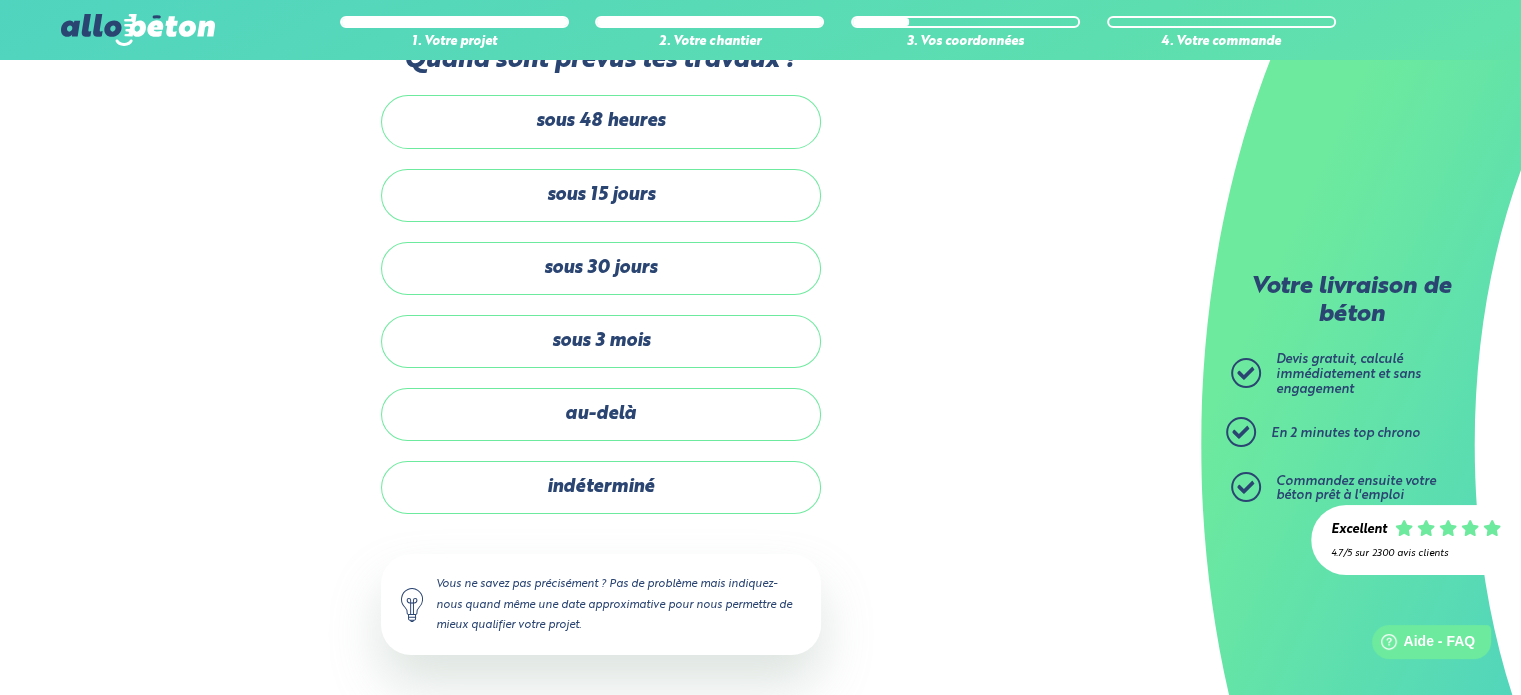 scroll, scrollTop: 56, scrollLeft: 0, axis: vertical 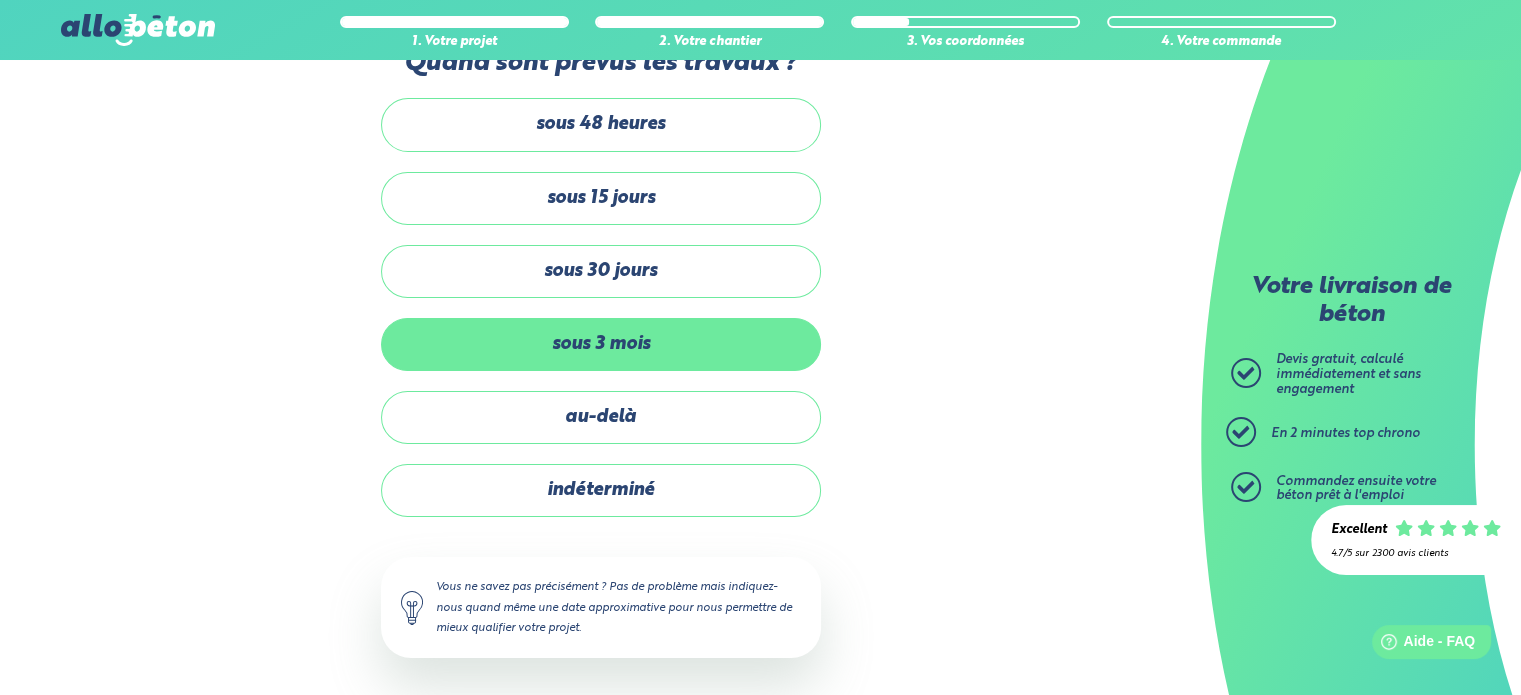 click on "sous 3 mois" at bounding box center [601, 344] 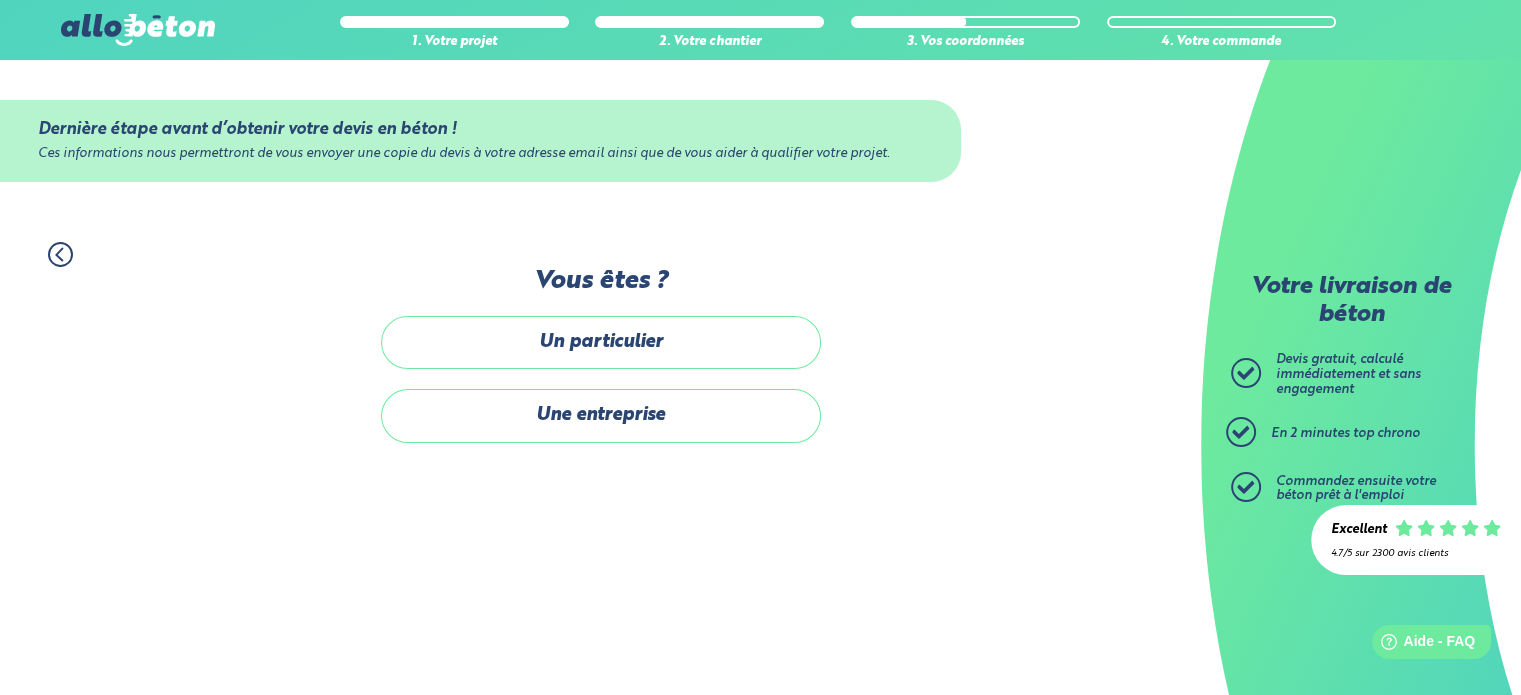 scroll, scrollTop: 0, scrollLeft: 0, axis: both 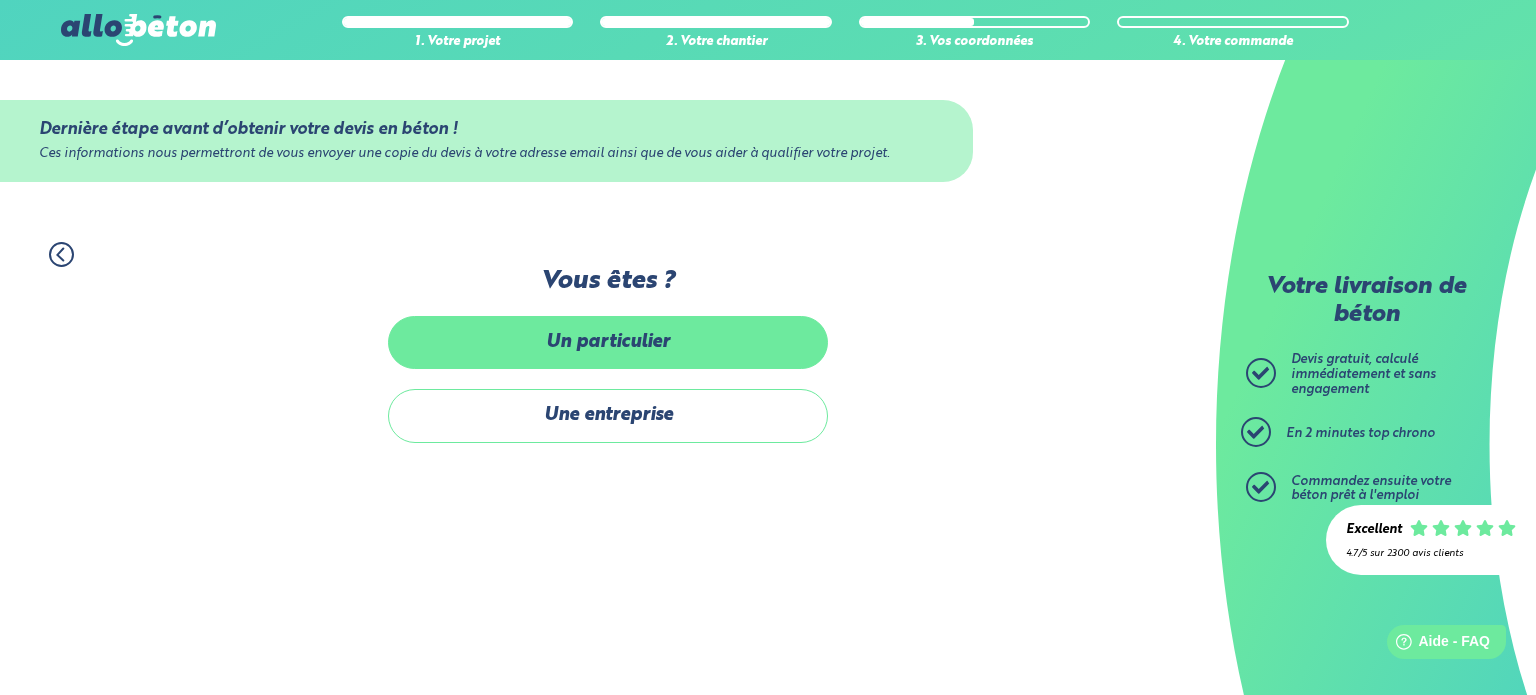 click on "Un particulier" at bounding box center (608, 342) 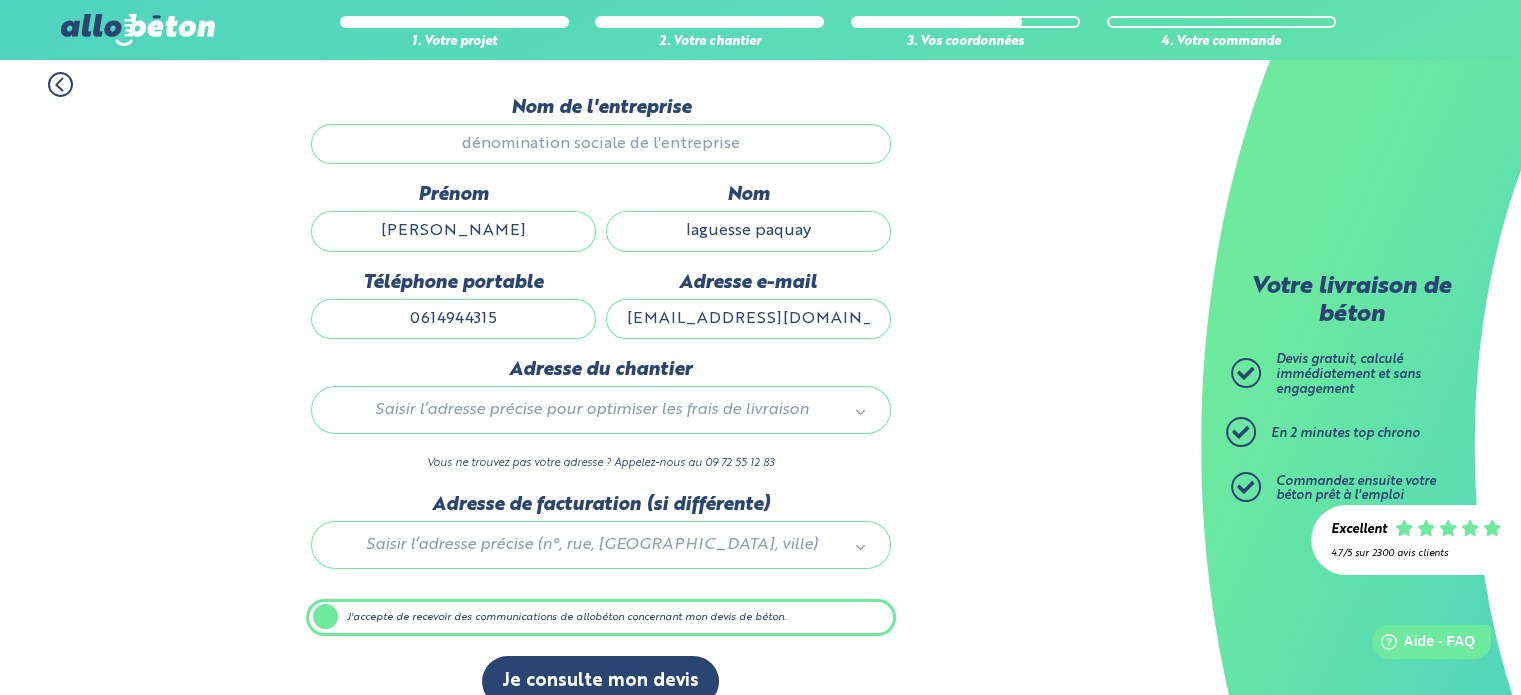 scroll, scrollTop: 199, scrollLeft: 0, axis: vertical 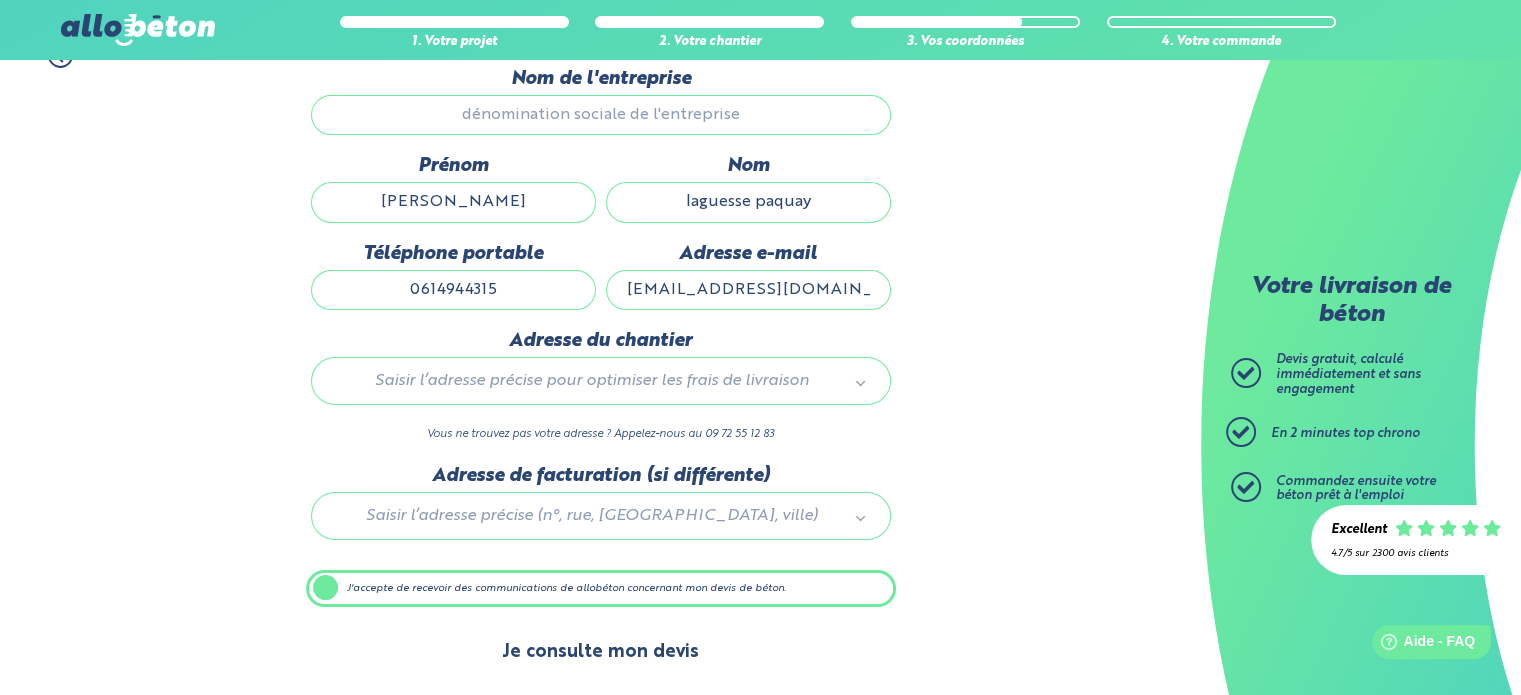 click on "Je consulte mon devis" at bounding box center (600, 652) 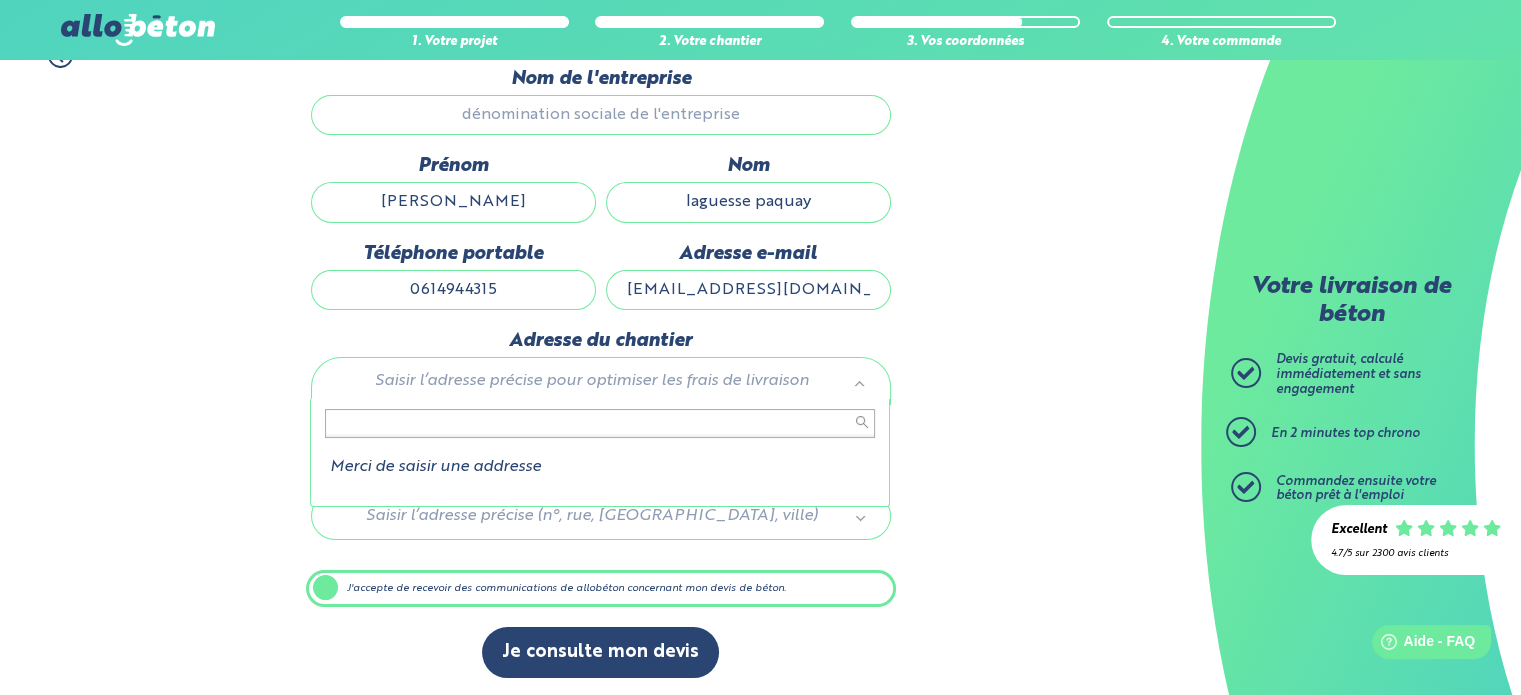 click at bounding box center (600, 423) 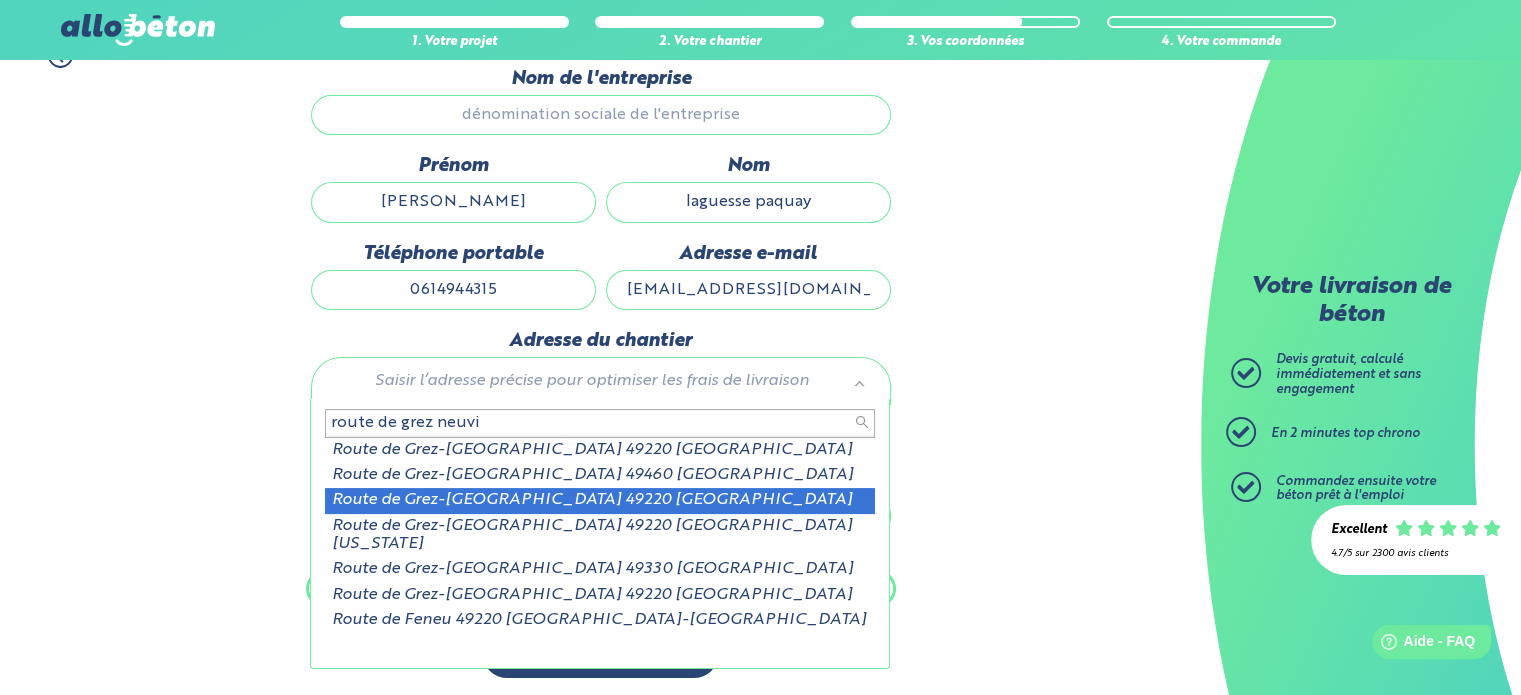 type on "route de grez neuvi" 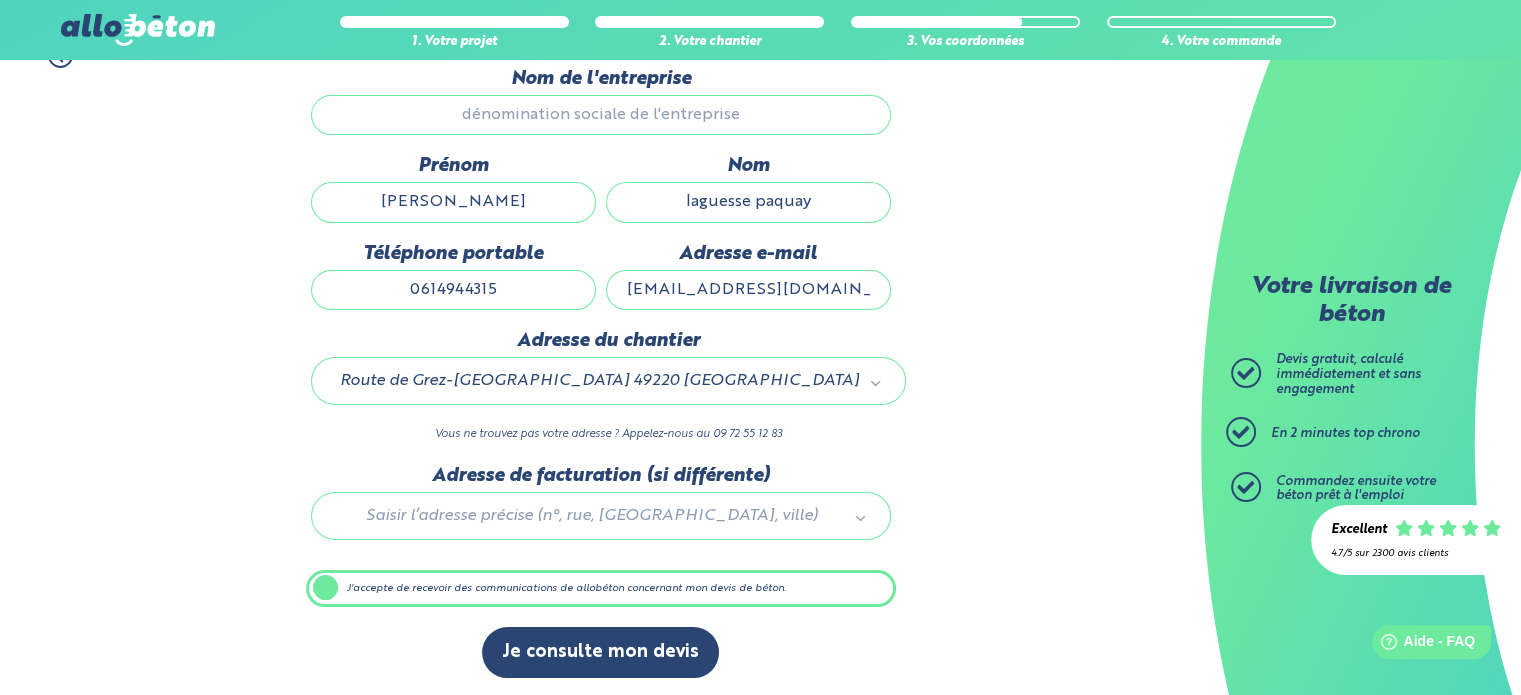 click at bounding box center (601, 512) 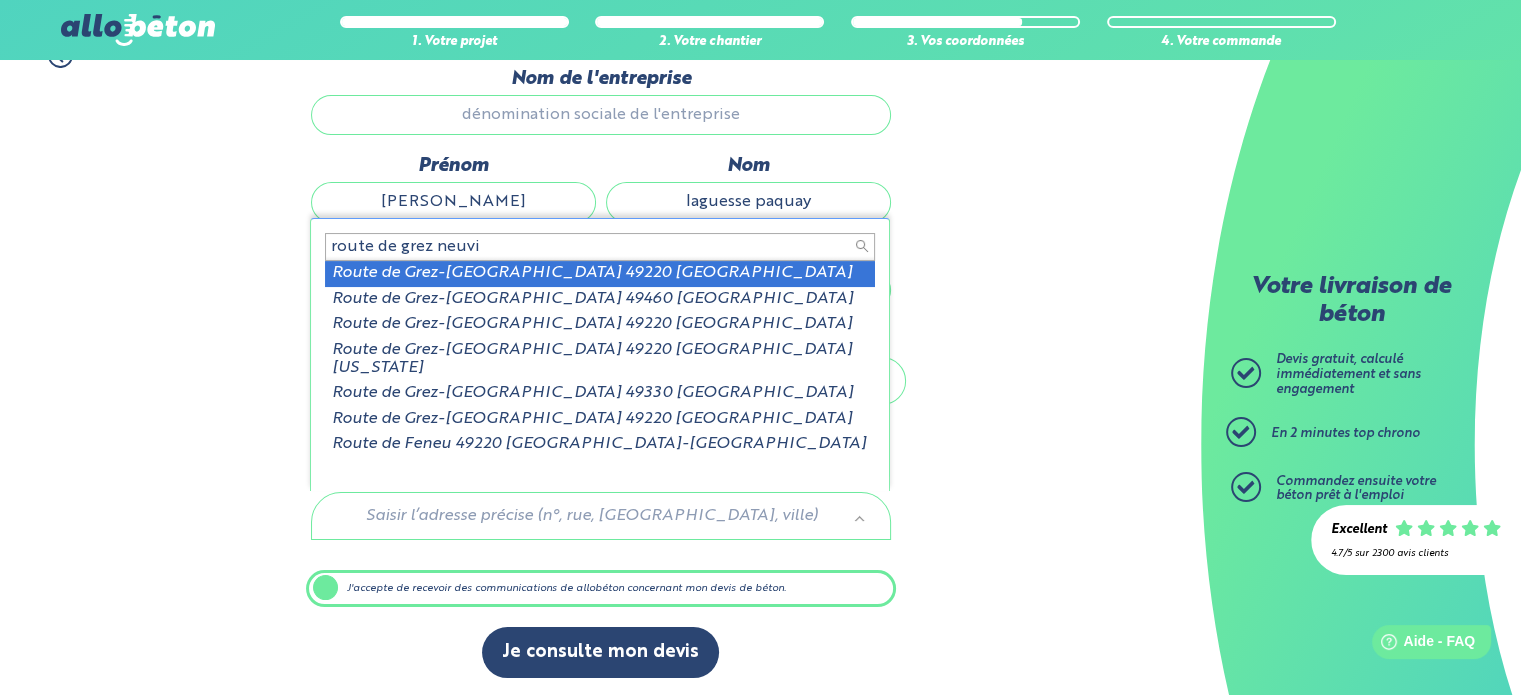 scroll, scrollTop: 2, scrollLeft: 0, axis: vertical 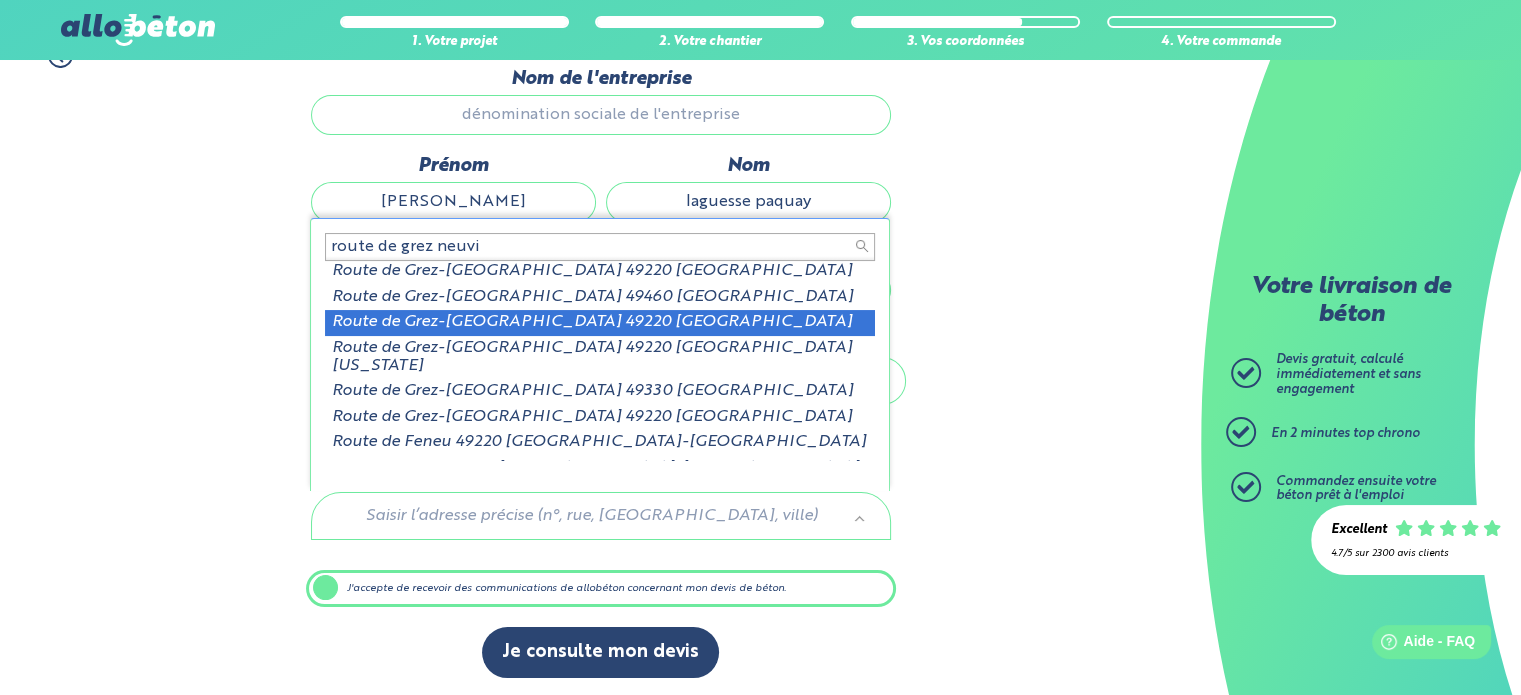 type on "route de grez neuvi" 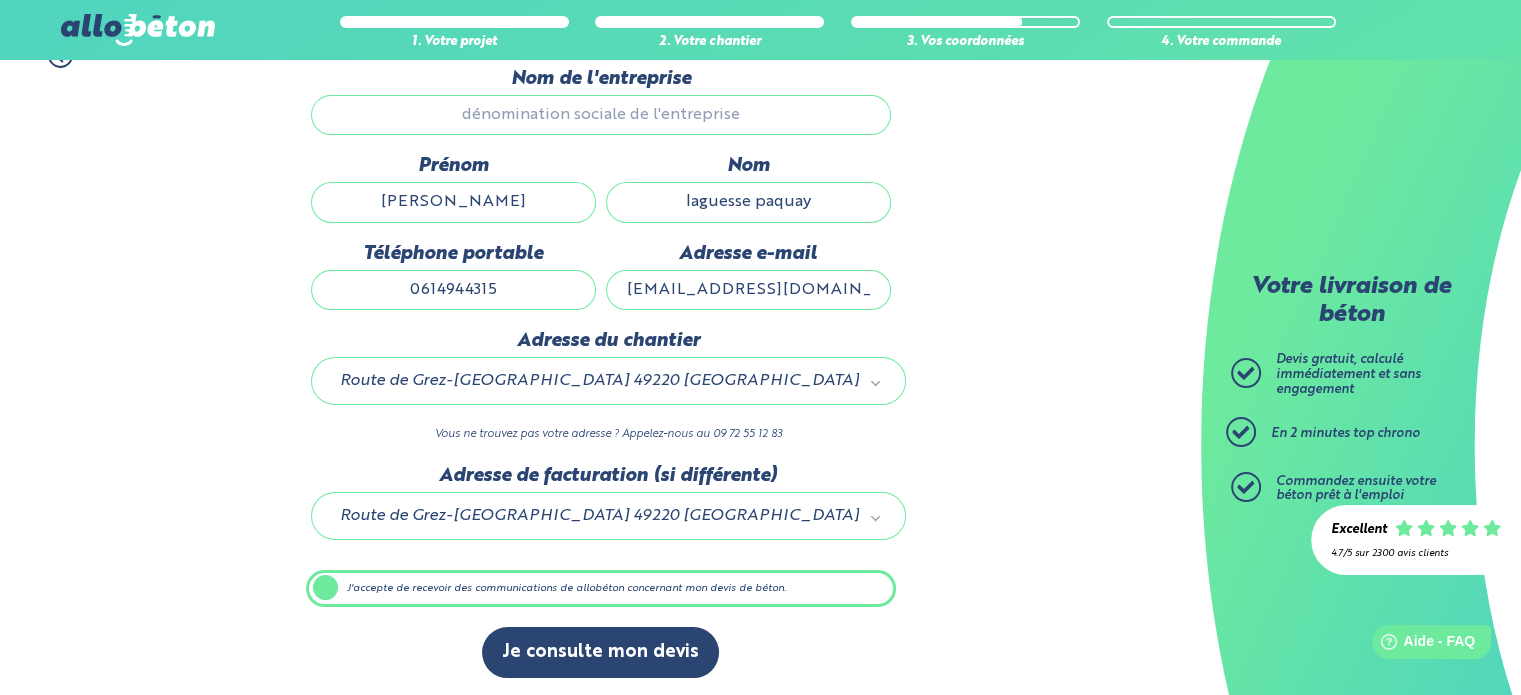 click on "J'accepte de recevoir des communications de allobéton concernant mon devis de béton." at bounding box center (601, 589) 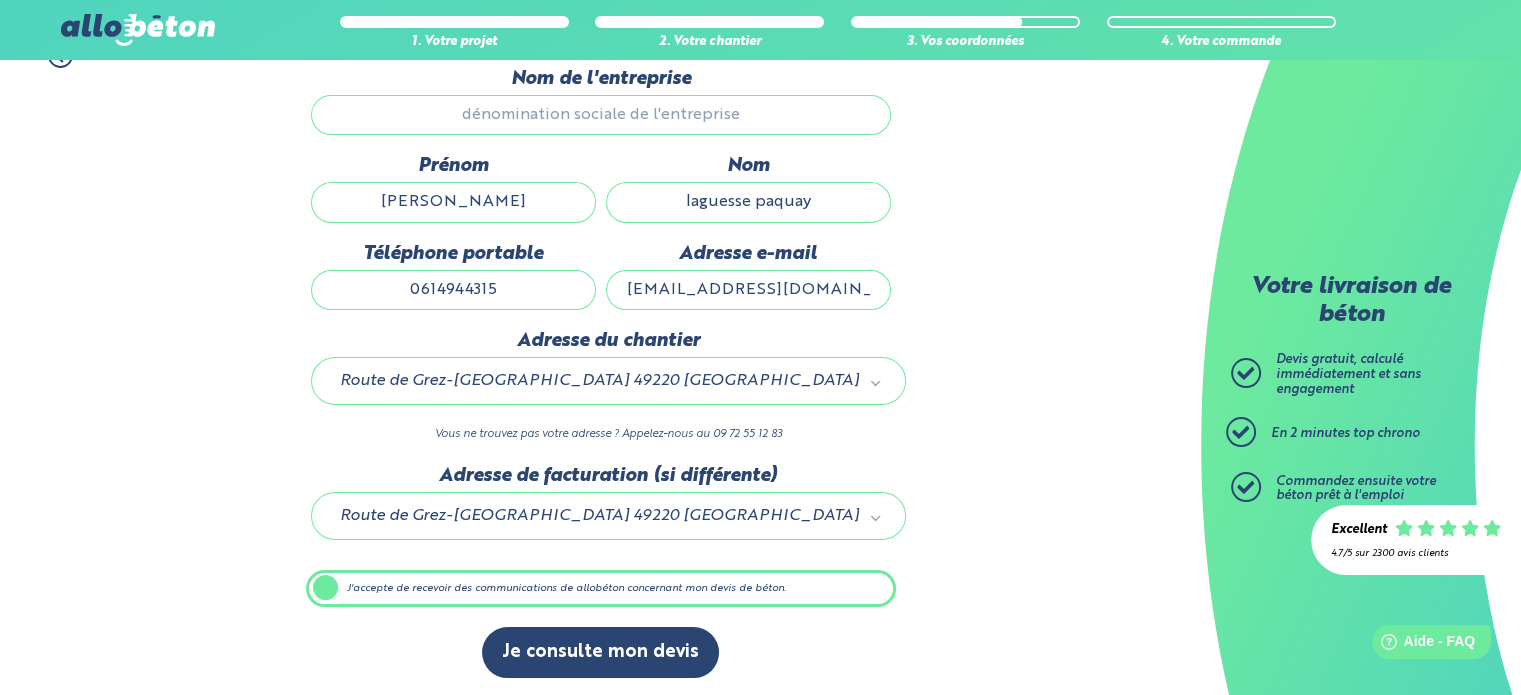click on "J'accepte de recevoir des communications de allobéton concernant mon devis de béton." at bounding box center [0, 0] 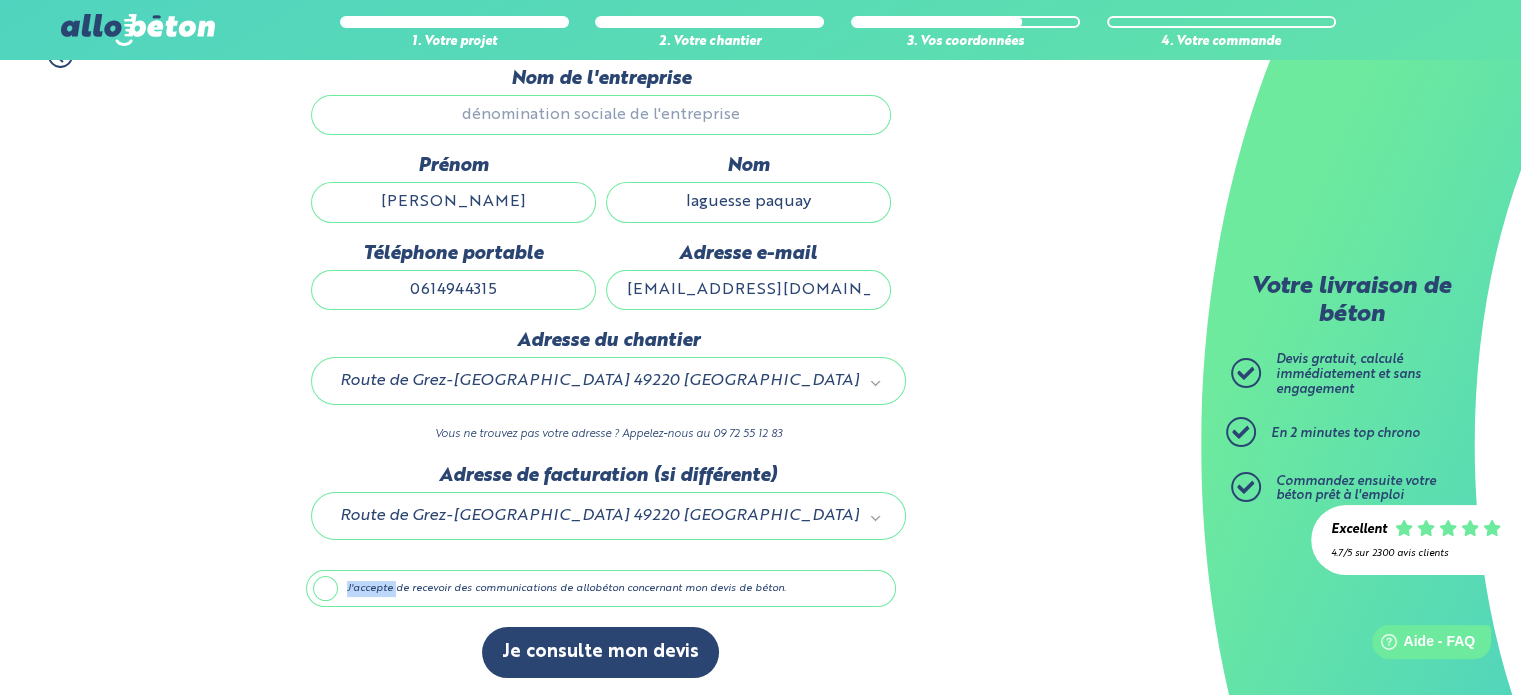 click on "J'accepte de recevoir des communications de allobéton concernant mon devis de béton." at bounding box center [601, 589] 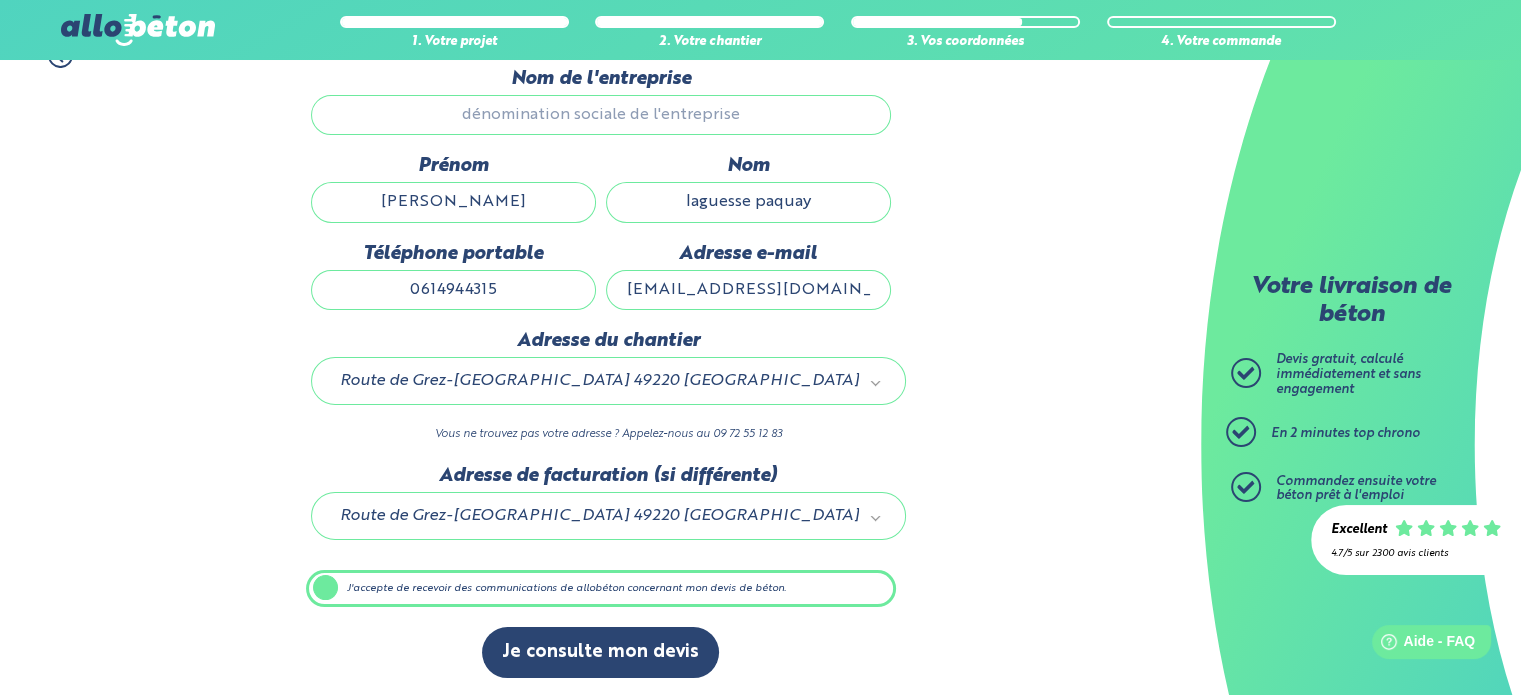click on "Je consulte mon devis" at bounding box center (601, 662) 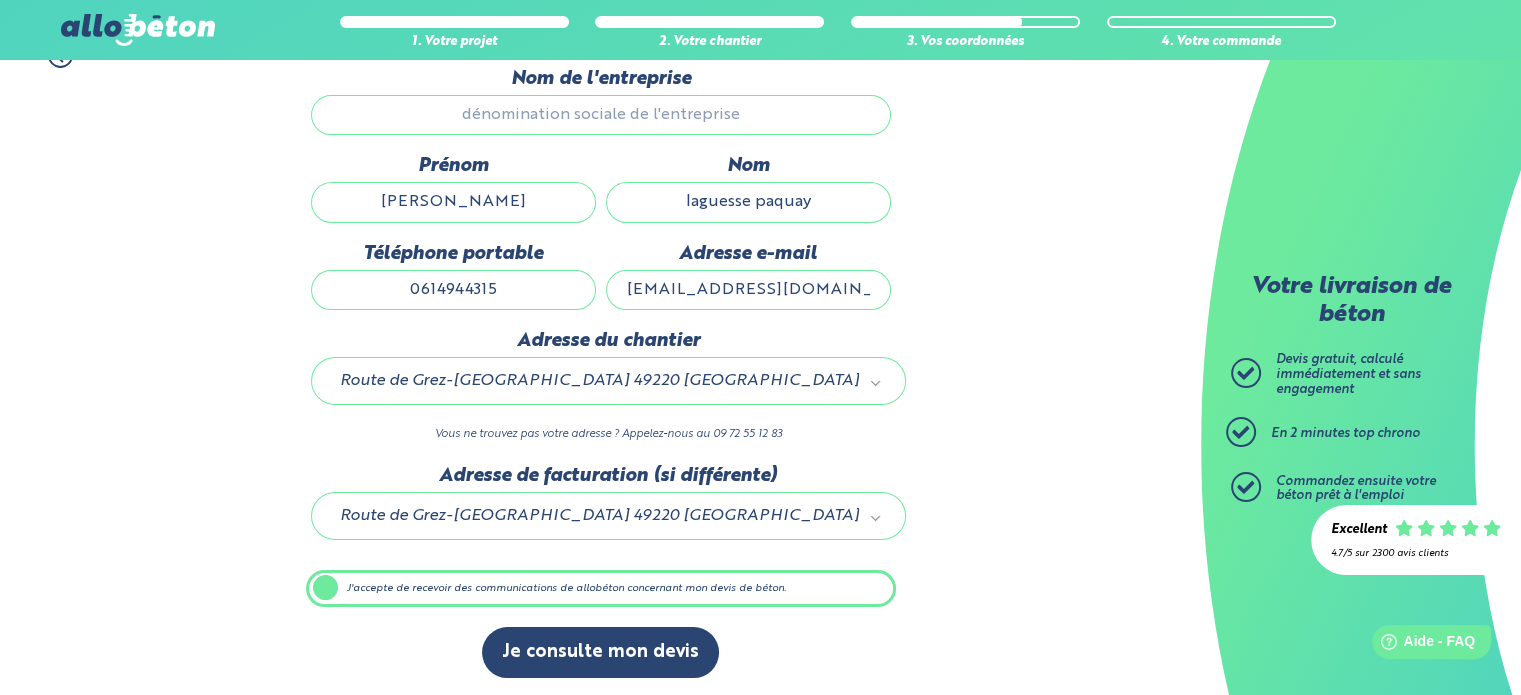 click on "Nom de l'entreprise" at bounding box center (601, 115) 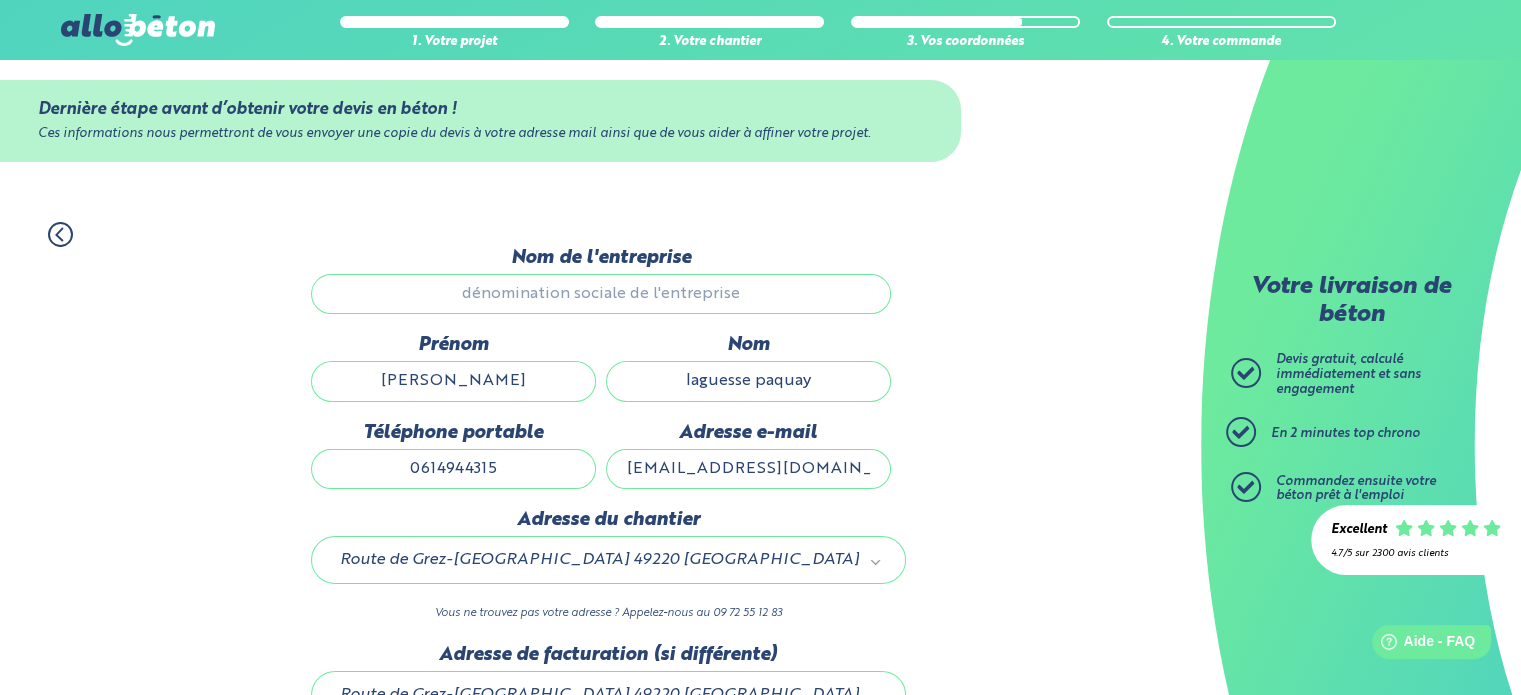 scroll, scrollTop: 5, scrollLeft: 0, axis: vertical 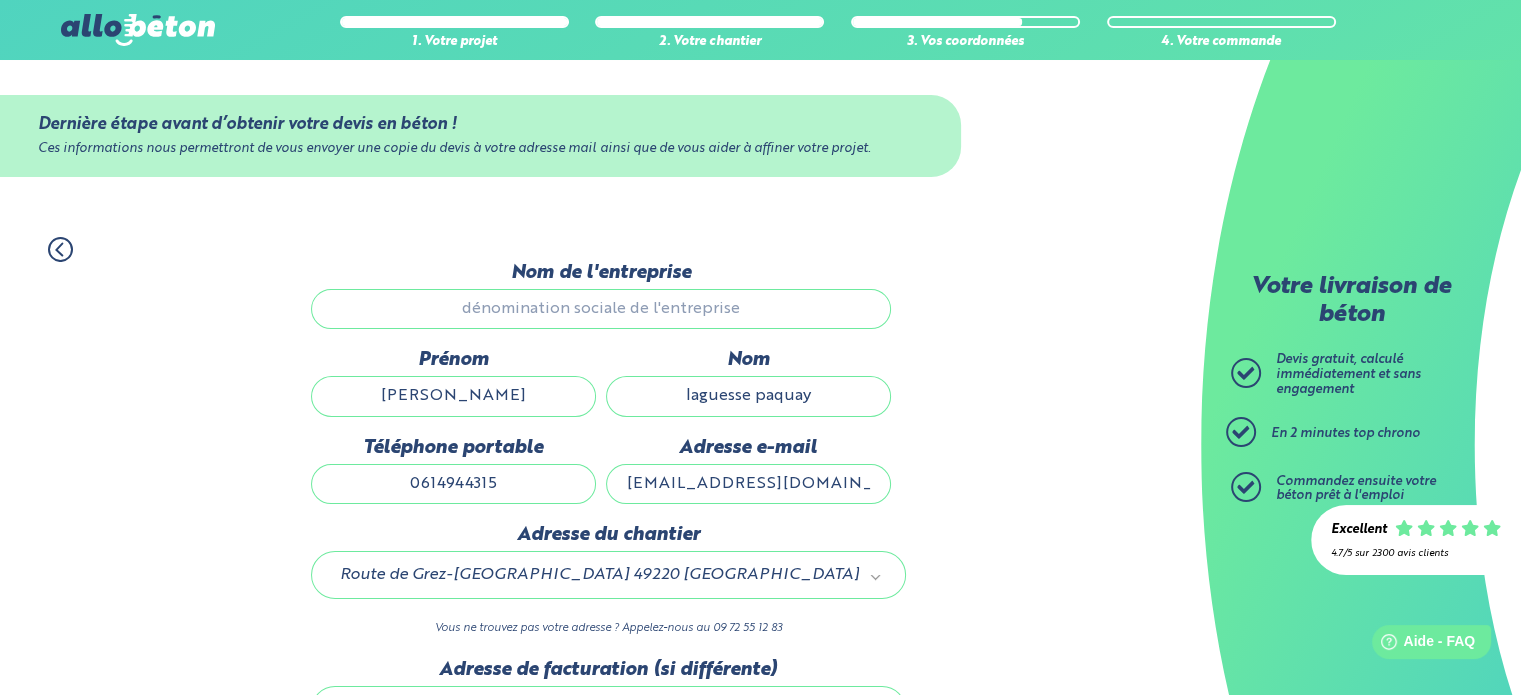 click on "boris" at bounding box center (453, 396) 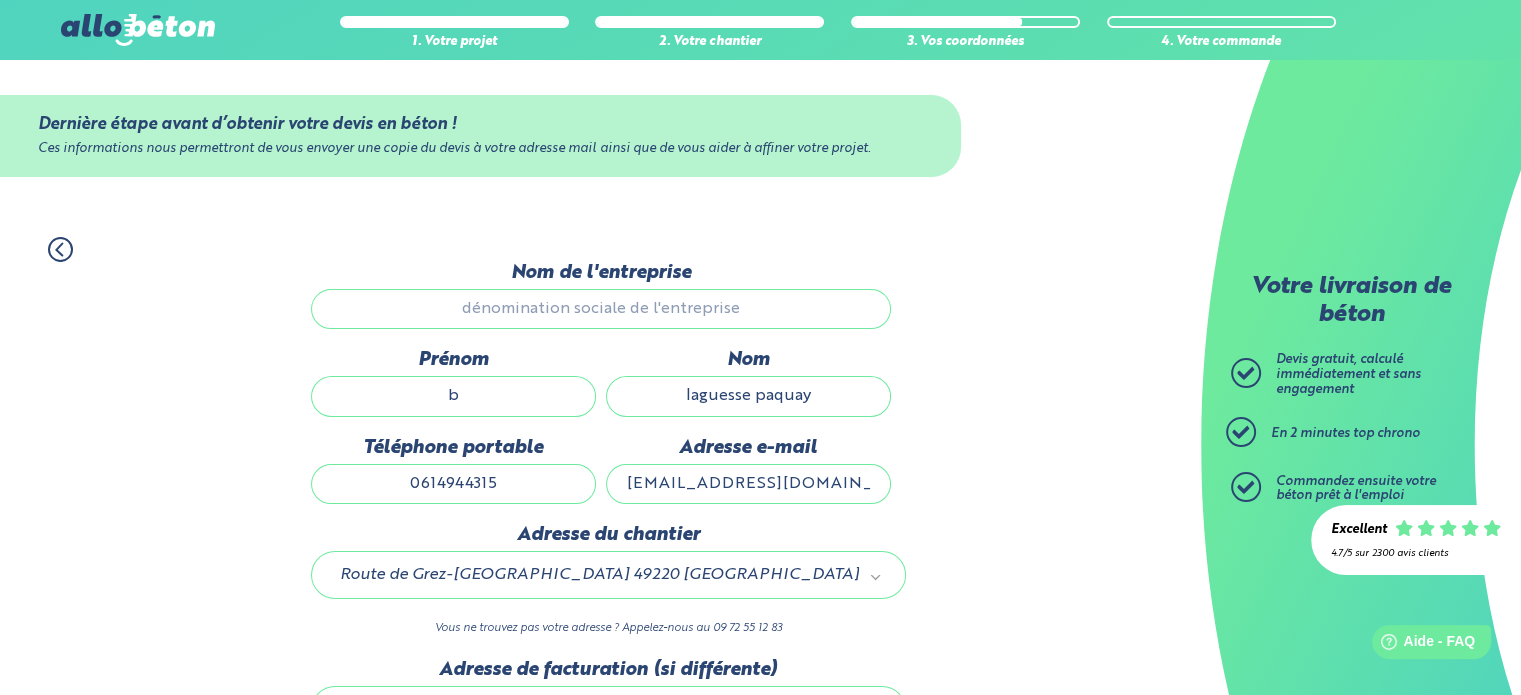 click on "b" at bounding box center (453, 396) 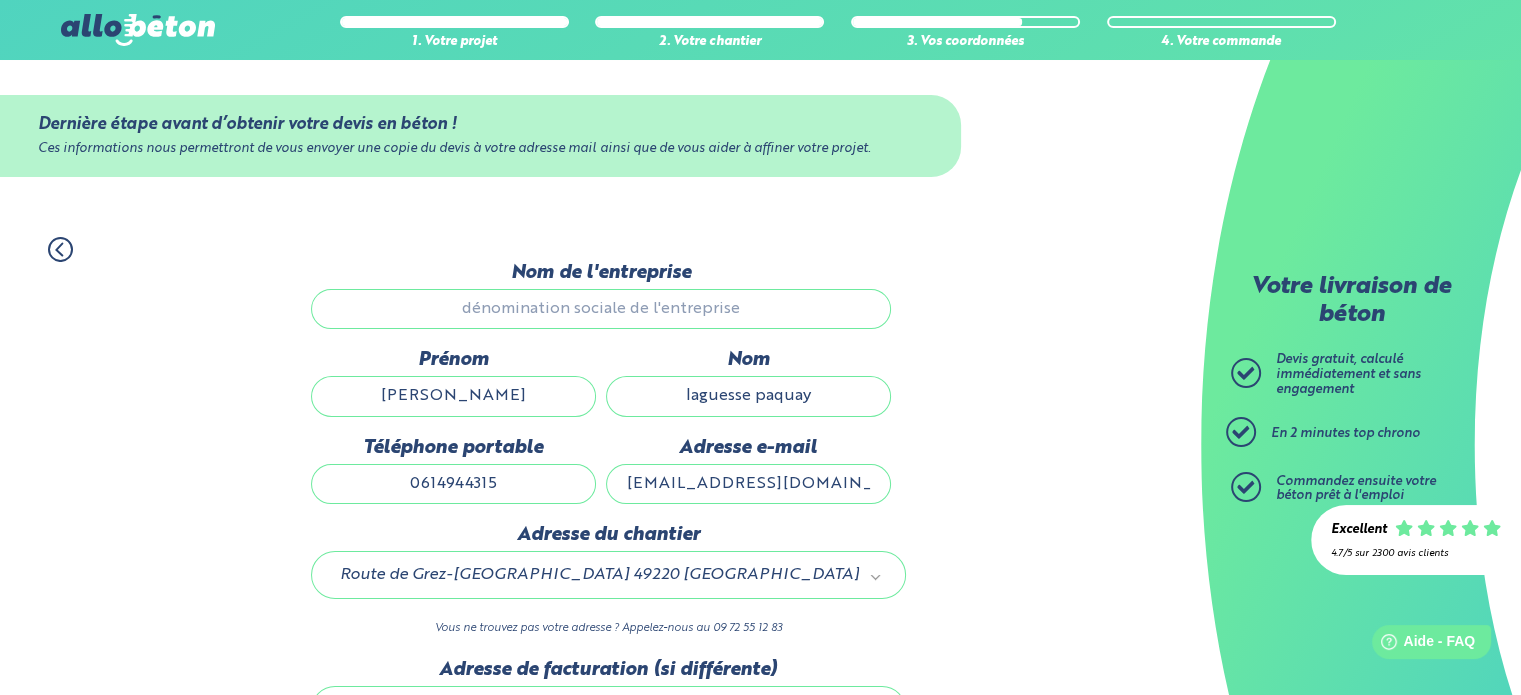 scroll, scrollTop: 199, scrollLeft: 0, axis: vertical 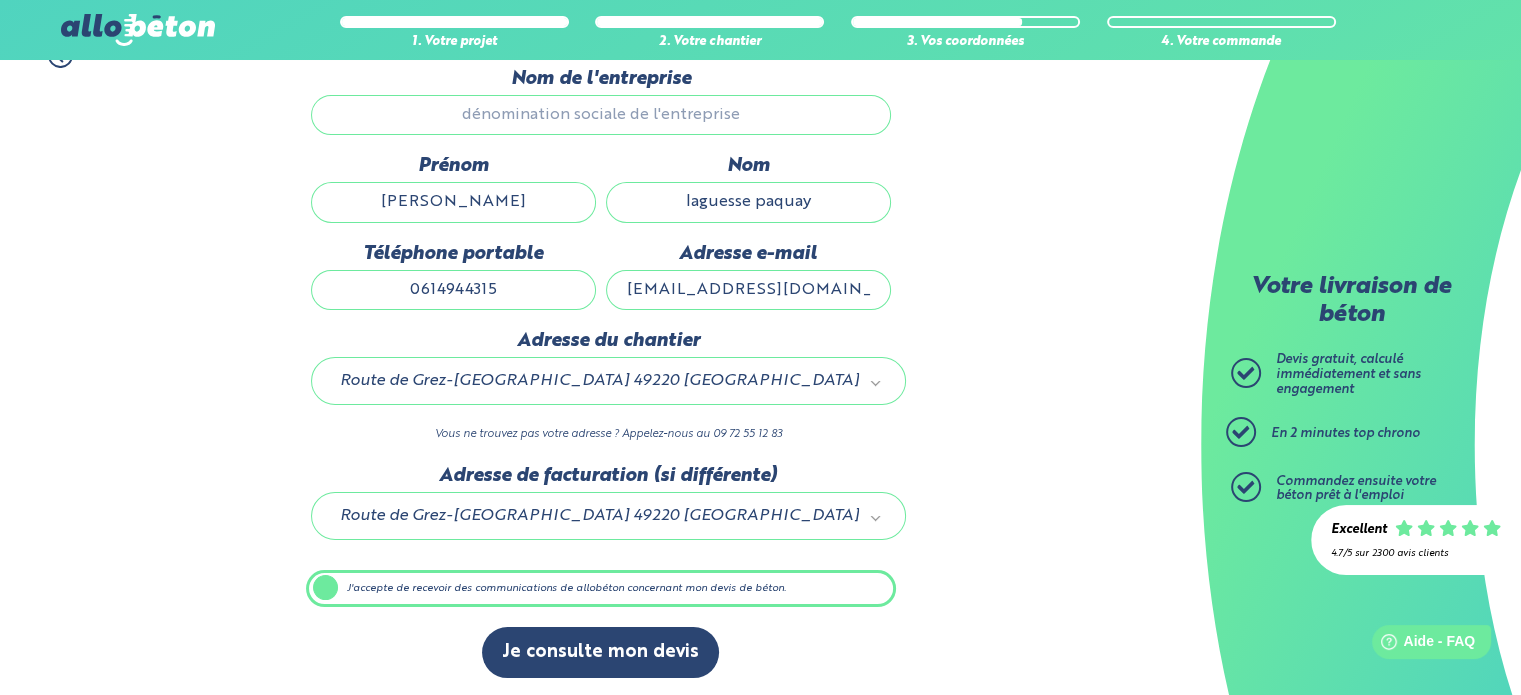 click on "J'accepte de recevoir des communications de allobéton concernant mon devis de béton." at bounding box center (601, 589) 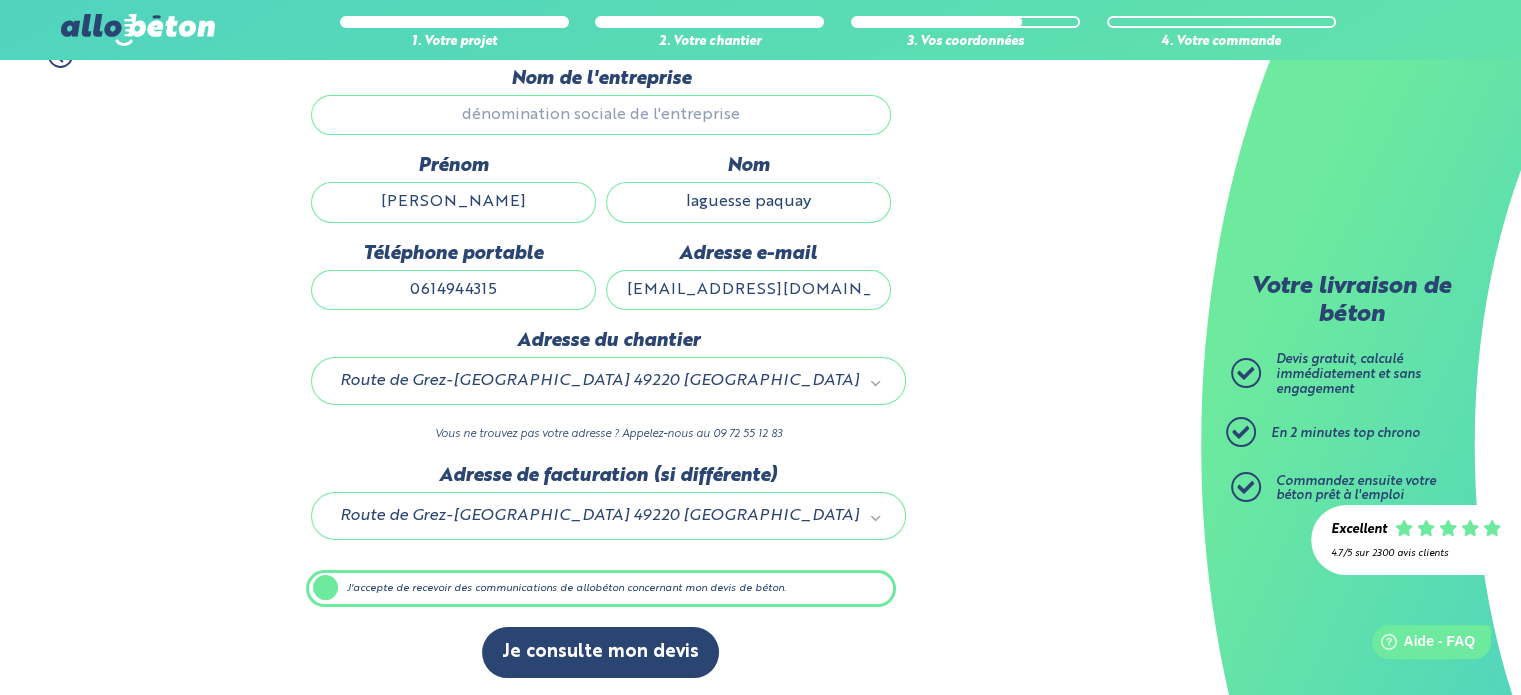 click on "J'accepte de recevoir des communications de allobéton concernant mon devis de béton." at bounding box center [0, 0] 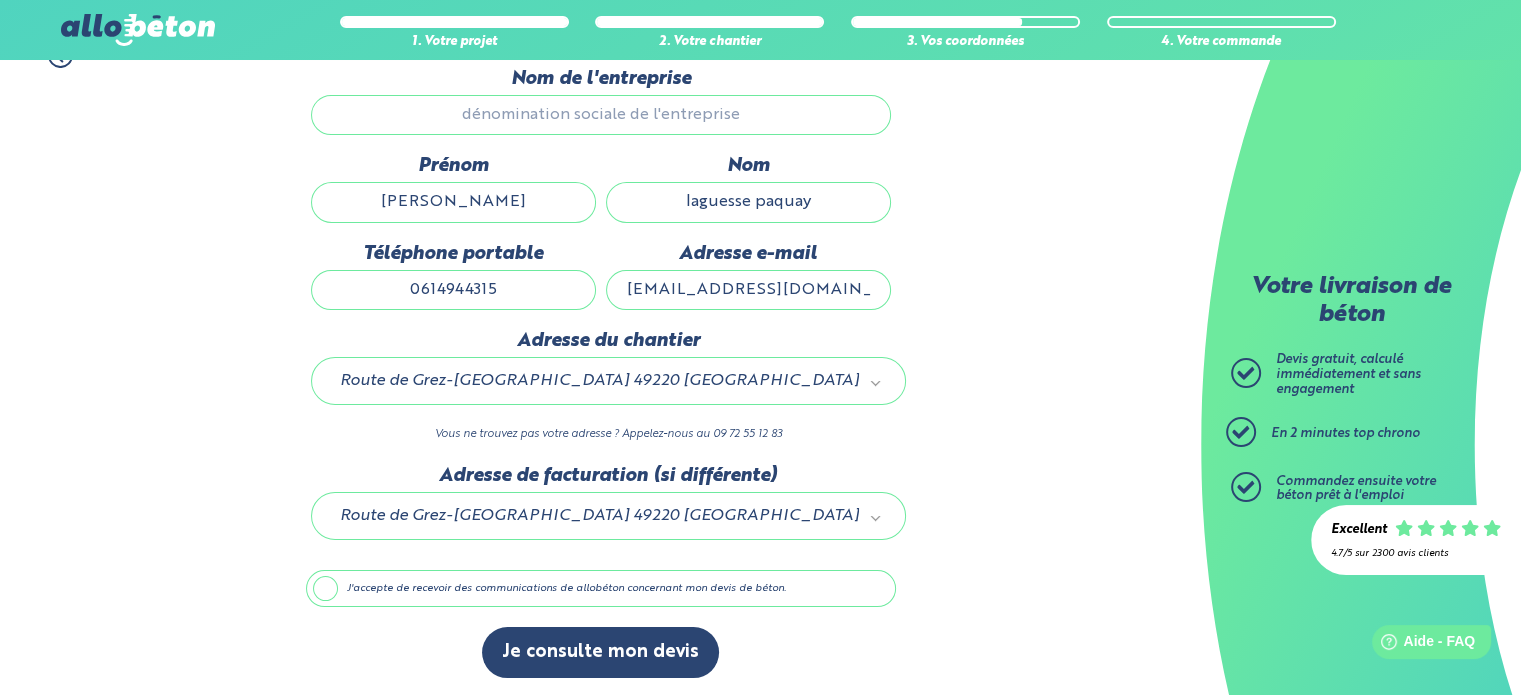 click on "J'accepte de recevoir des communications de allobéton concernant mon devis de béton." at bounding box center [601, 589] 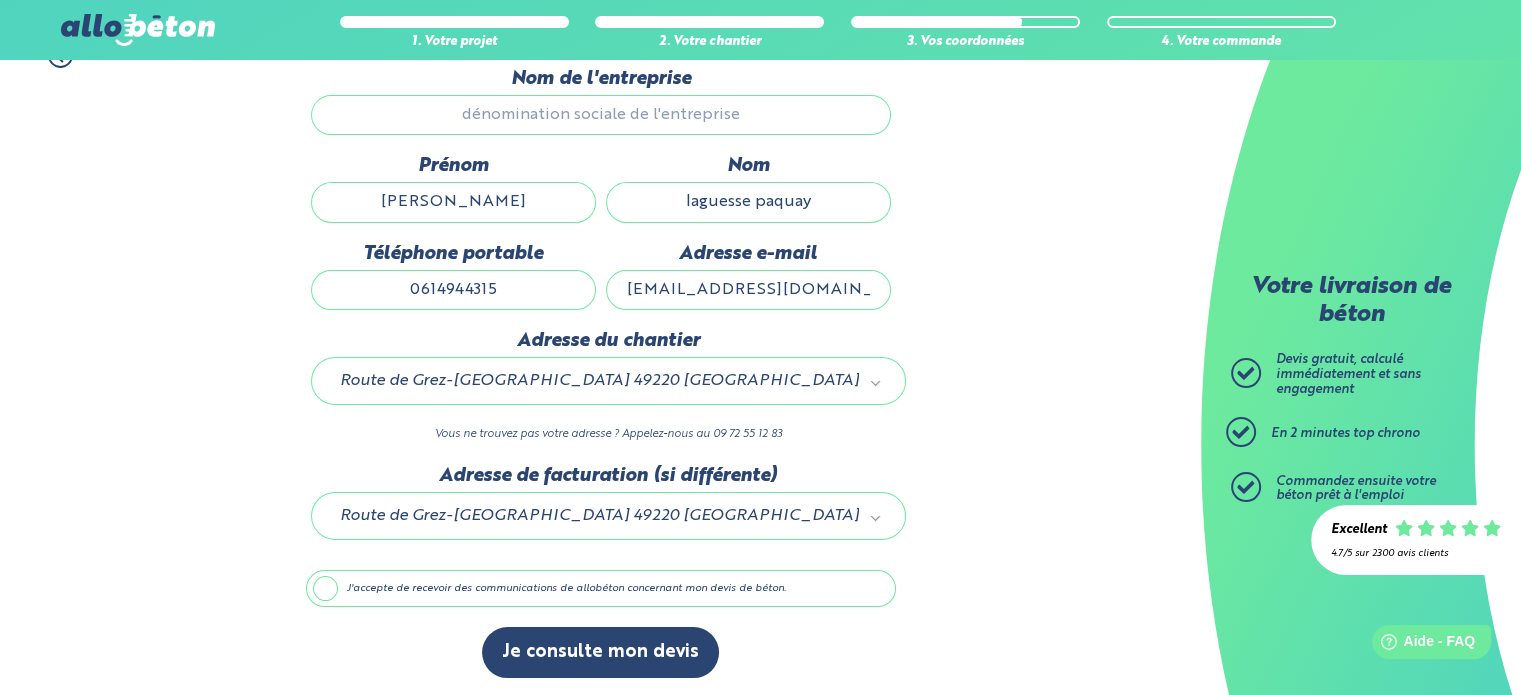 click on "J'accepte de recevoir des communications de allobéton concernant mon devis de béton." at bounding box center (0, 0) 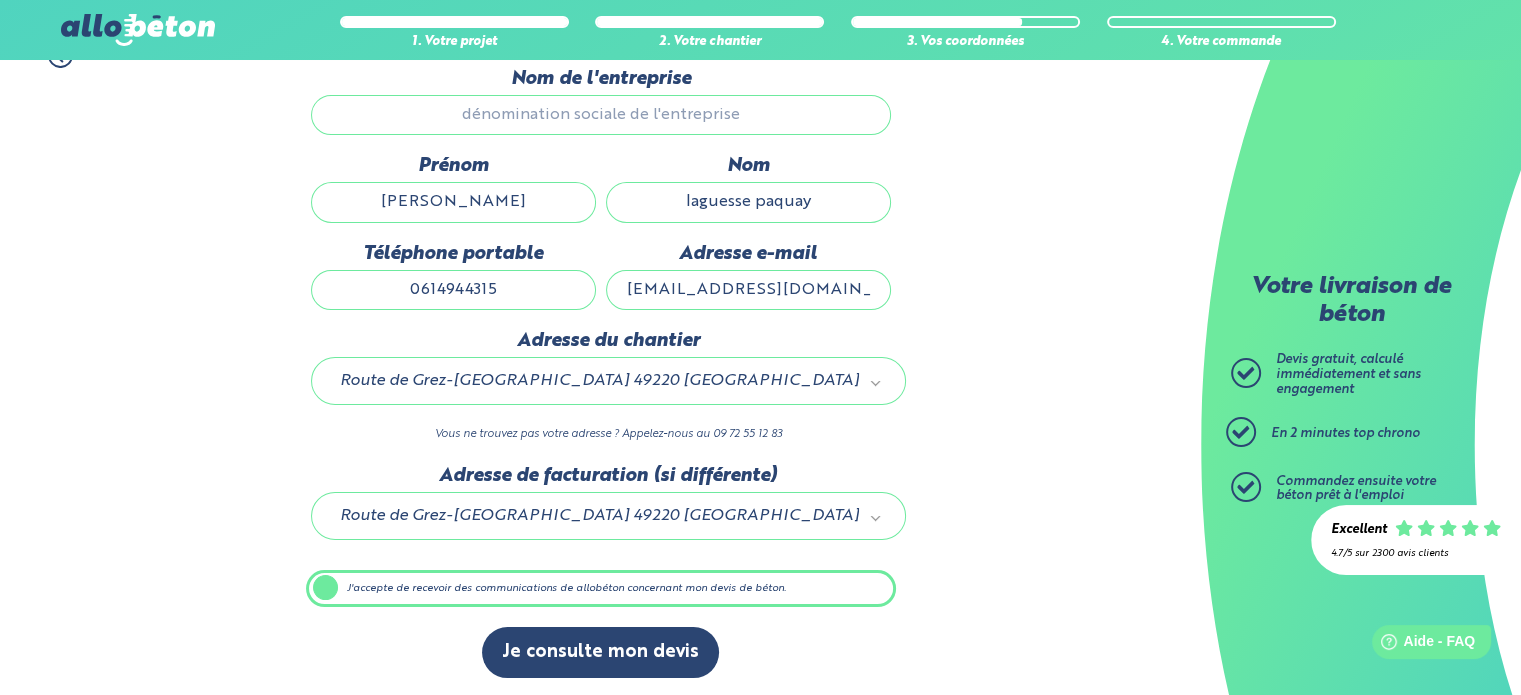 click on "laguesse paquay" at bounding box center [748, 202] 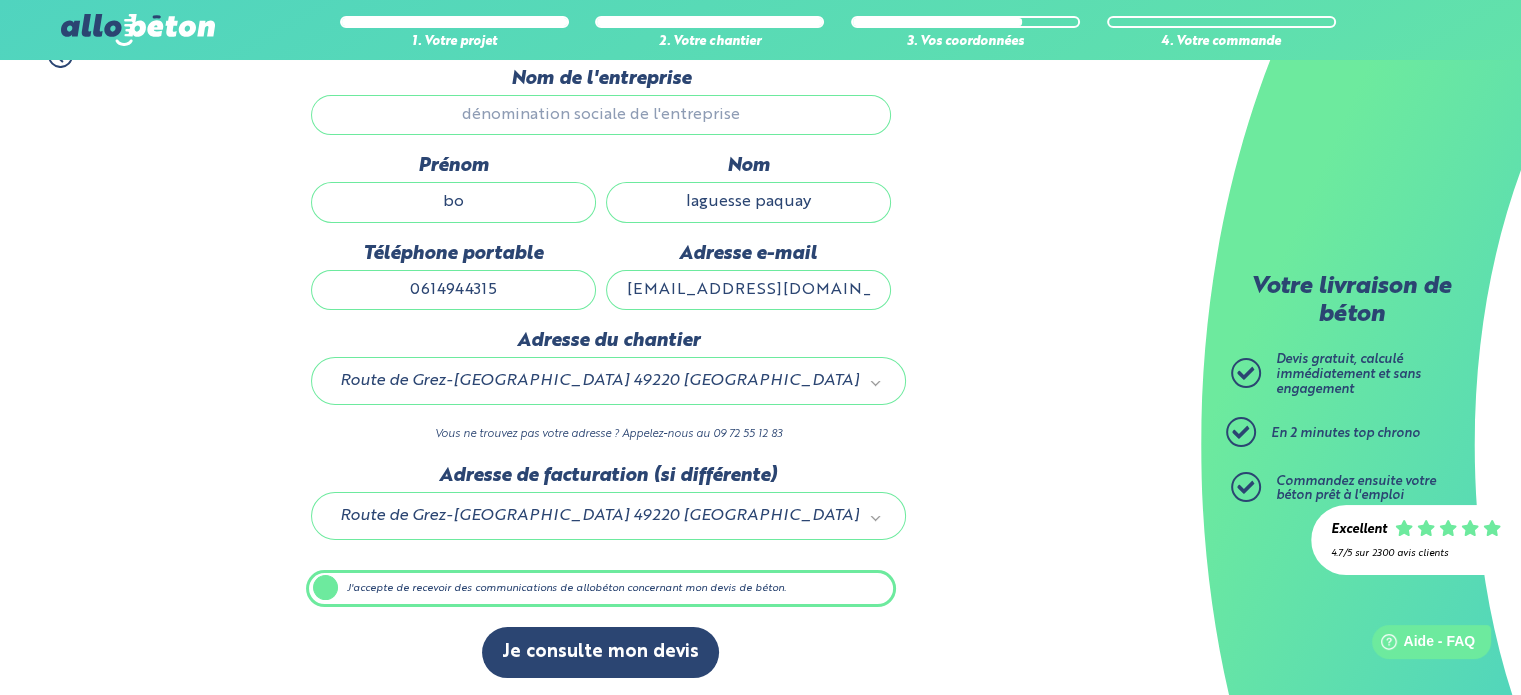 type on "b" 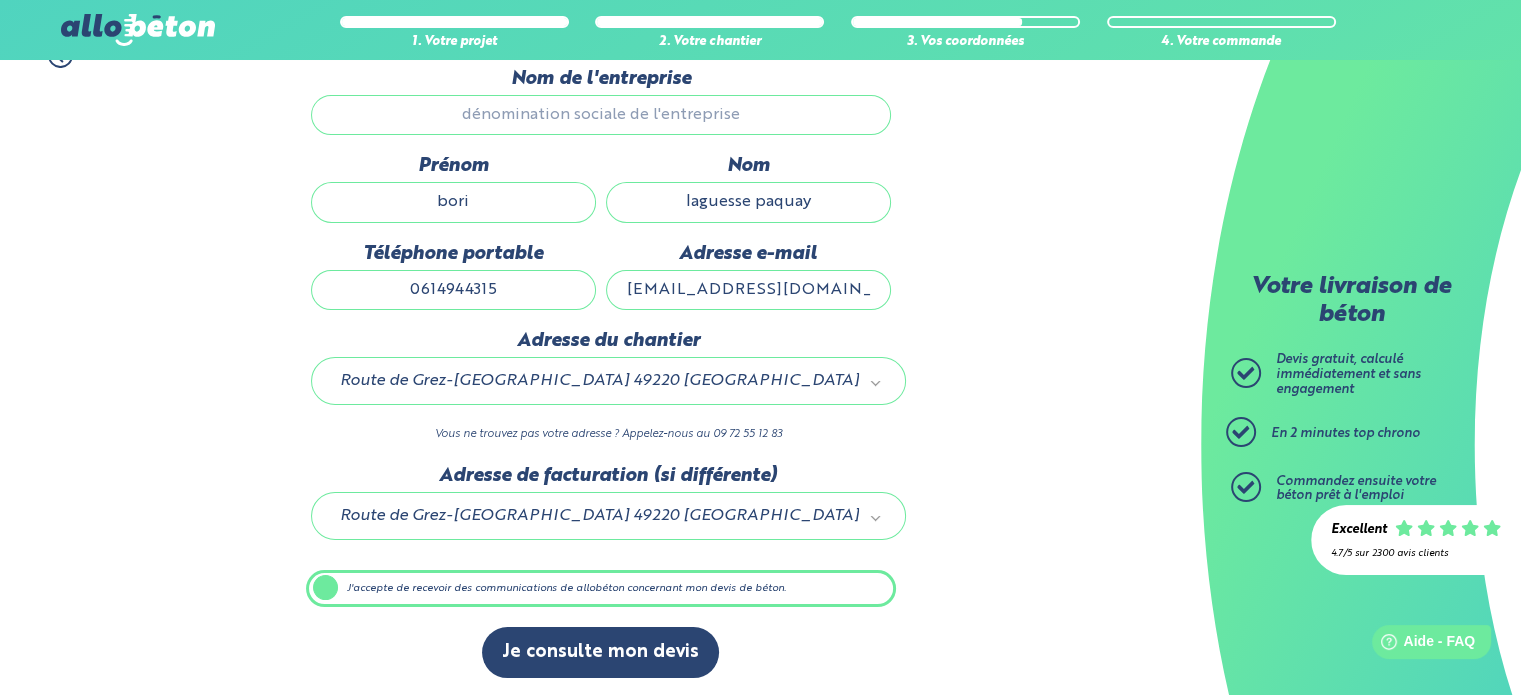 type on "boris" 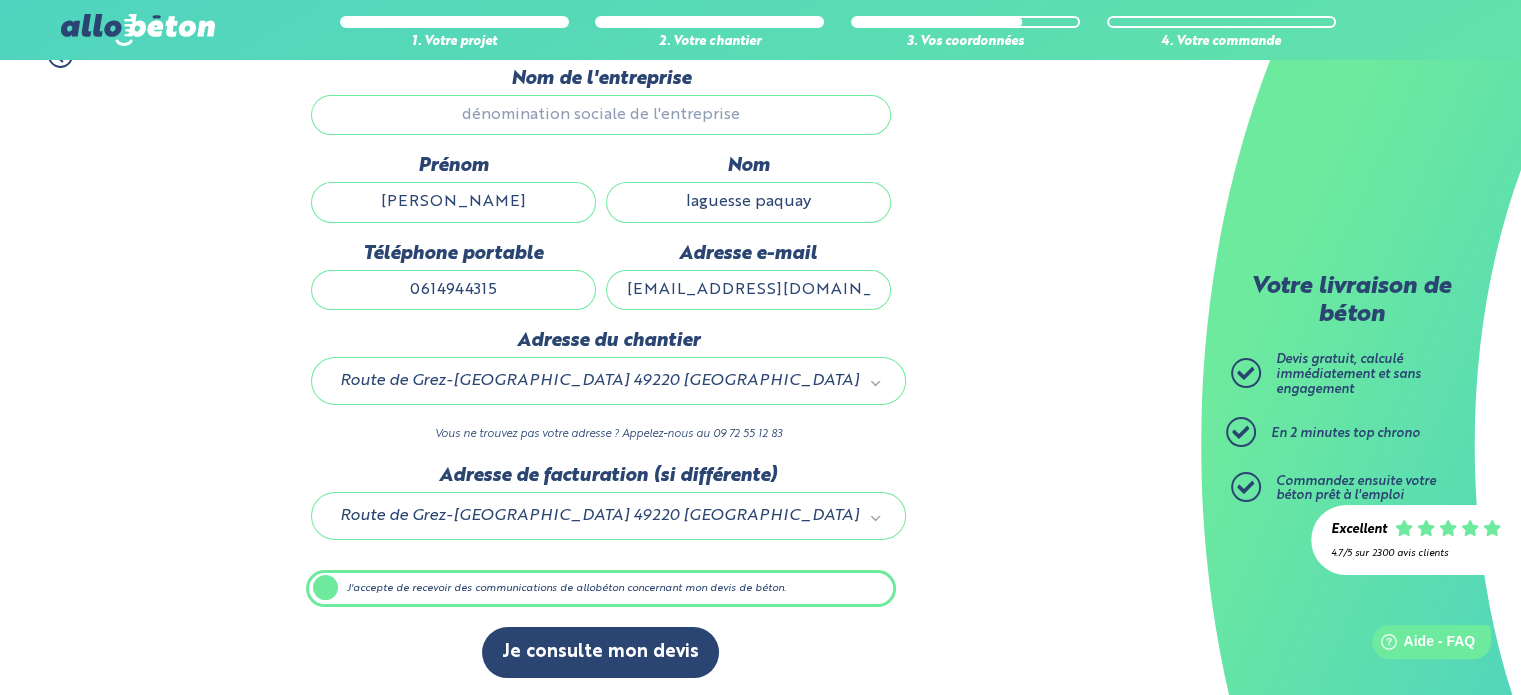 click on "laguesse paquay" at bounding box center [748, 202] 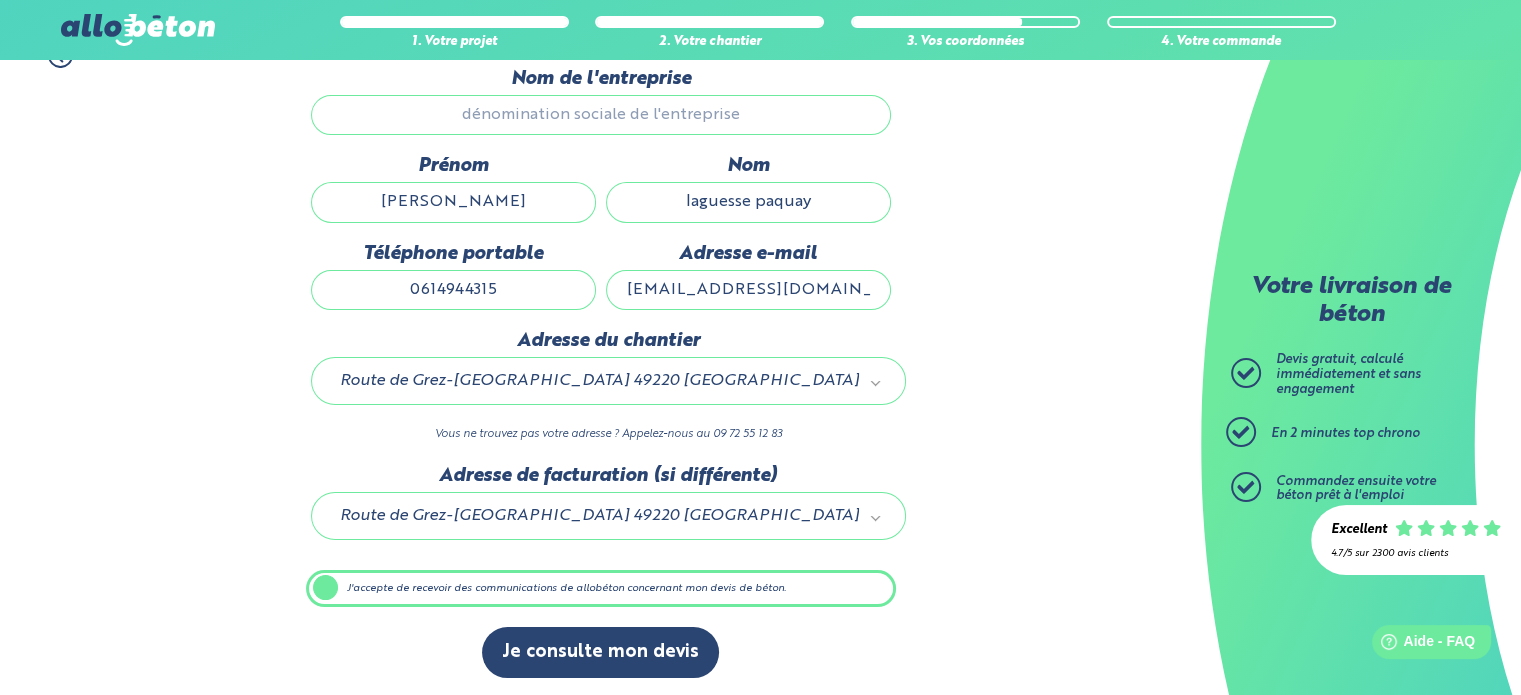click on "laguesse paquay" at bounding box center (748, 202) 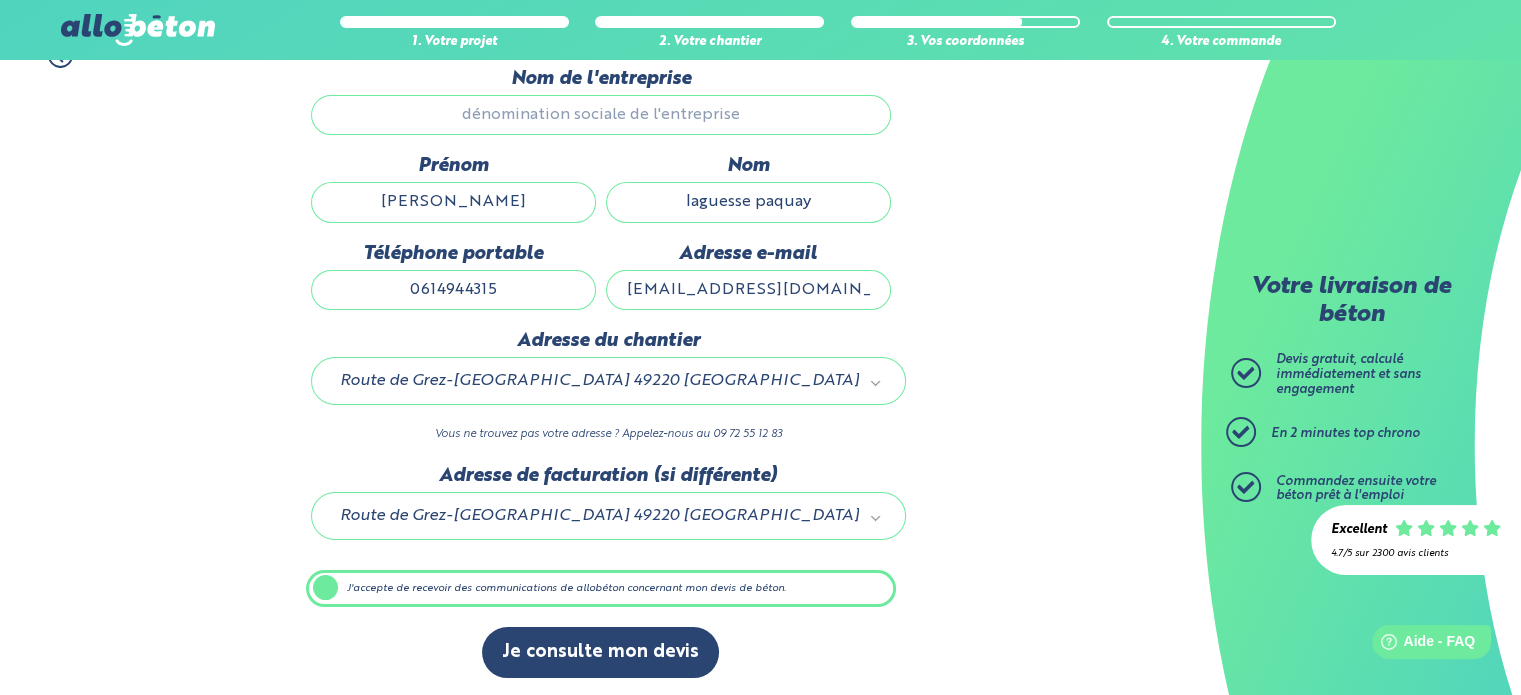 scroll, scrollTop: 0, scrollLeft: 0, axis: both 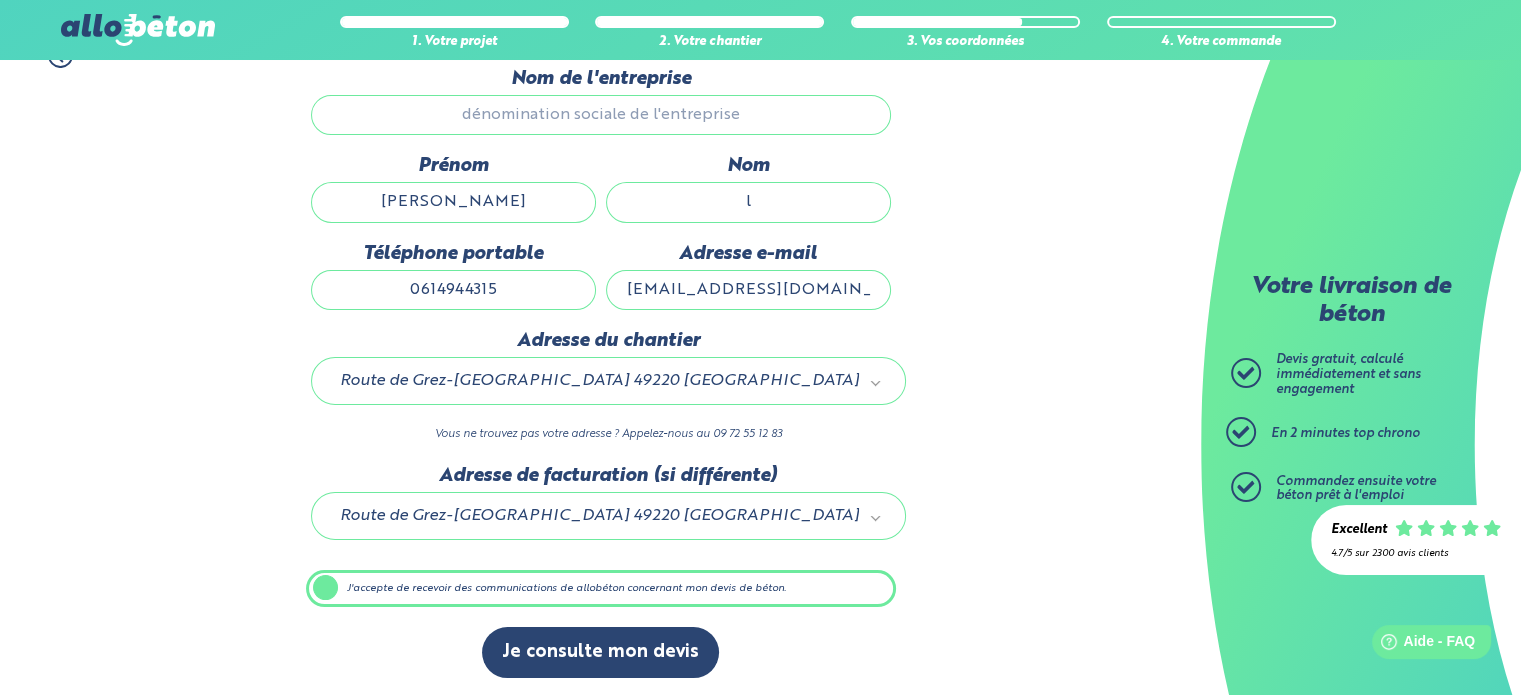 type on "laguesse paquay" 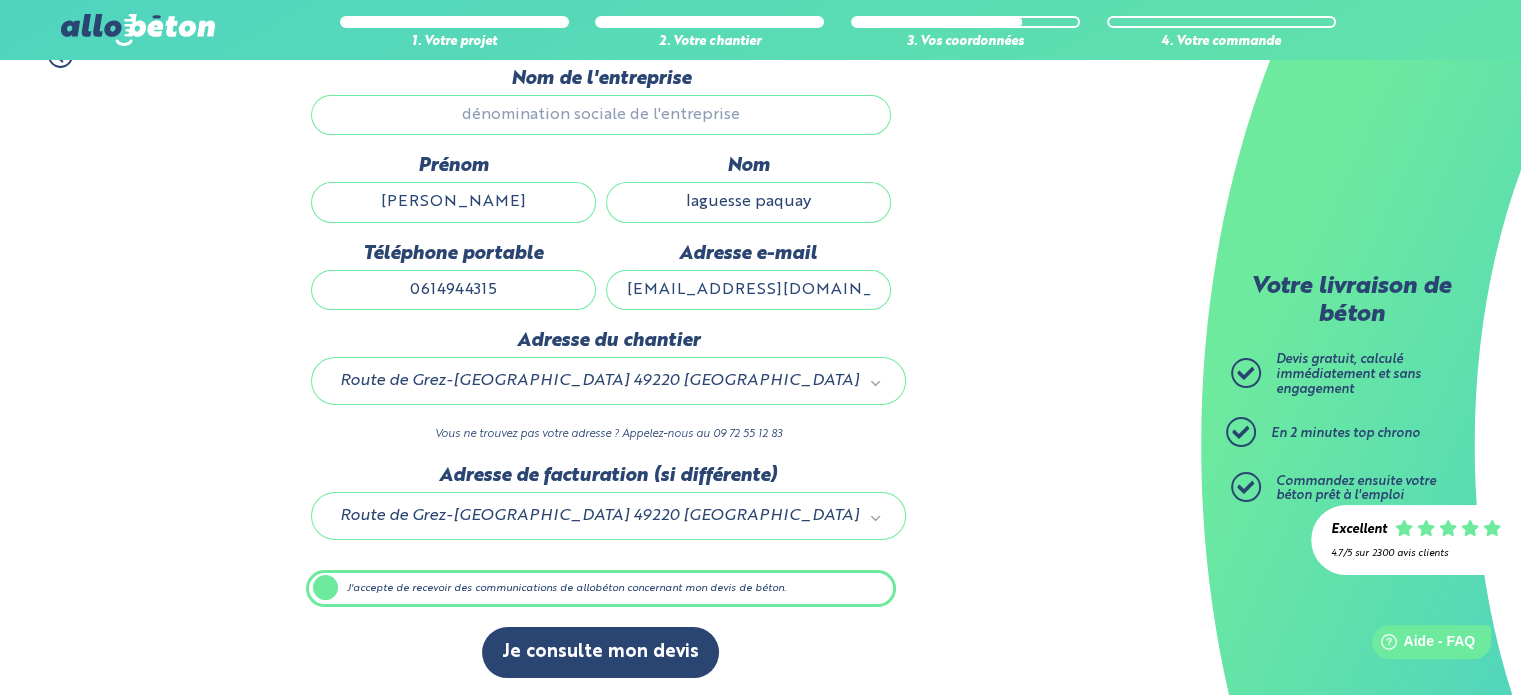 click on "0614944315" at bounding box center [453, 290] 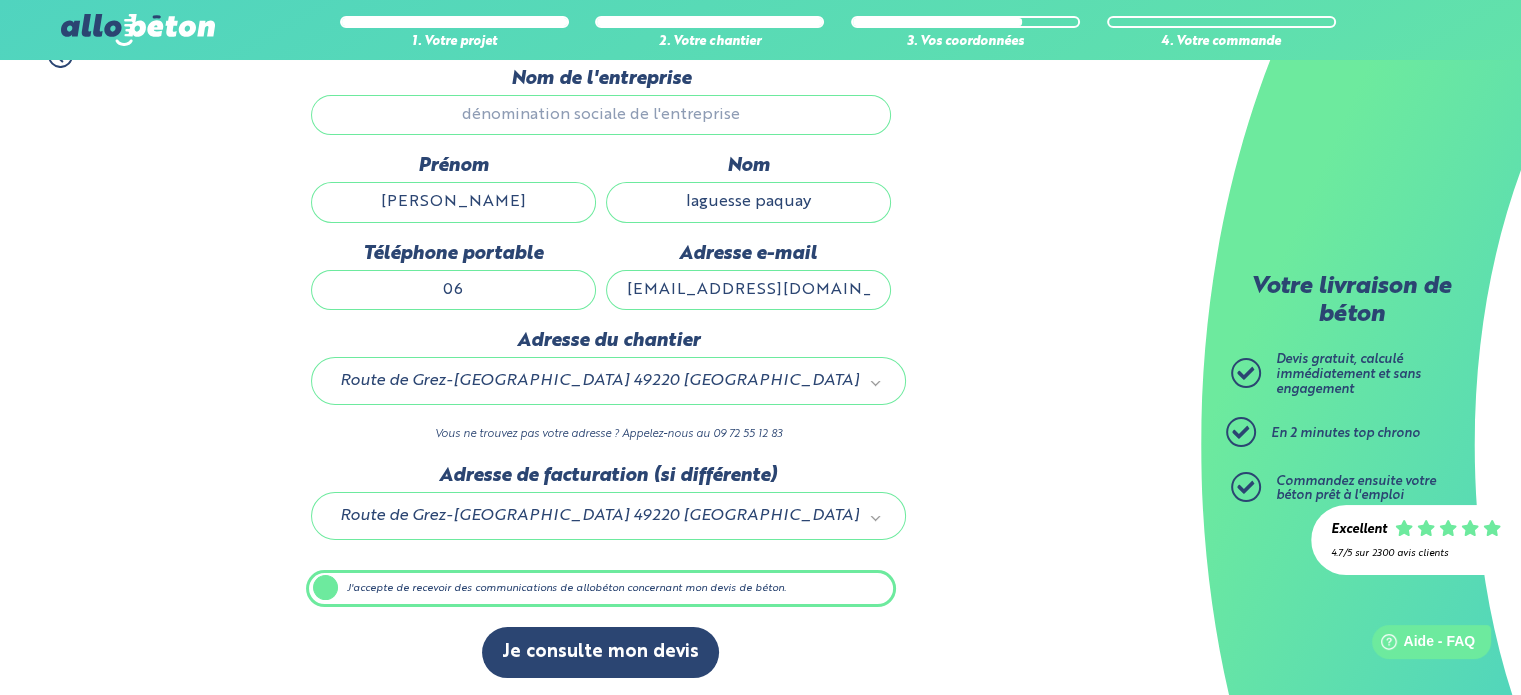 type on "0" 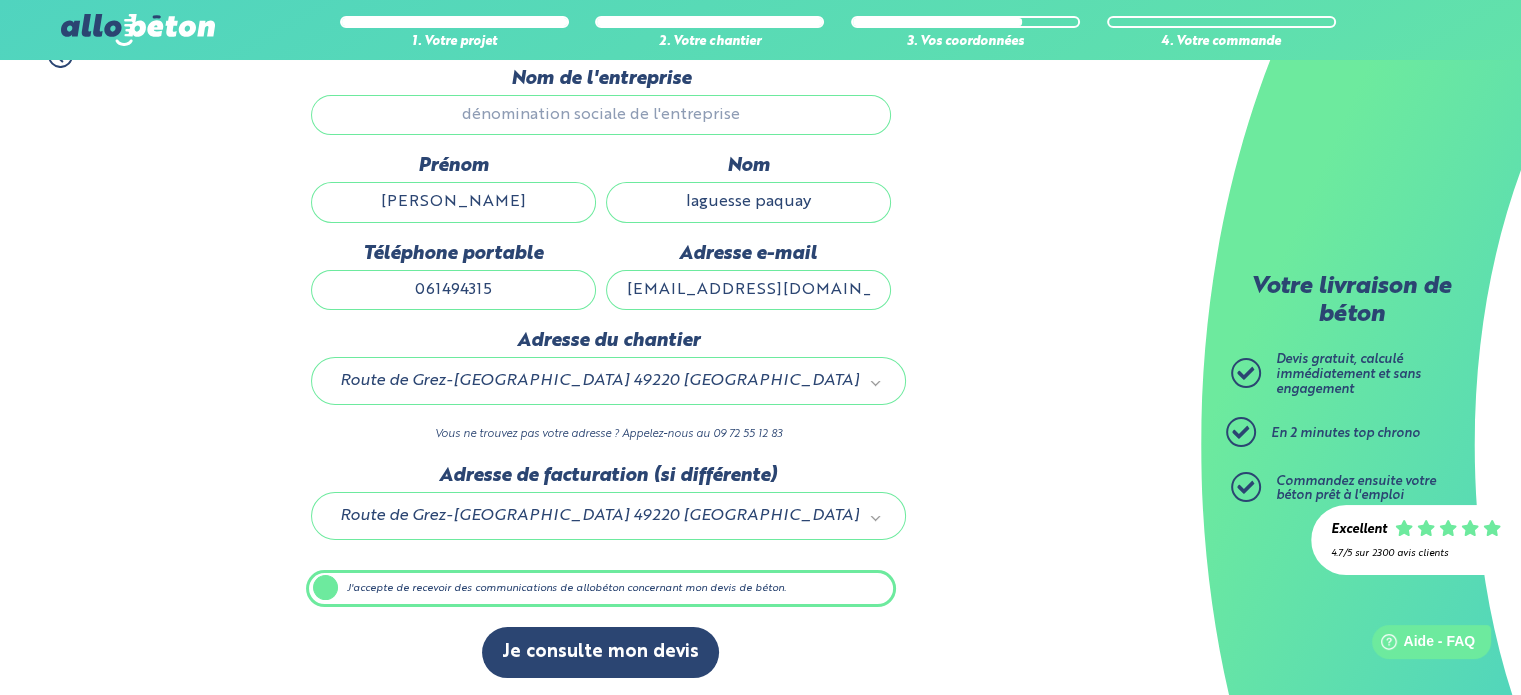 type on "061494315" 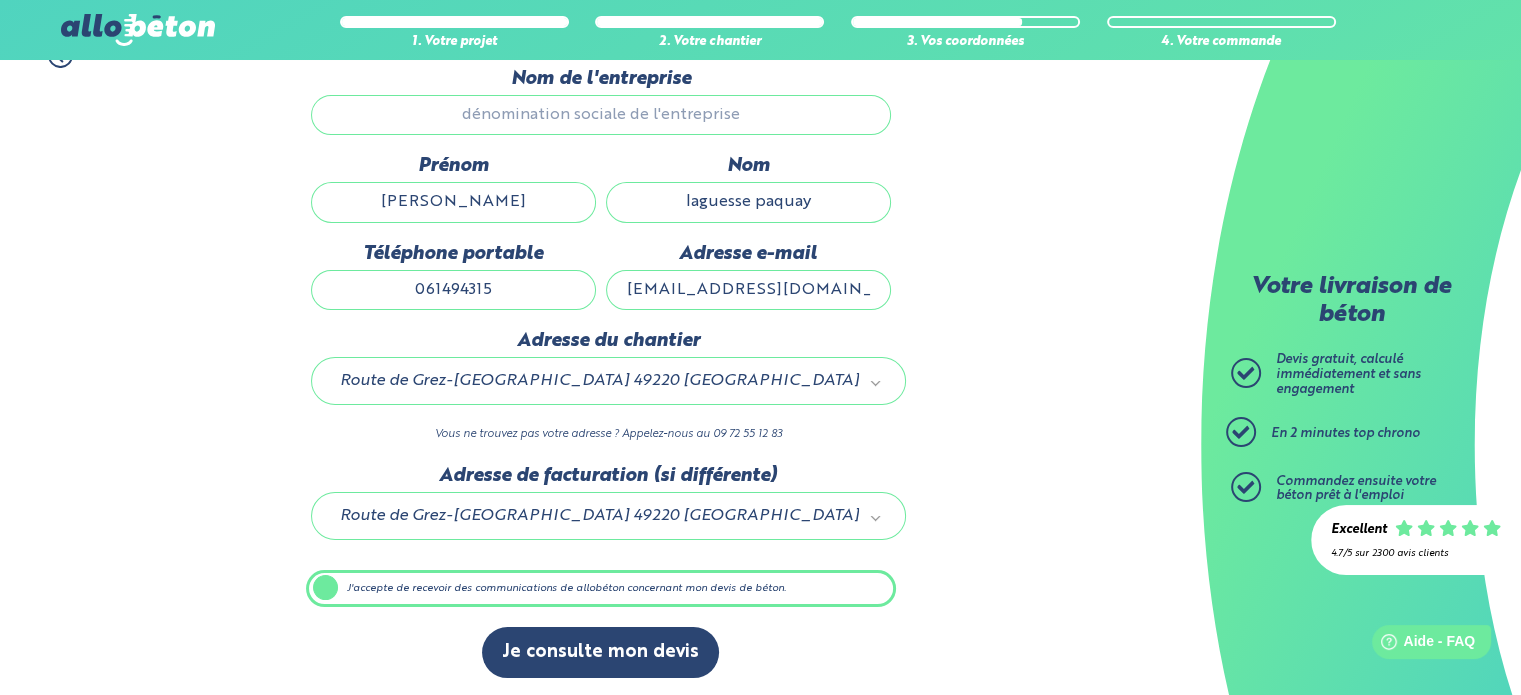 click on "lag-vivetieres@live.fr" at bounding box center [748, 290] 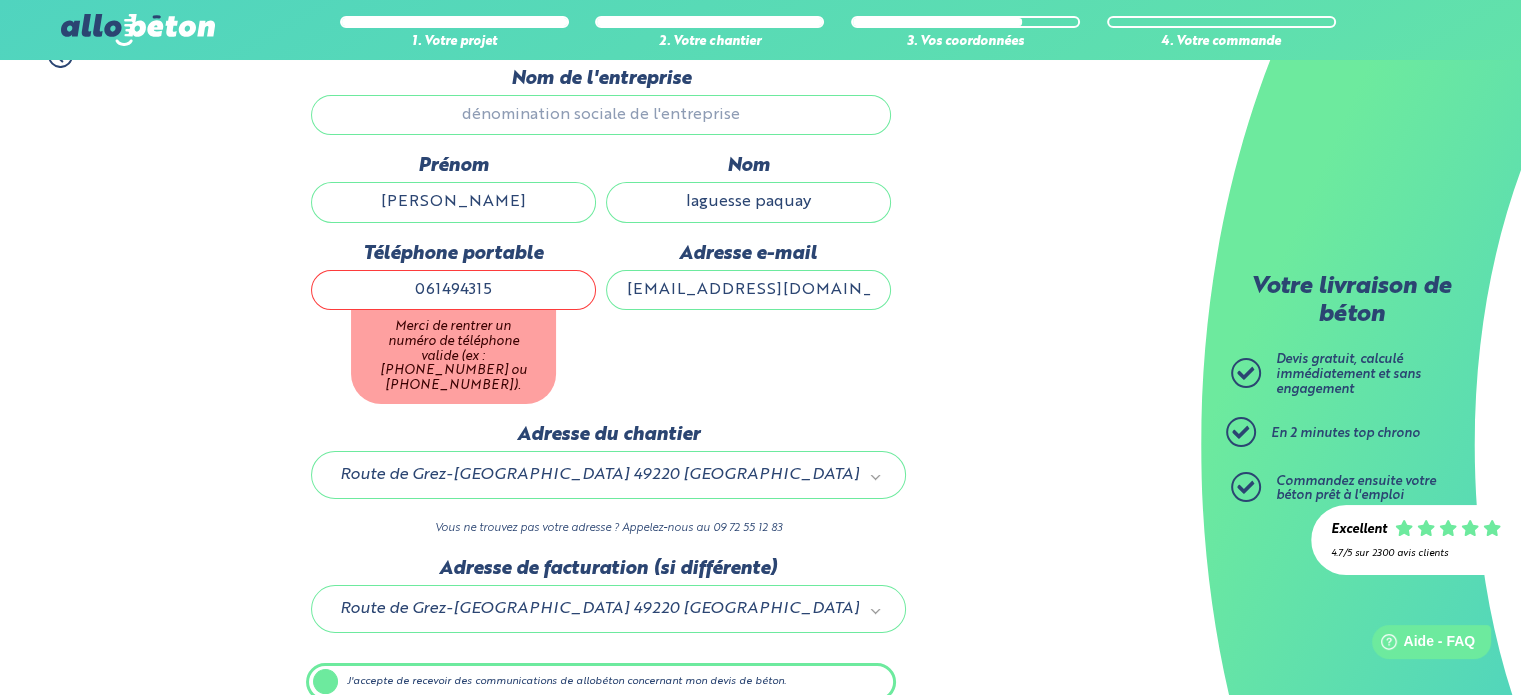 scroll, scrollTop: 1, scrollLeft: 0, axis: vertical 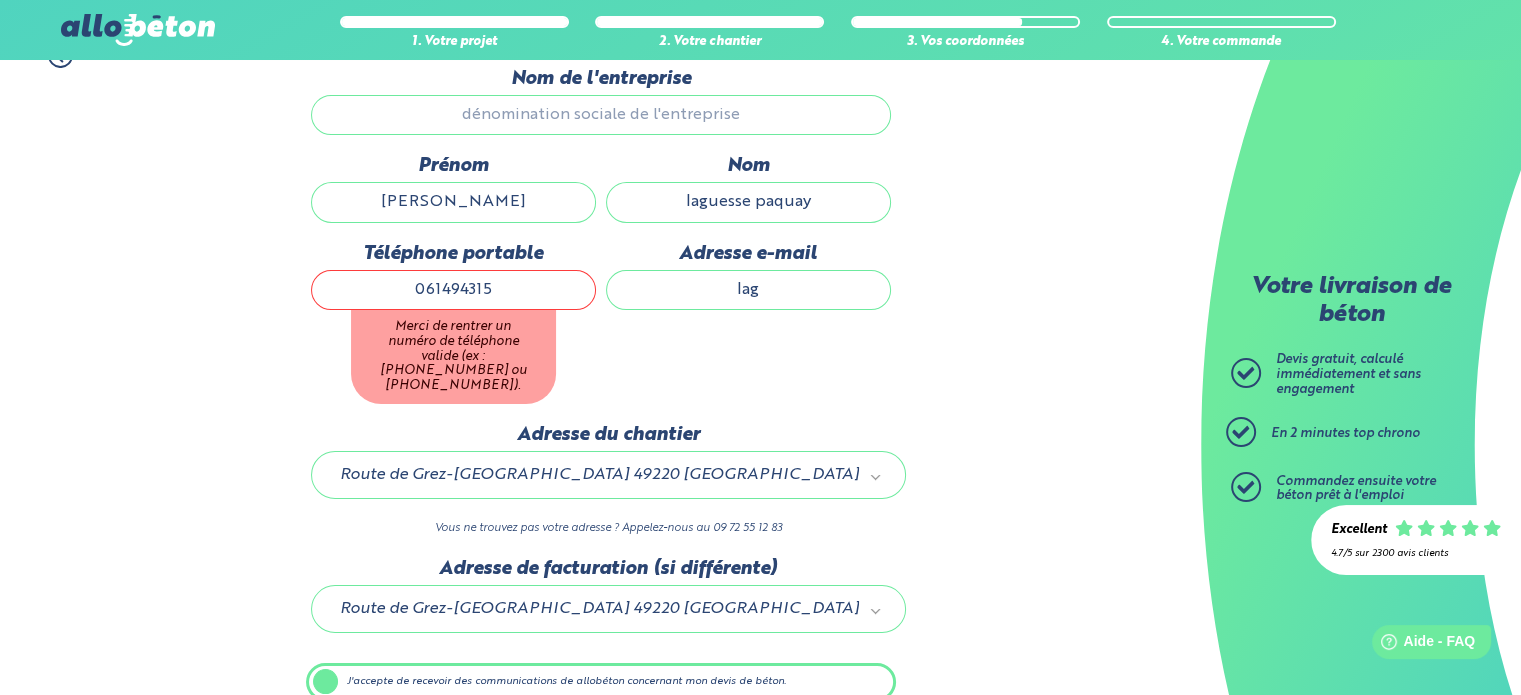 type on "lag-vivetieres@live.fr" 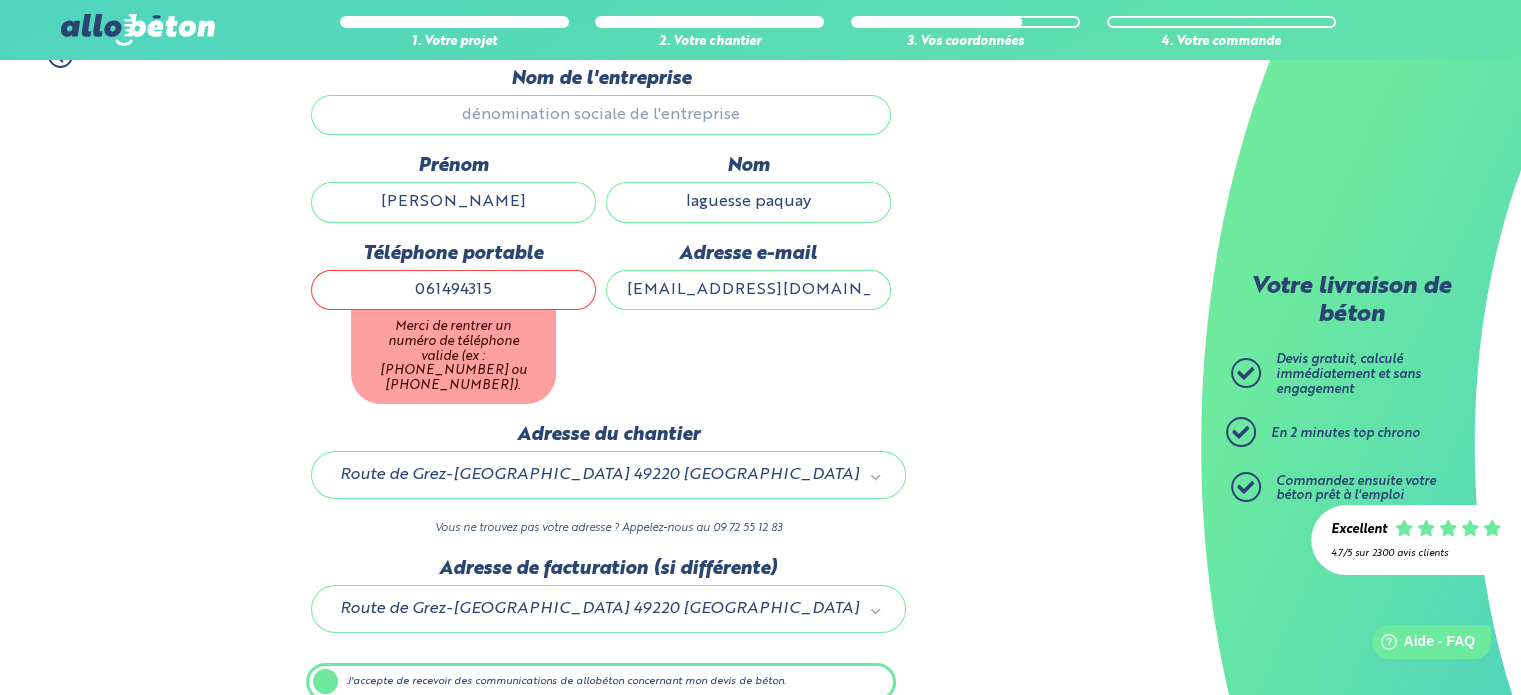 click on "061494315" at bounding box center (453, 290) 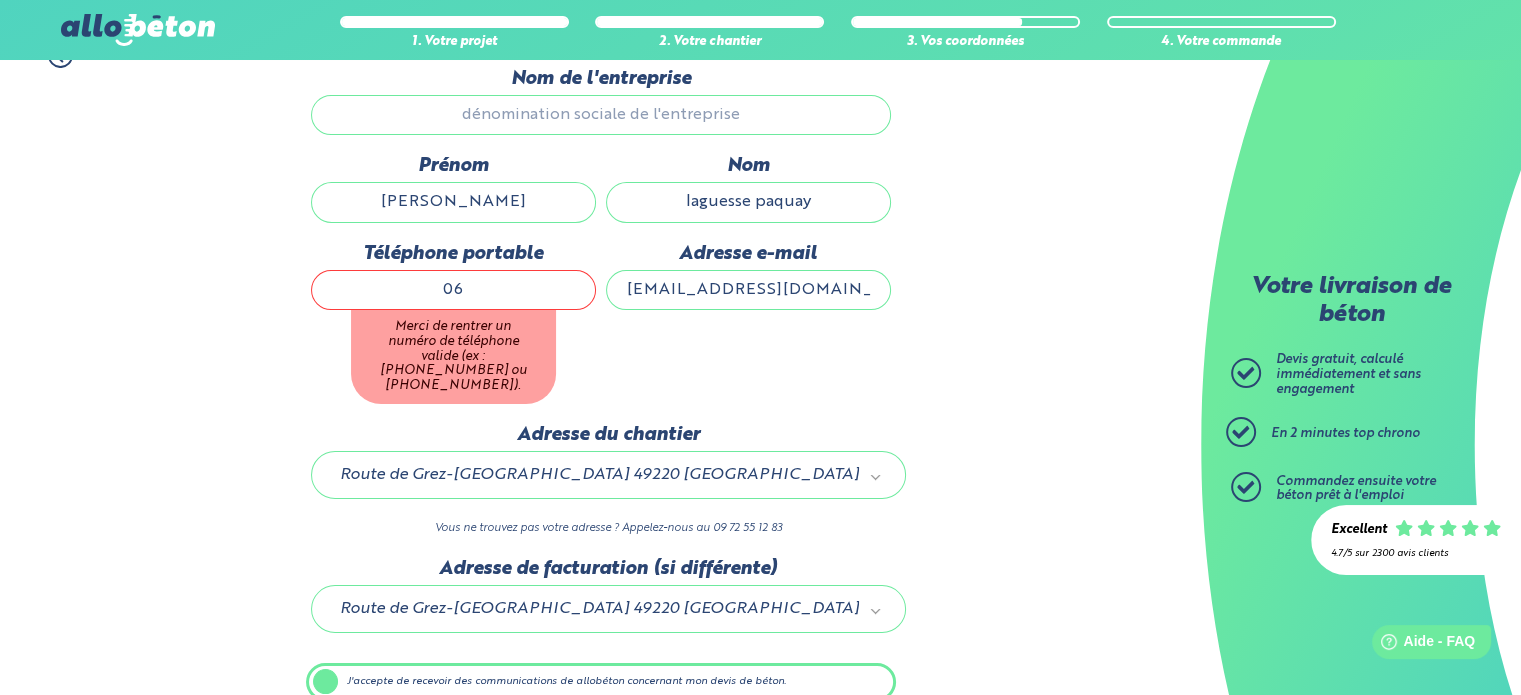 type on "0614944315" 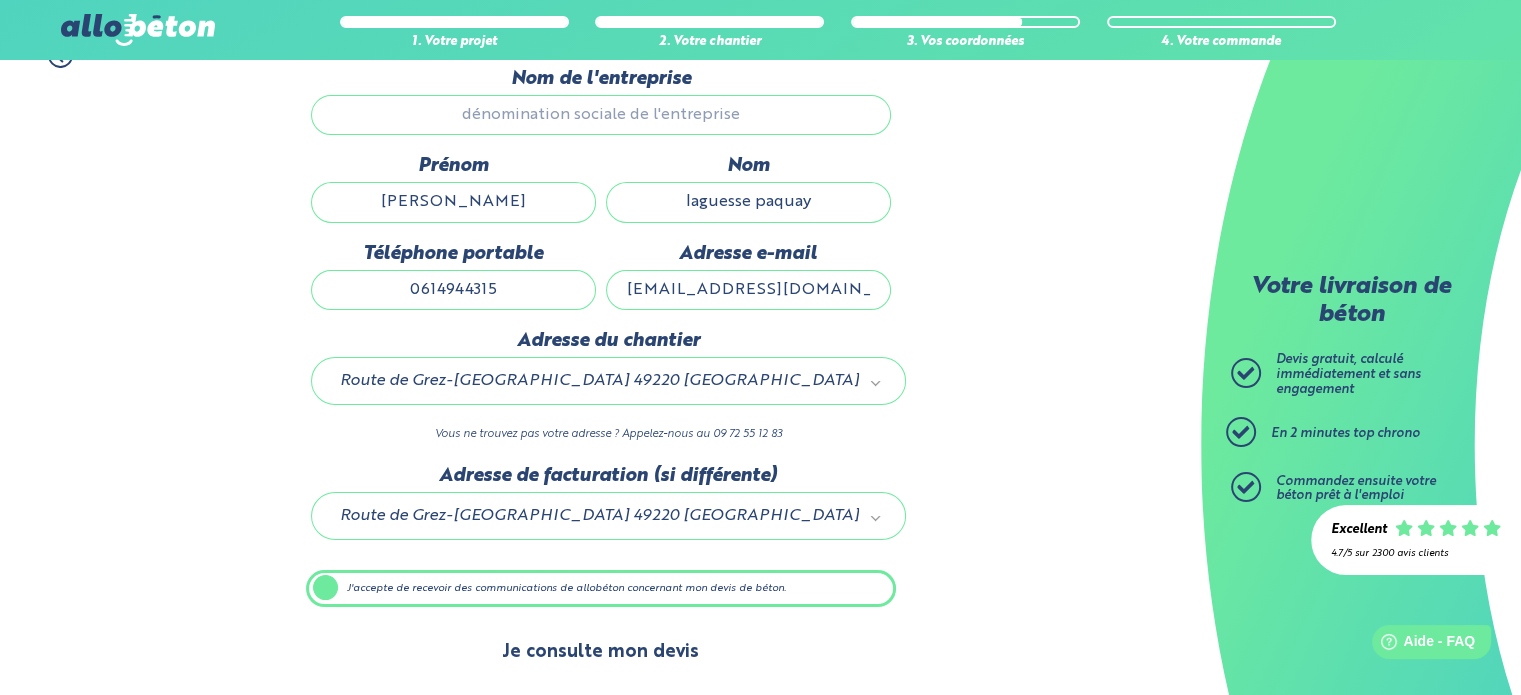 click on "Je consulte mon devis" at bounding box center (600, 652) 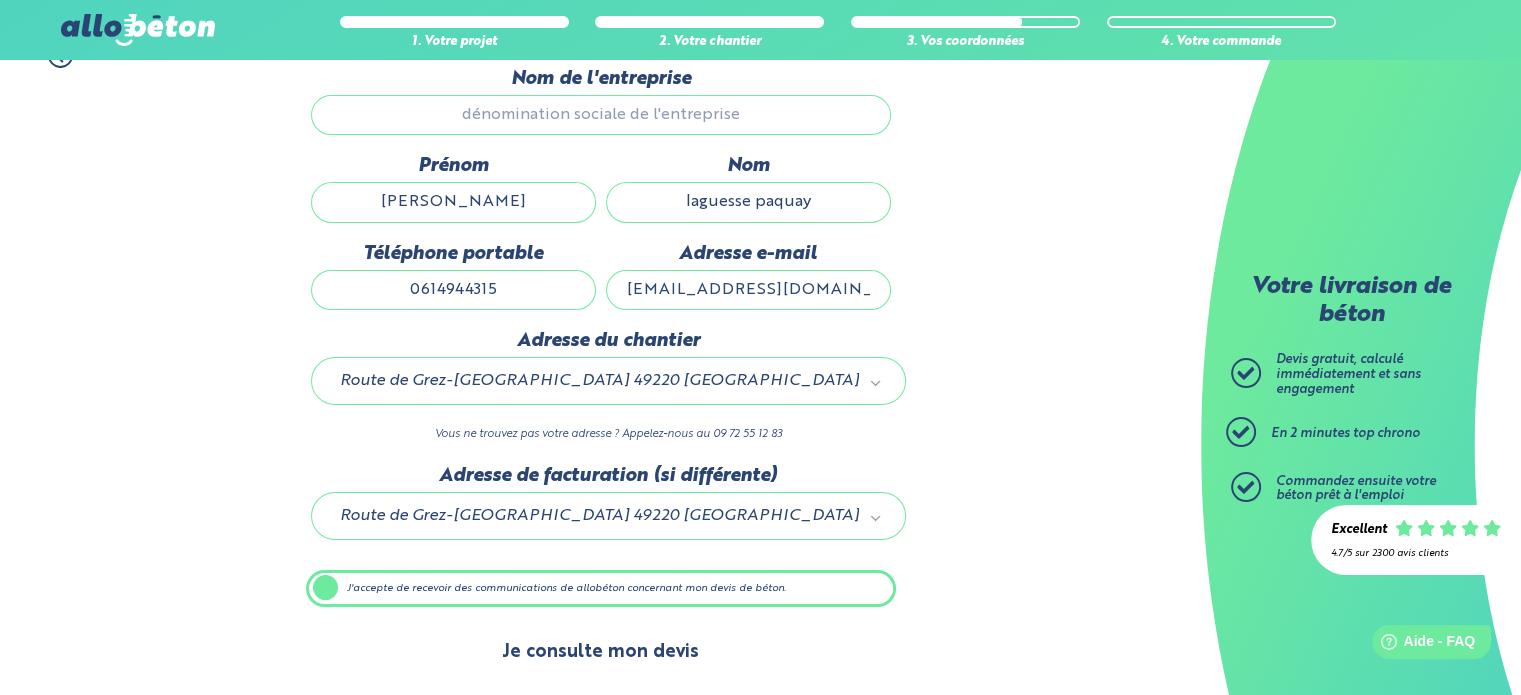 click on "Je consulte mon devis" at bounding box center (600, 652) 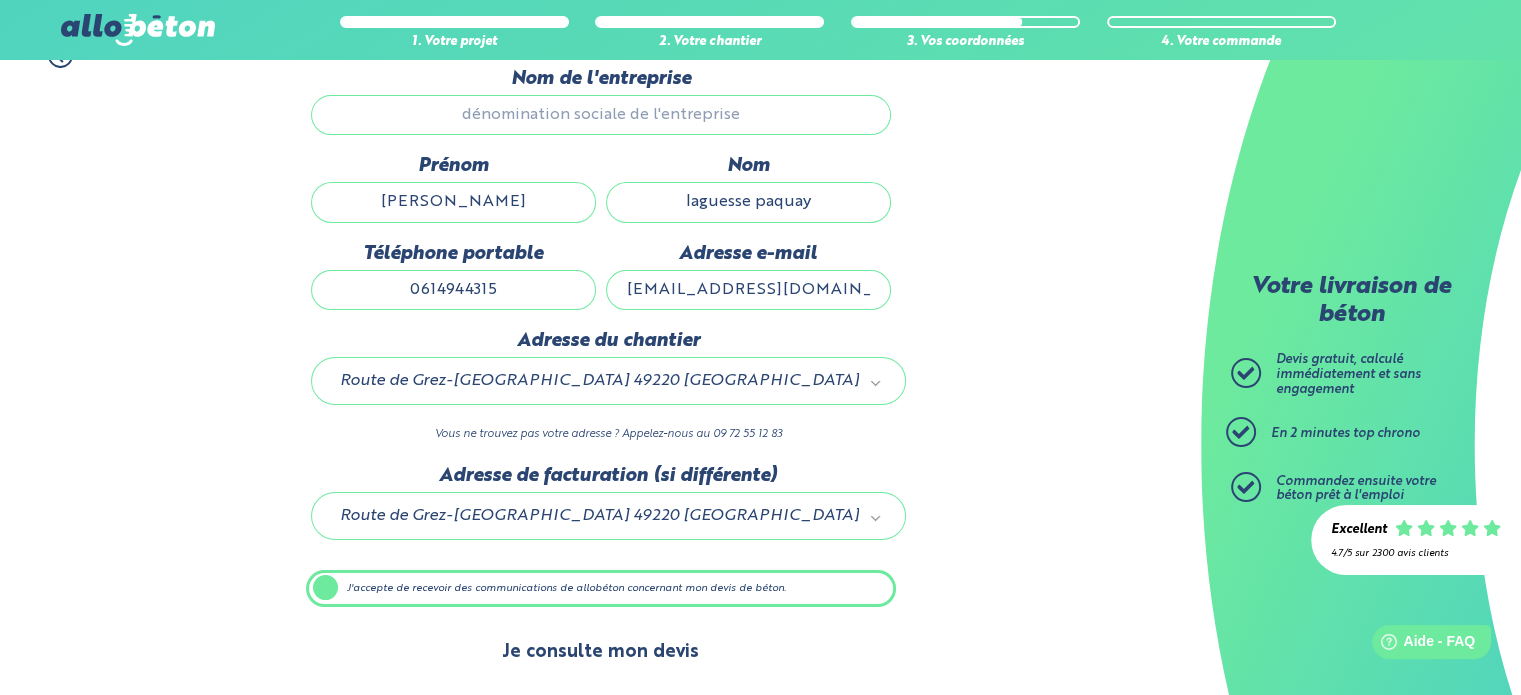 click on "Je consulte mon devis" at bounding box center [600, 652] 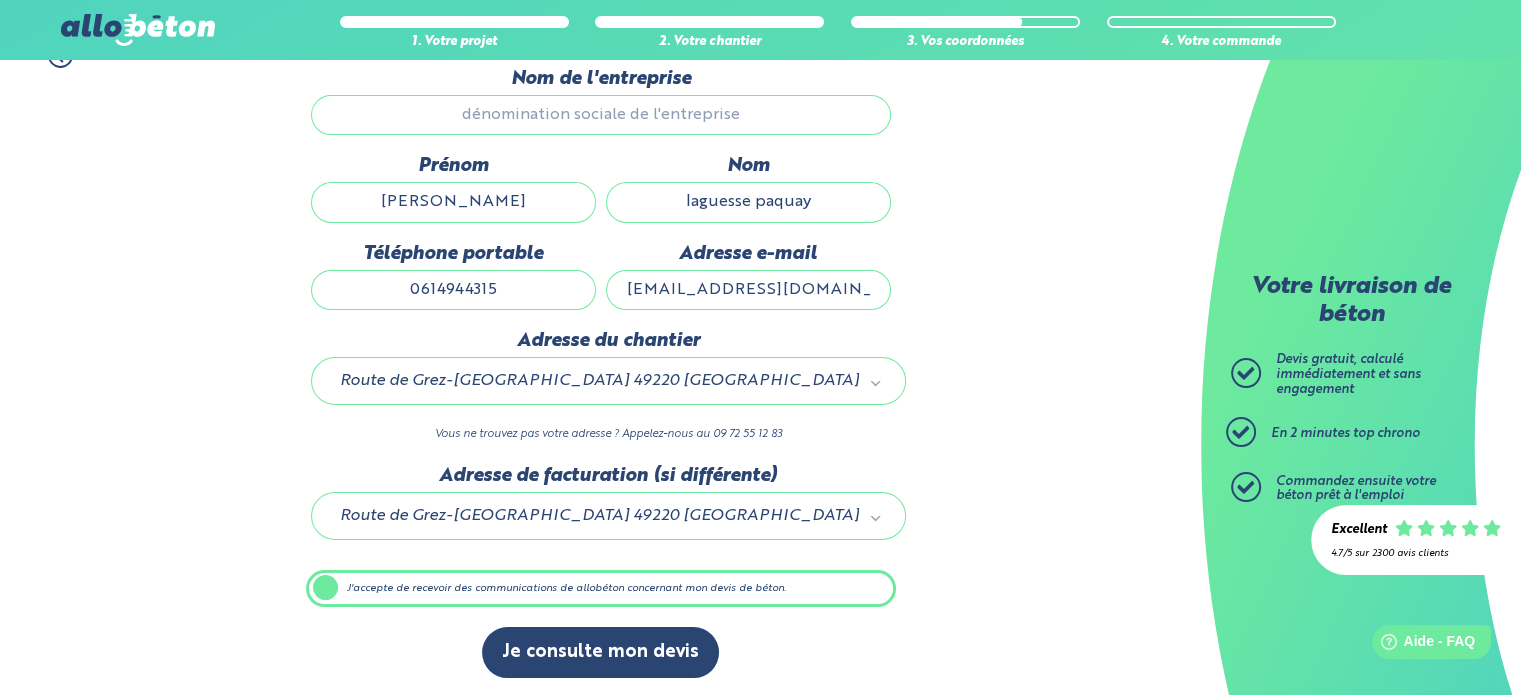 click on "J'accepte de recevoir des communications de allobéton concernant mon devis de béton." at bounding box center [601, 589] 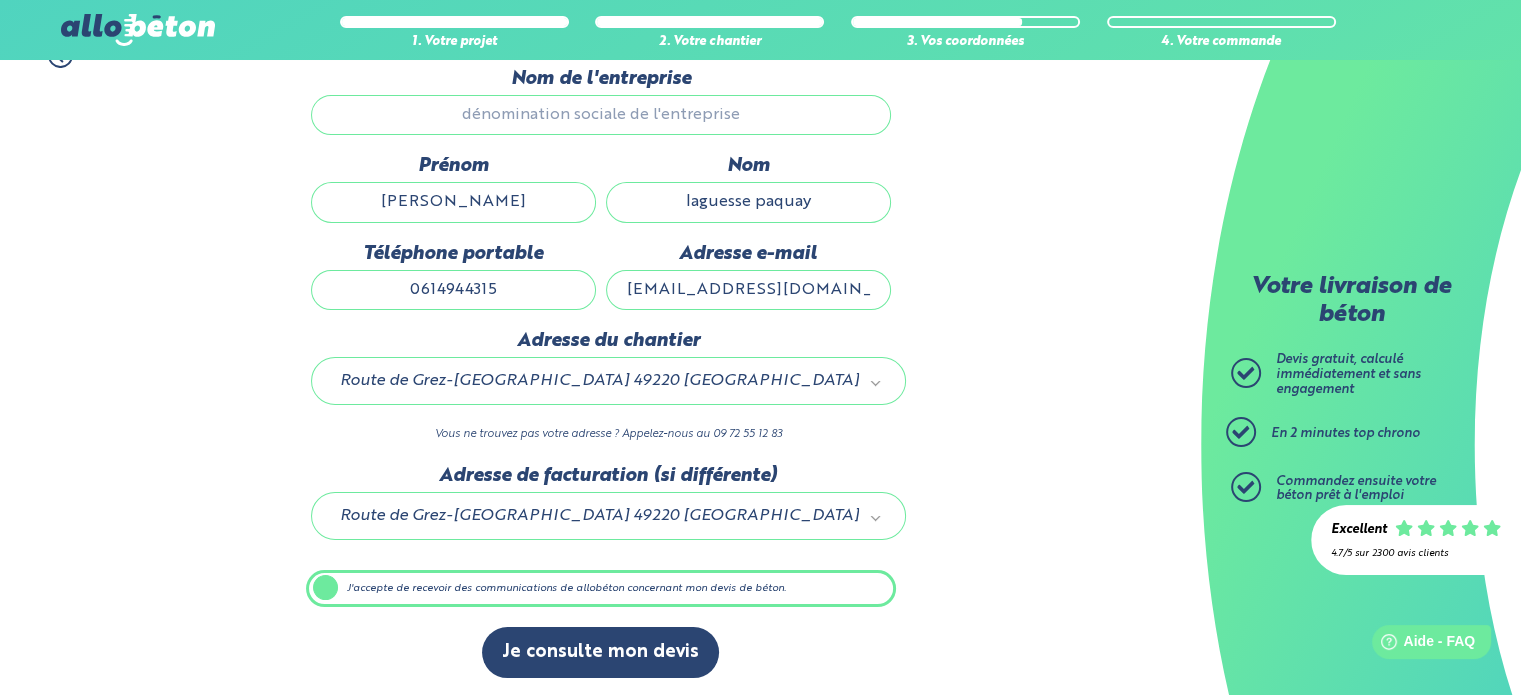 click on "J'accepte de recevoir des communications de allobéton concernant mon devis de béton." at bounding box center (0, 0) 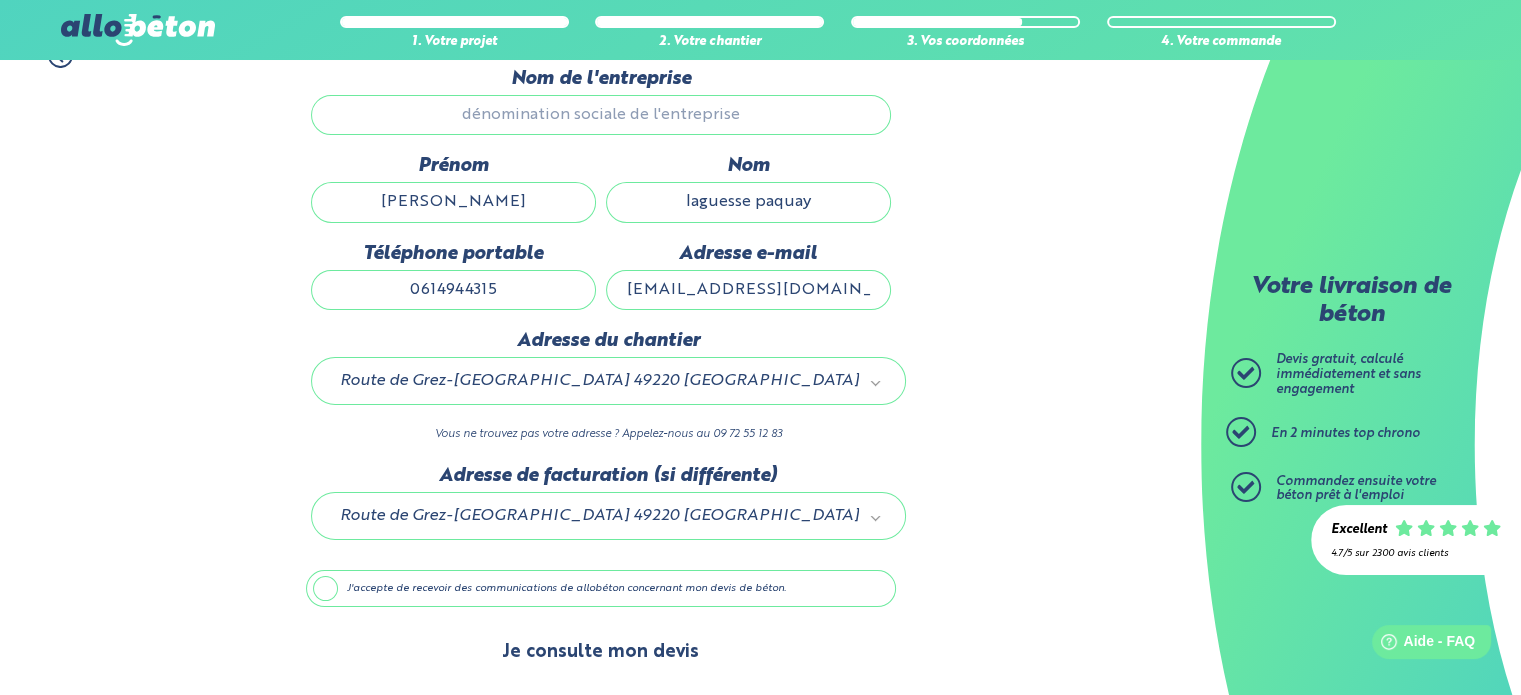 click on "Je consulte mon devis" at bounding box center [600, 652] 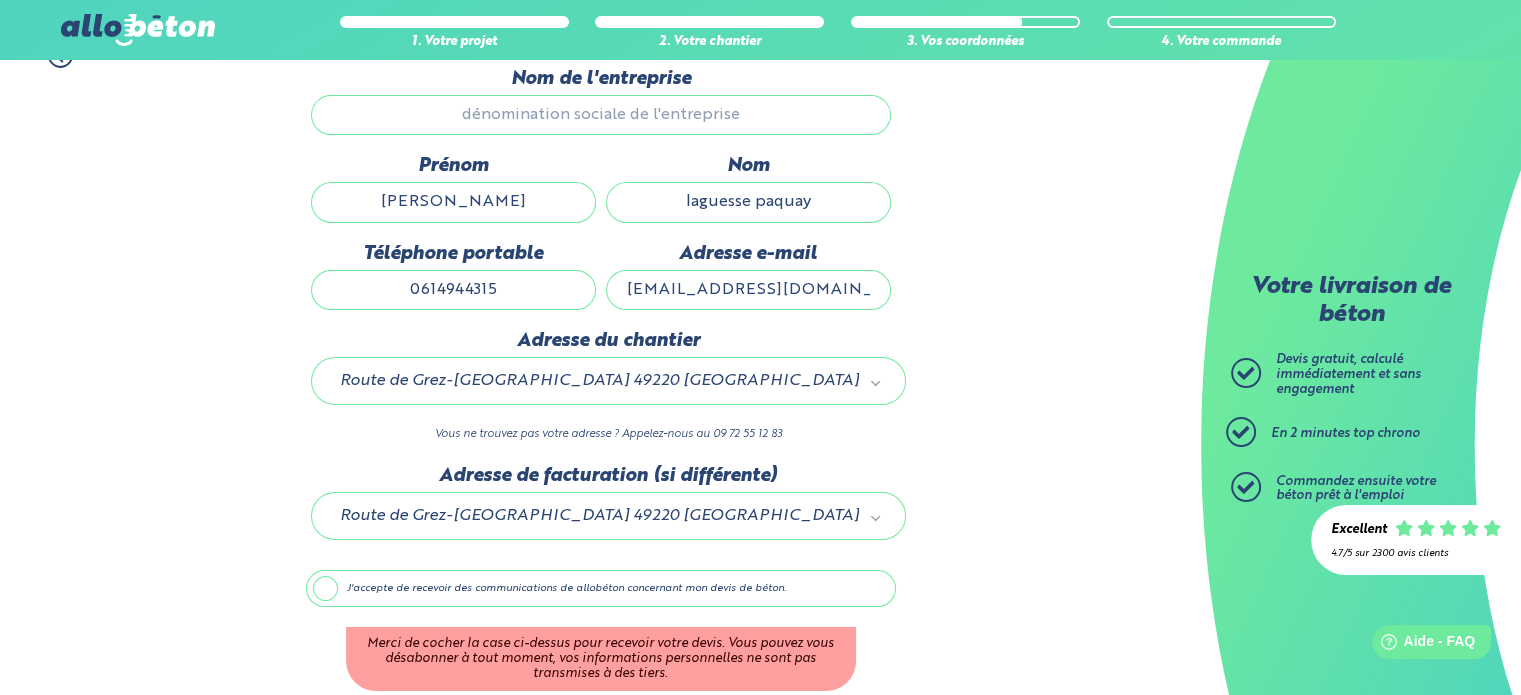 click on "J'accepte de recevoir des communications de allobéton concernant mon devis de béton." at bounding box center (601, 589) 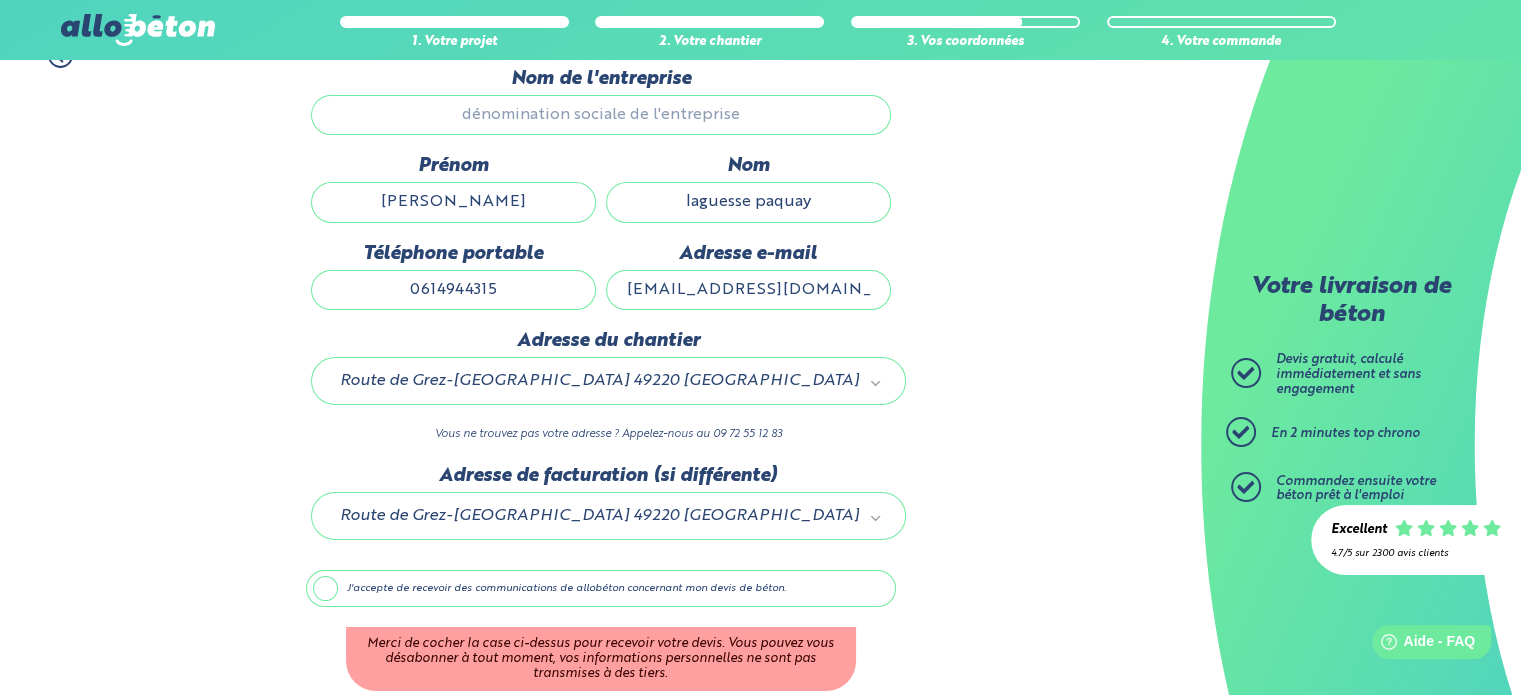 click on "J'accepte de recevoir des communications de allobéton concernant mon devis de béton." at bounding box center [0, 0] 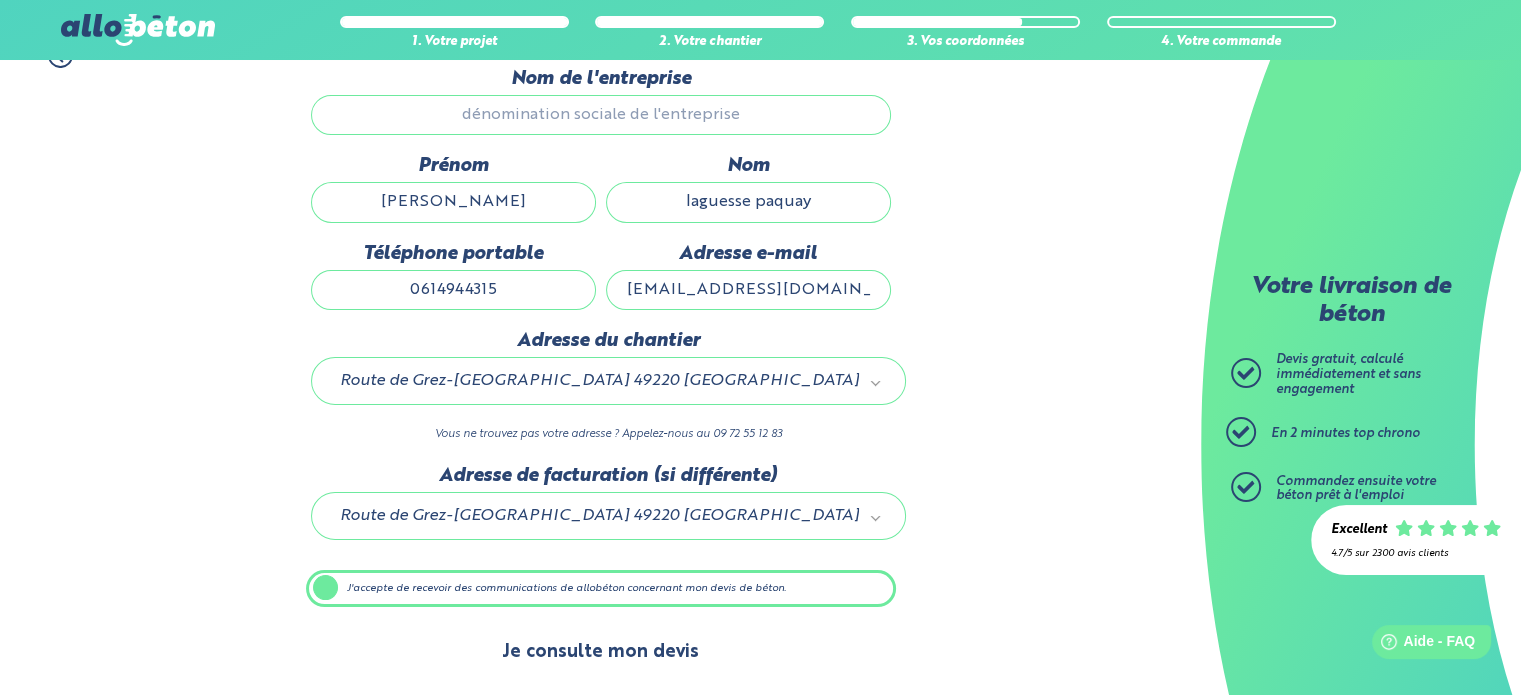 click on "Je consulte mon devis" at bounding box center [600, 652] 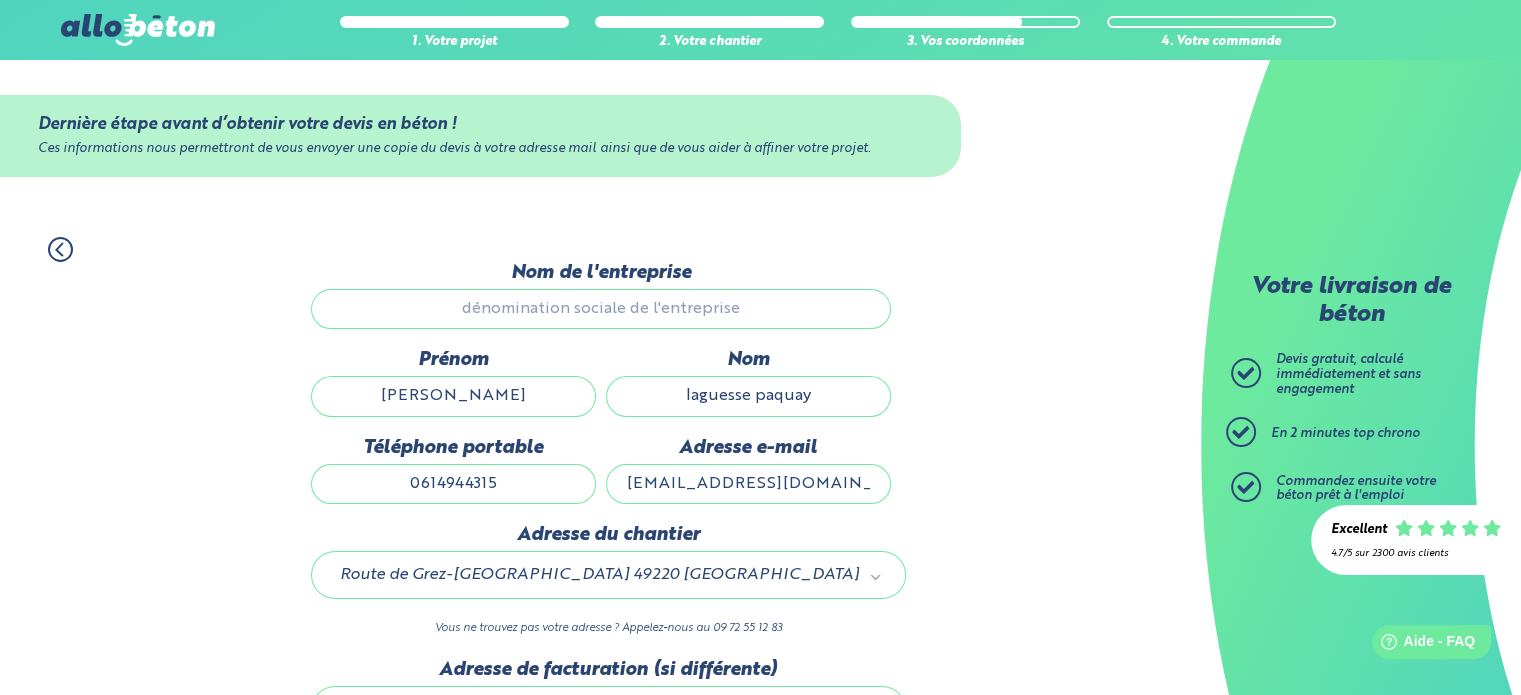 scroll, scrollTop: 0, scrollLeft: 0, axis: both 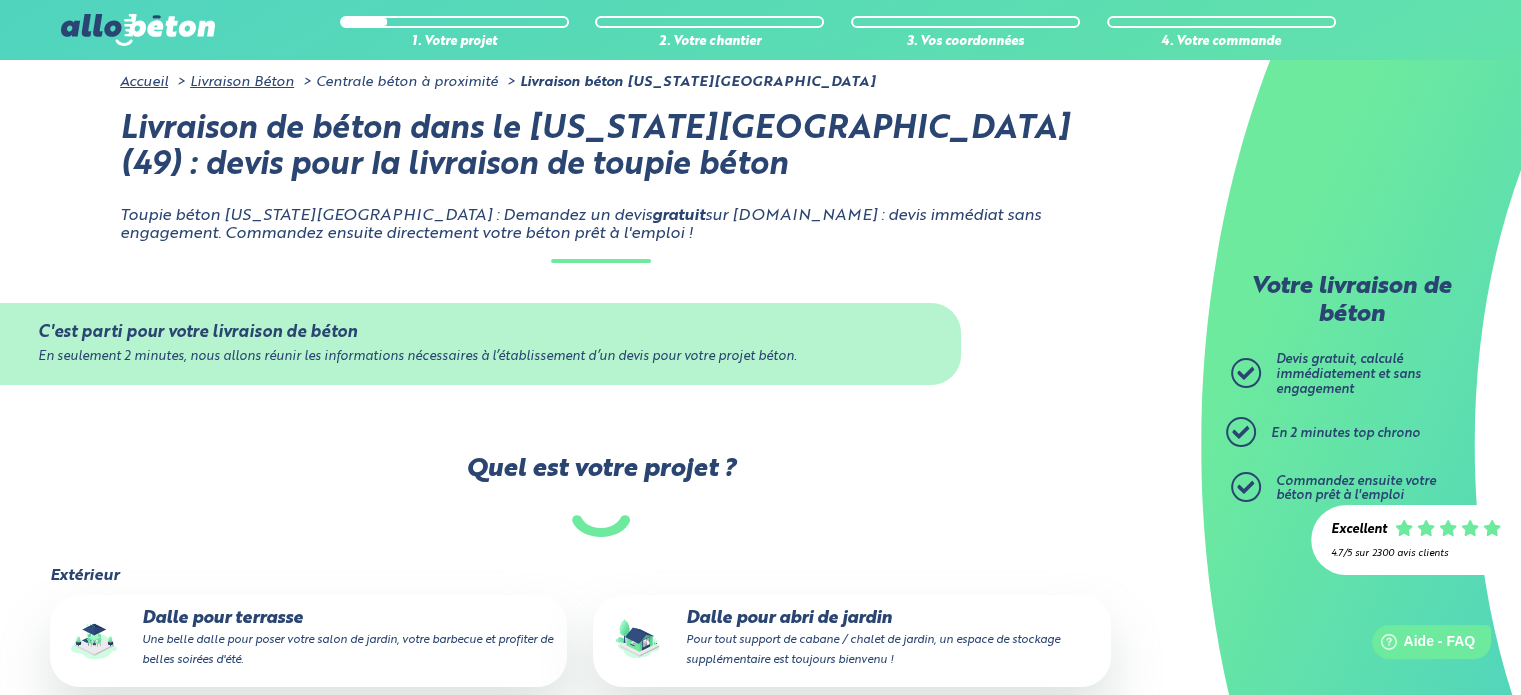 click on "Une belle dalle pour poser votre salon de jardin, votre barbecue et profiter de belles soirées d'été." at bounding box center (347, 650) 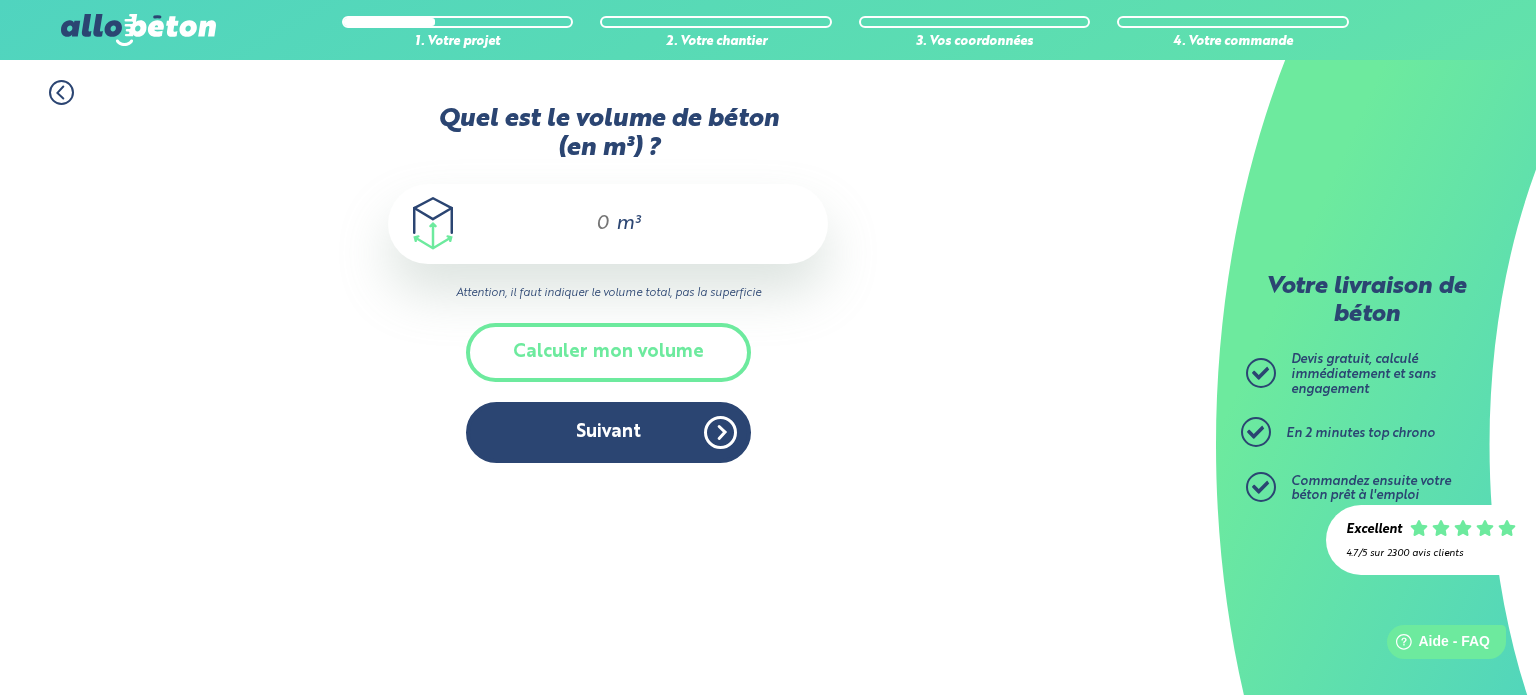 click on "Quel est le volume de béton (en m³) ?" at bounding box center [594, 224] 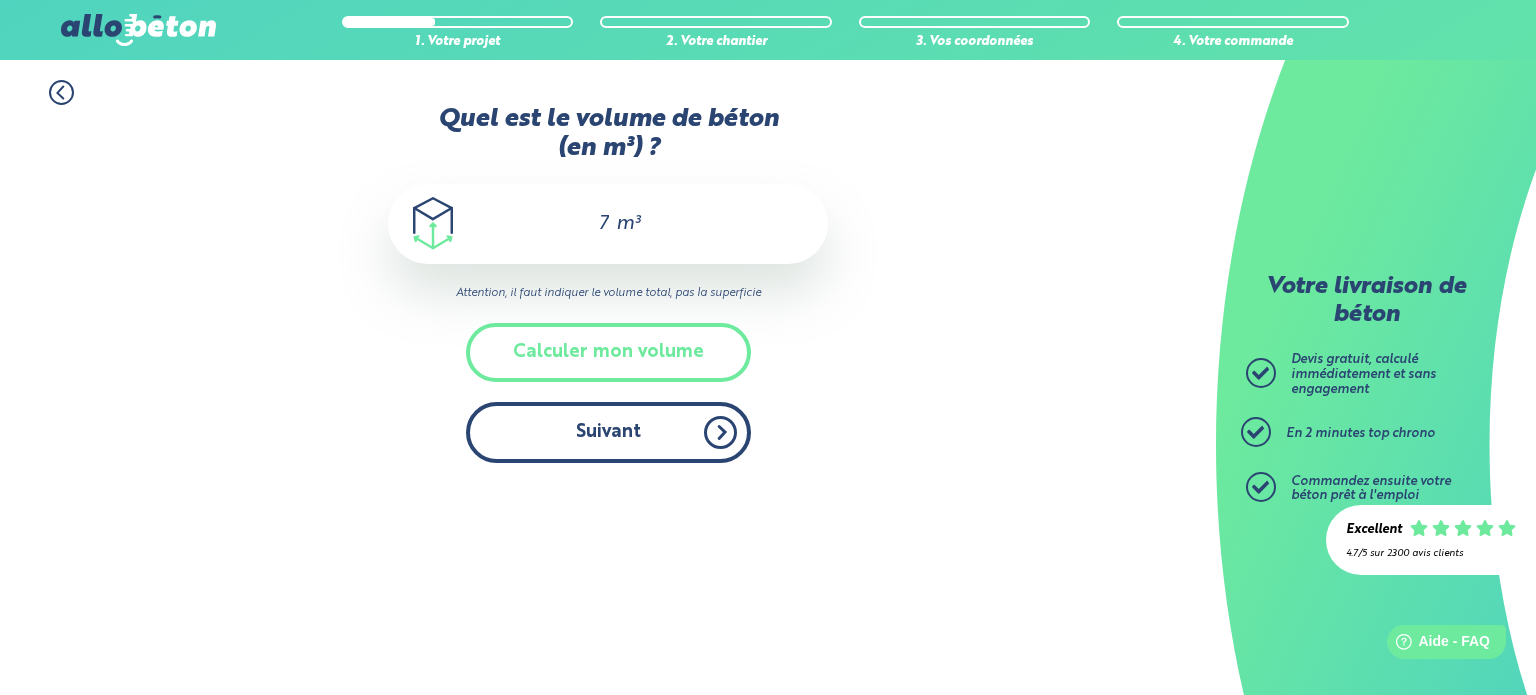 click on "Suivant" at bounding box center [608, 432] 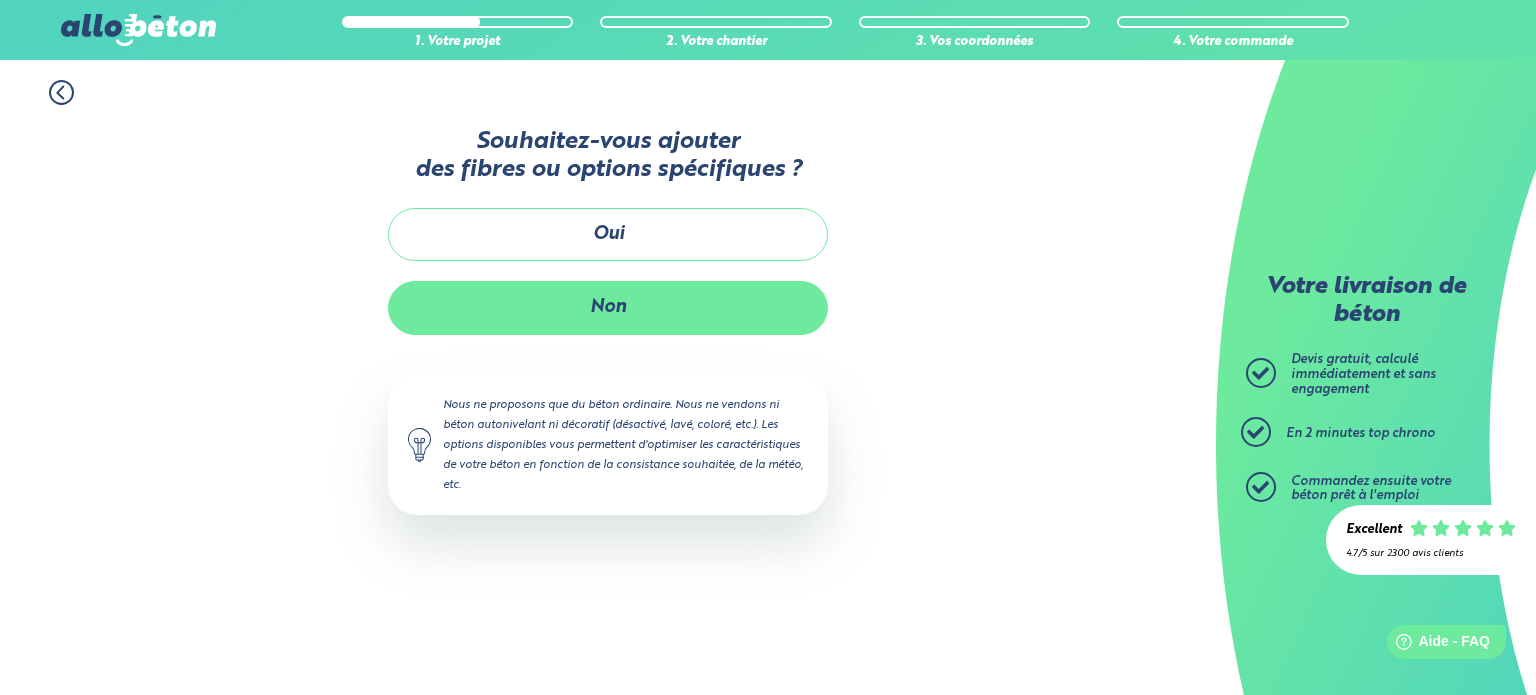 click on "Non" at bounding box center [608, 307] 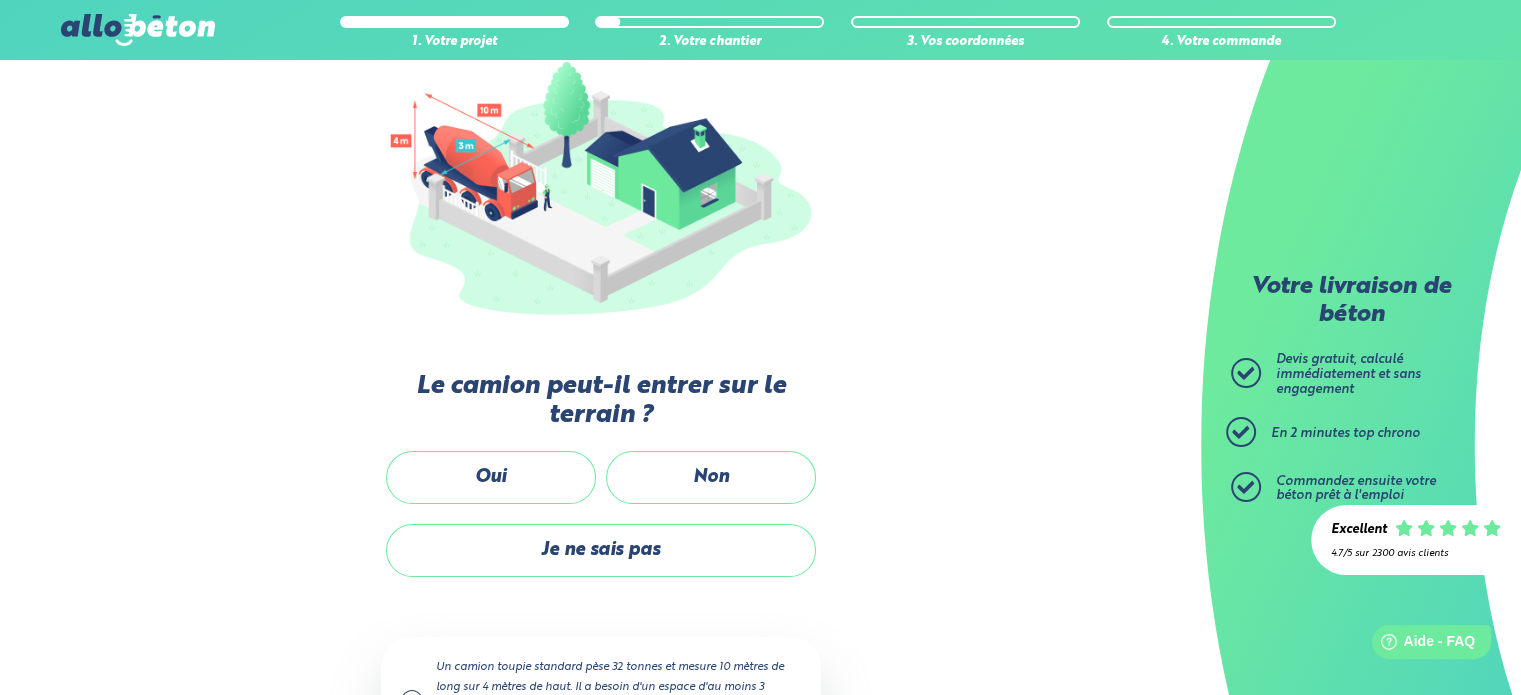 scroll, scrollTop: 257, scrollLeft: 0, axis: vertical 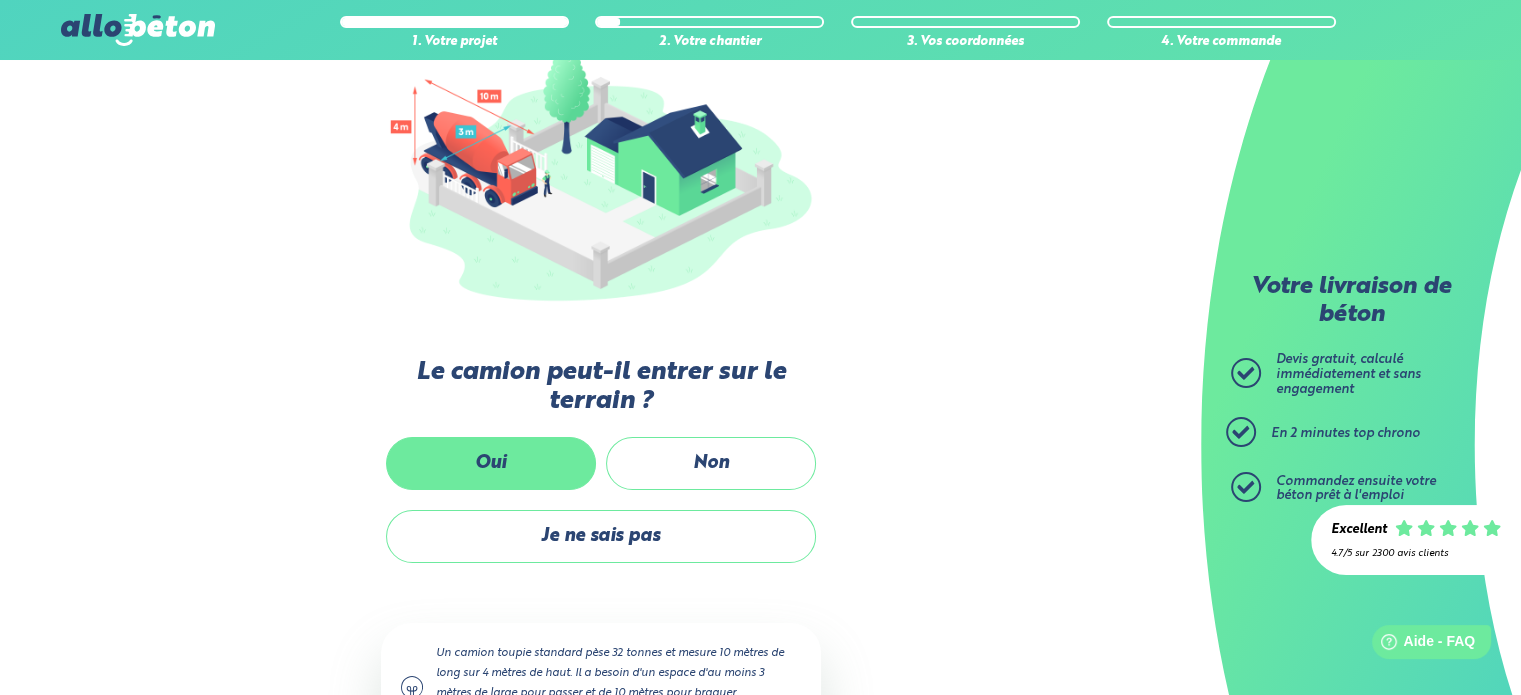 click on "Oui" at bounding box center (491, 463) 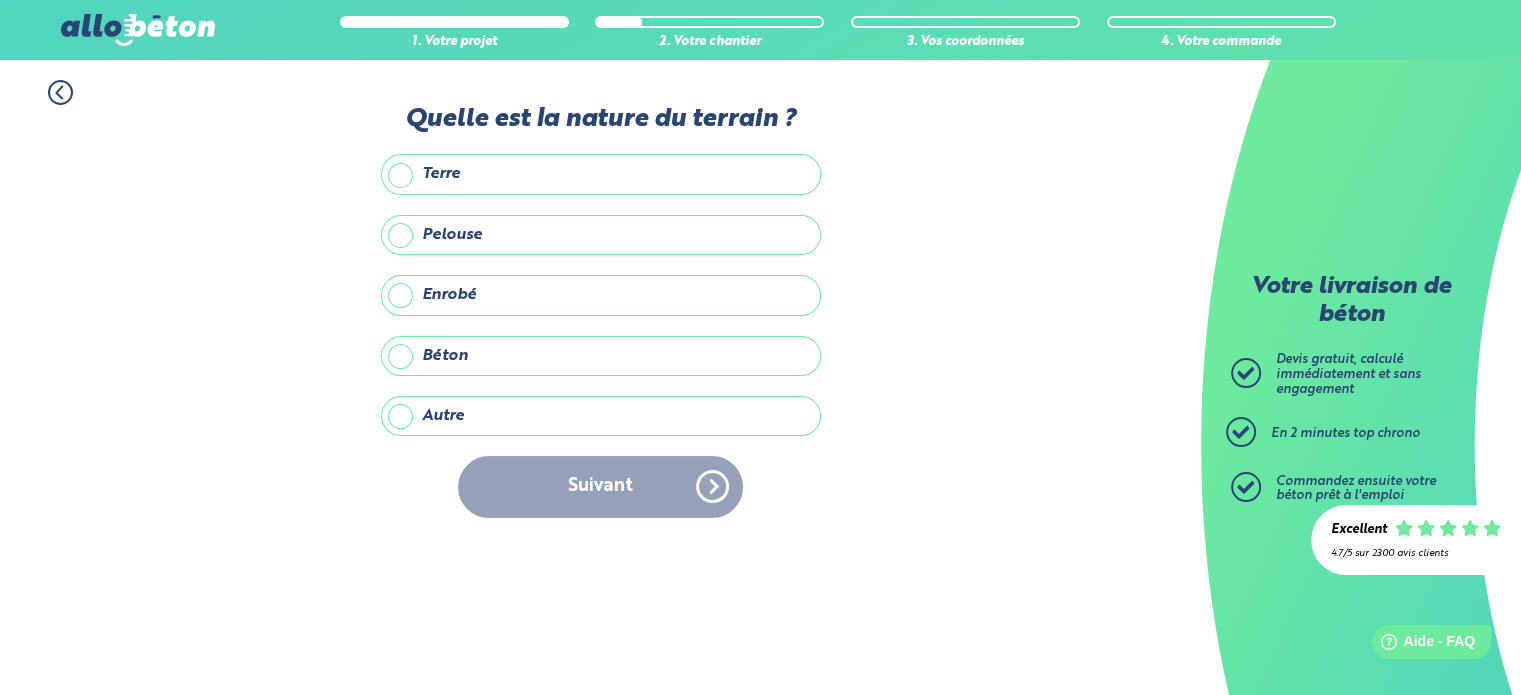 scroll, scrollTop: 0, scrollLeft: 0, axis: both 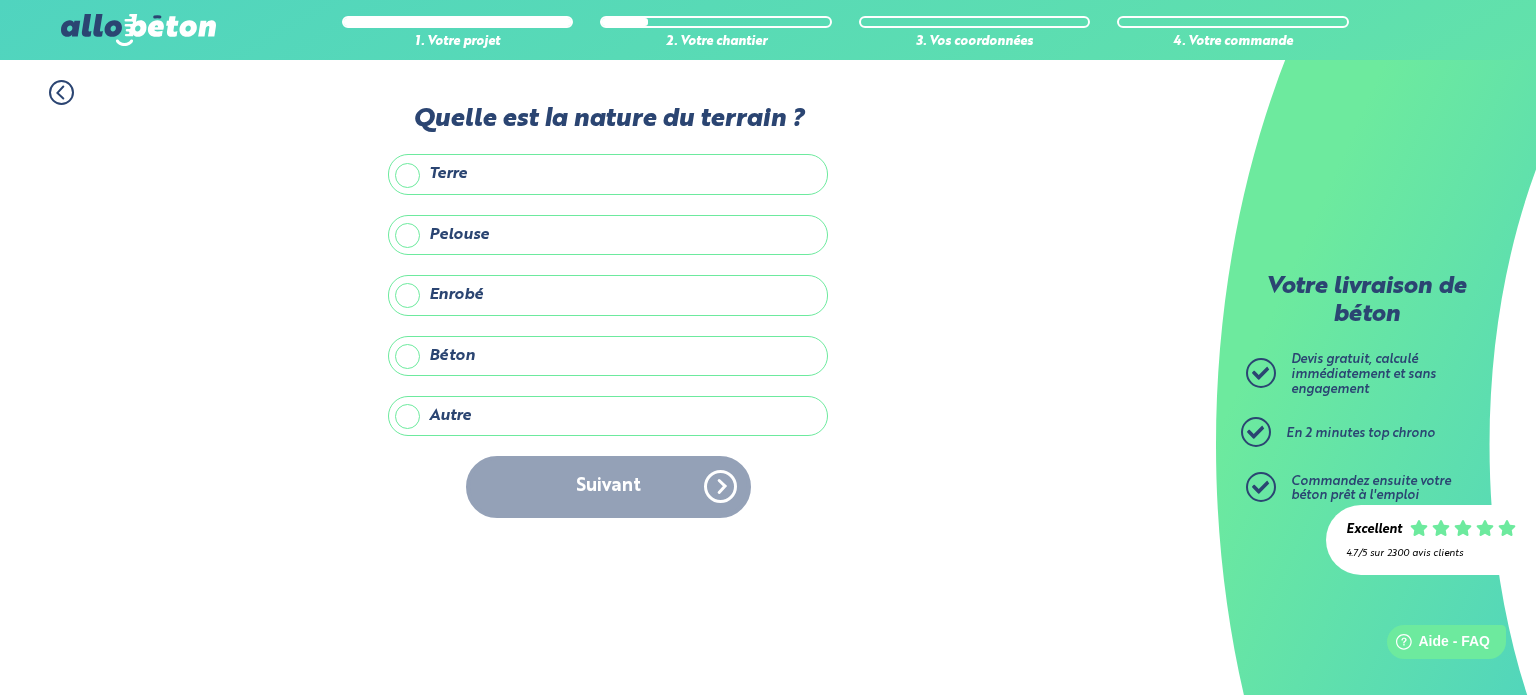 click on "Autre" at bounding box center [608, 416] 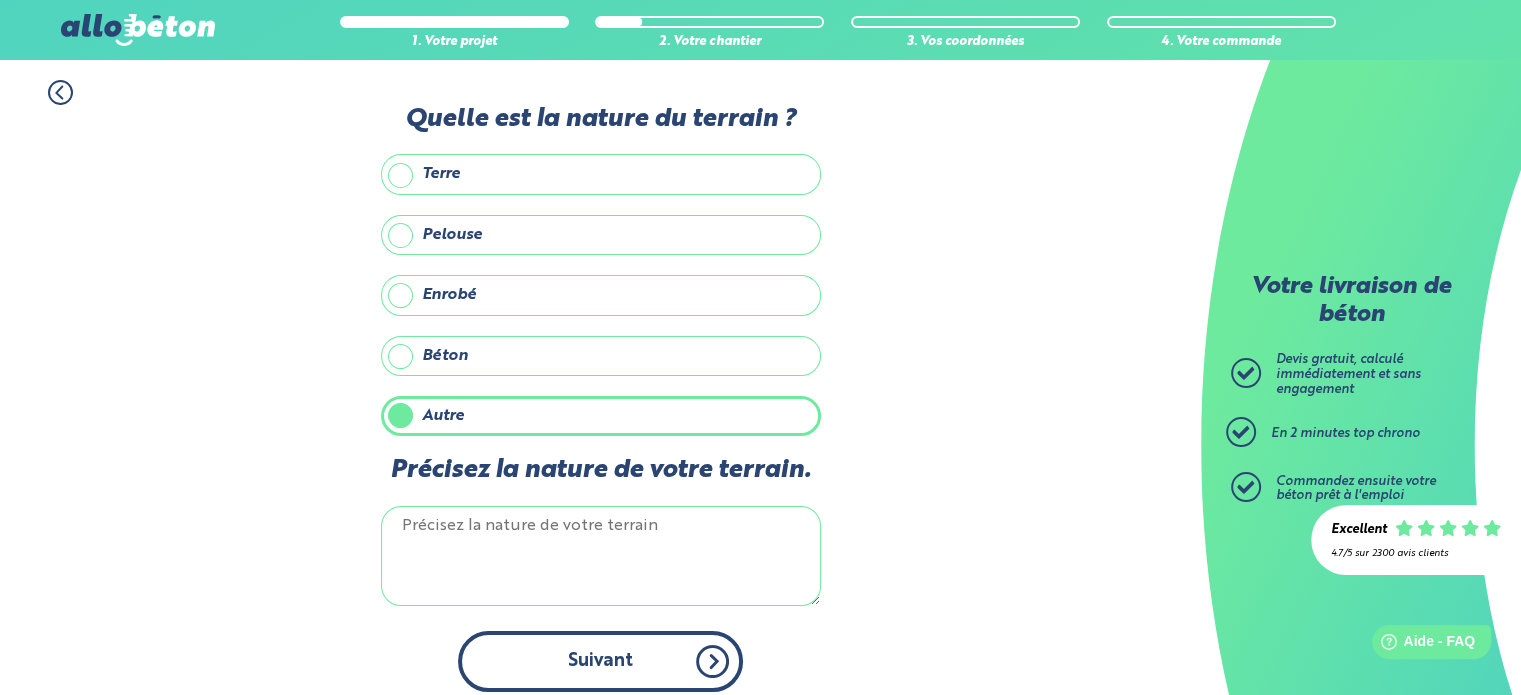 click on "Suivant" at bounding box center [600, 661] 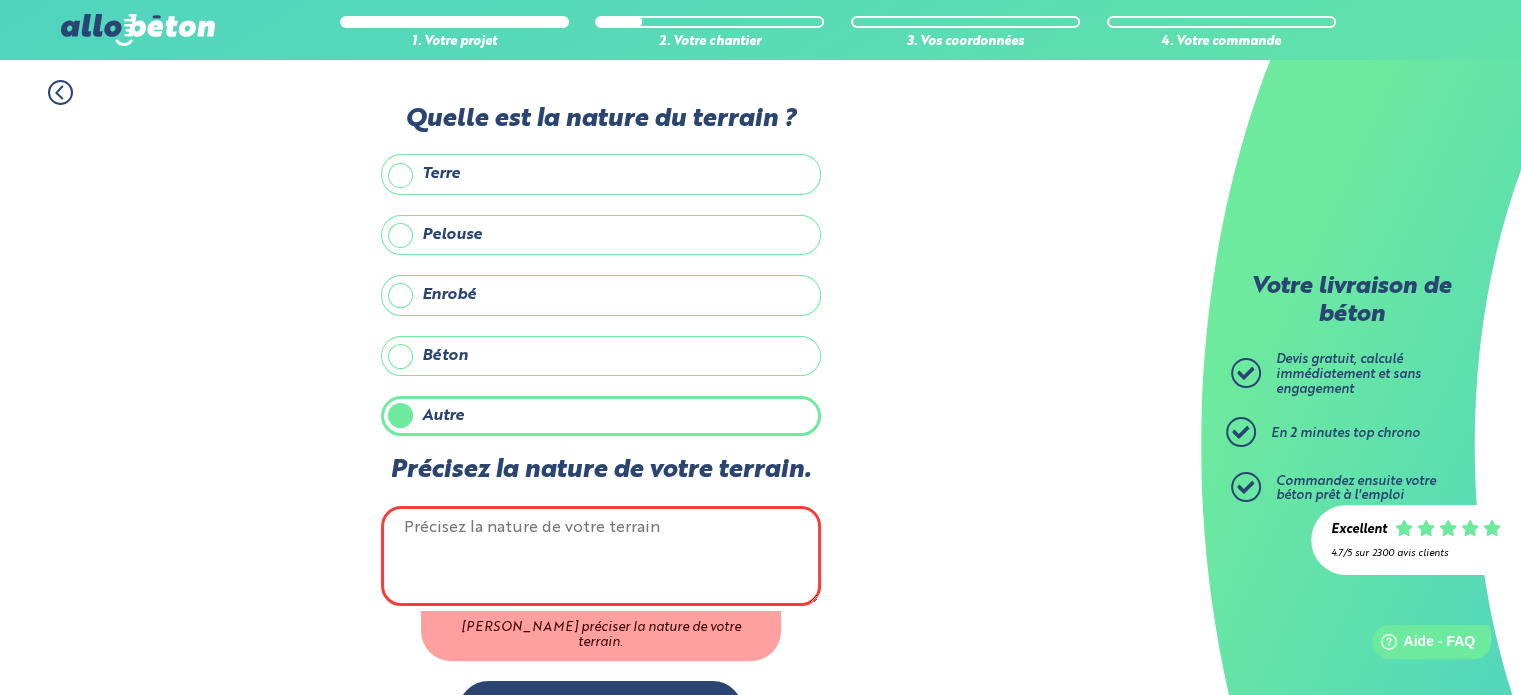 click on "Précisez la nature de votre terrain." at bounding box center (601, 556) 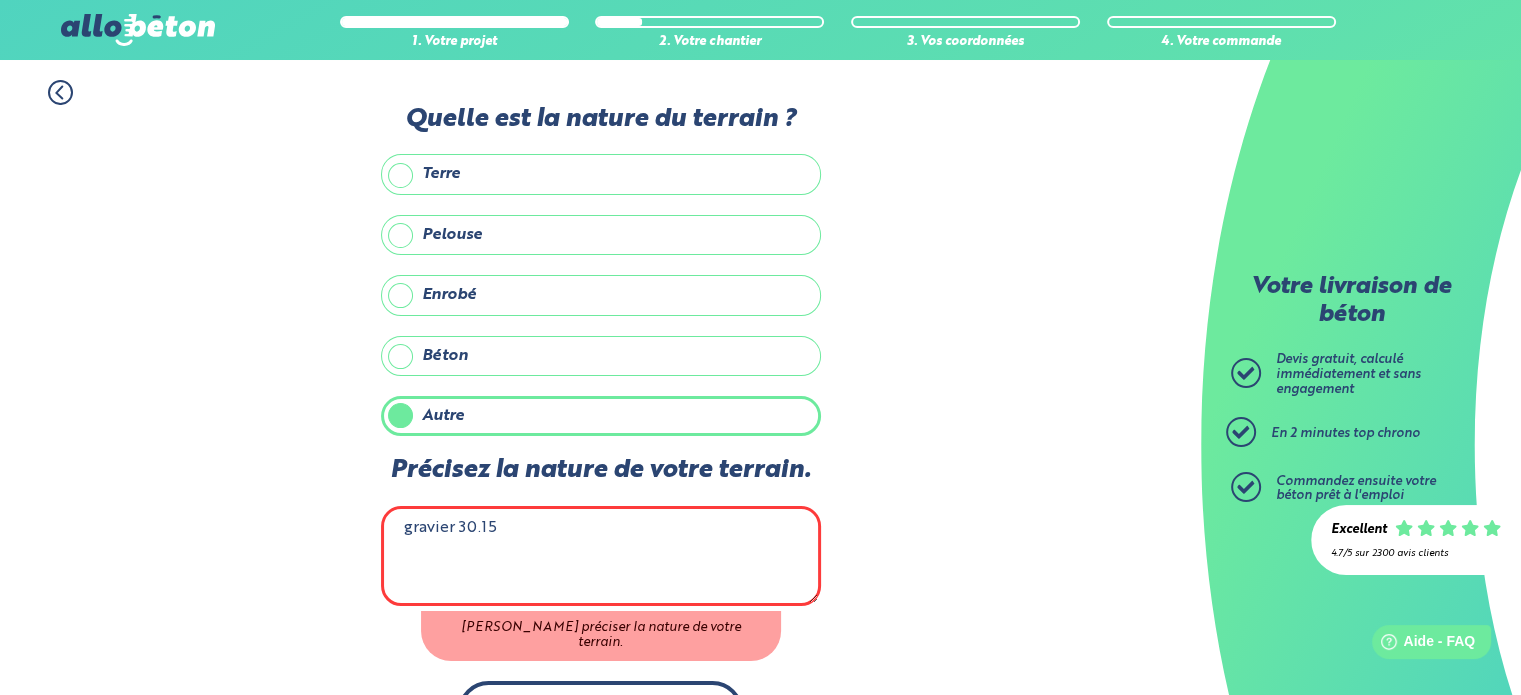 type on "gravier 30.15" 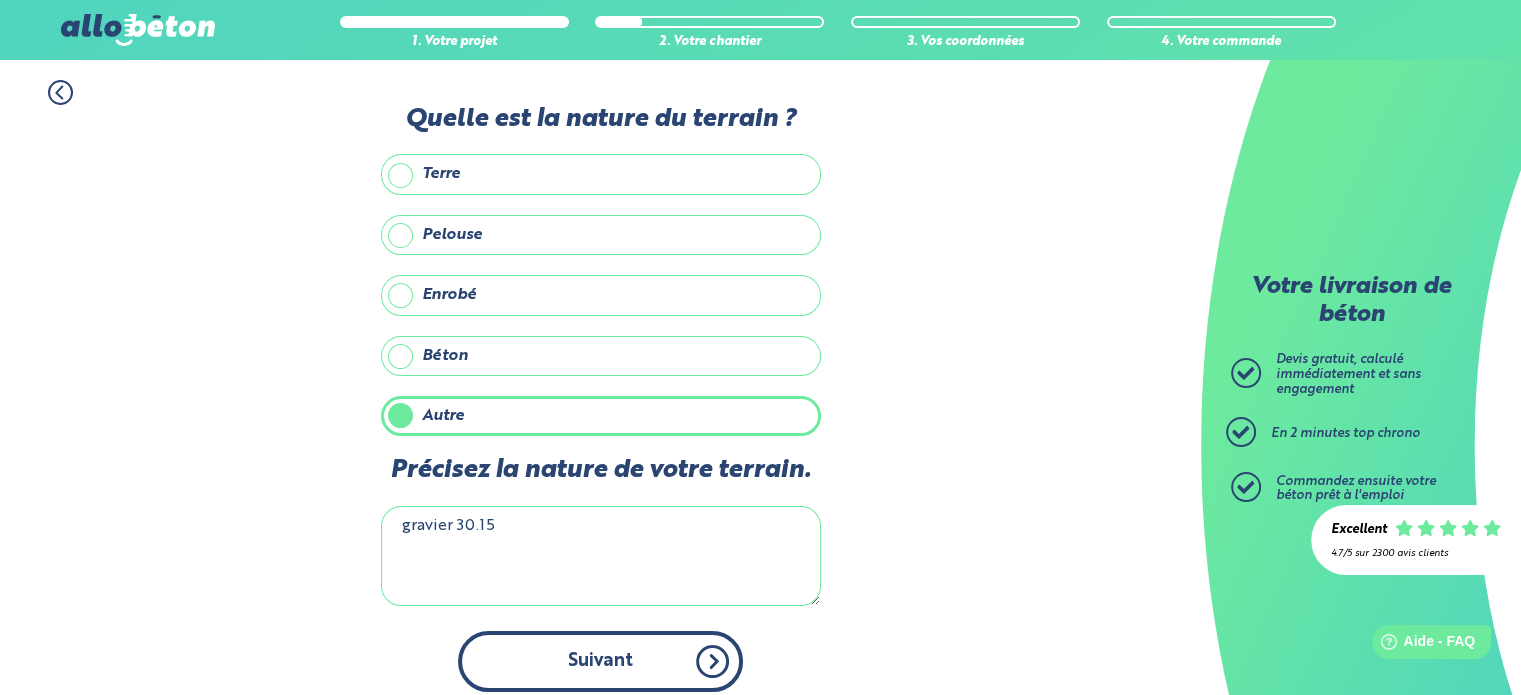 click on "Suivant" at bounding box center (600, 661) 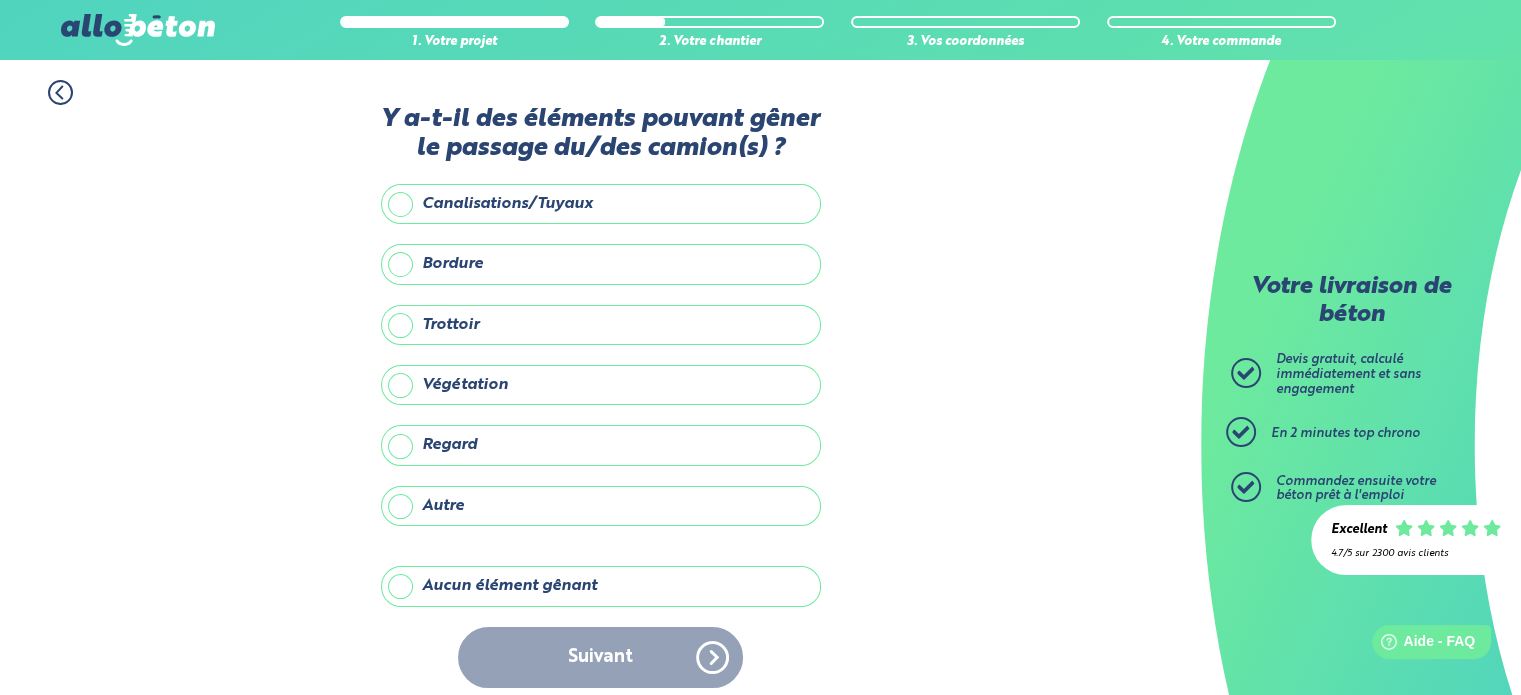 click on "Aucun élément gênant" at bounding box center (601, 586) 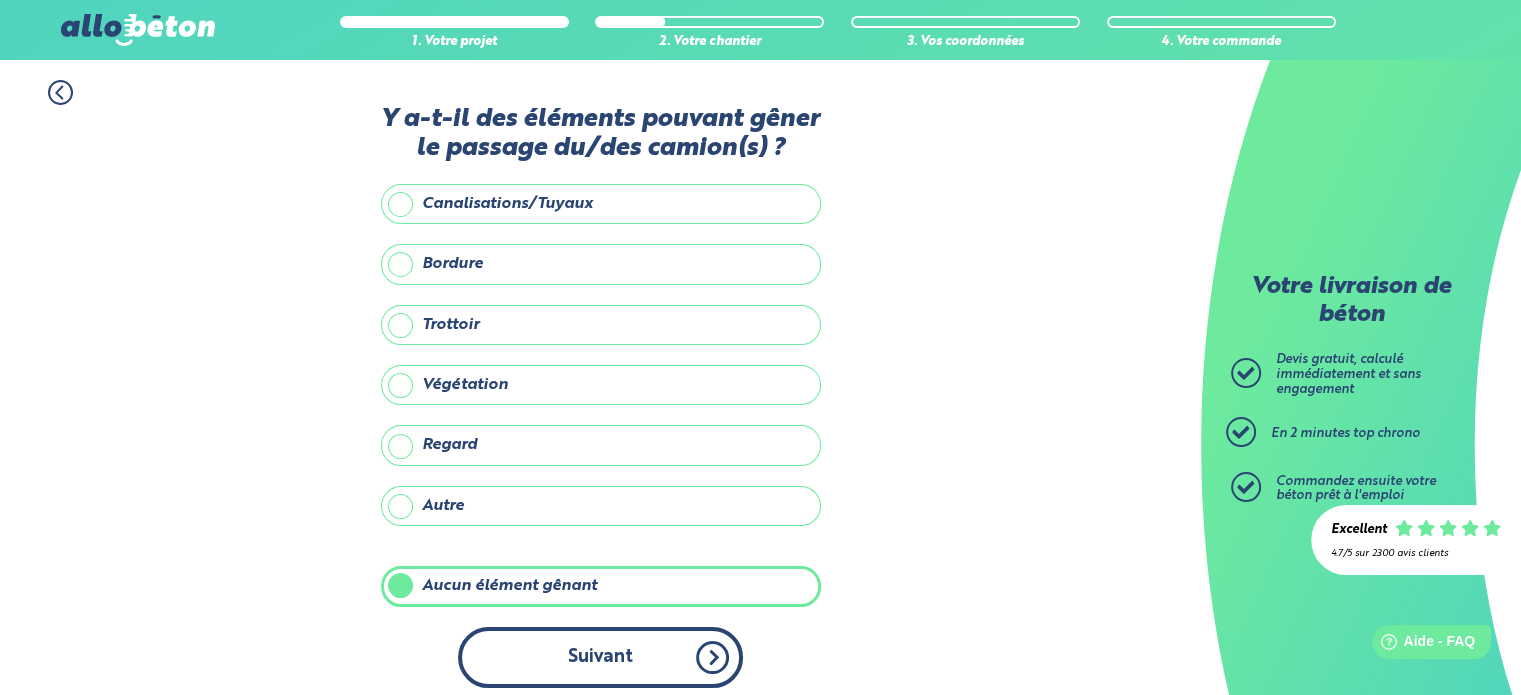 click on "Suivant" at bounding box center (600, 657) 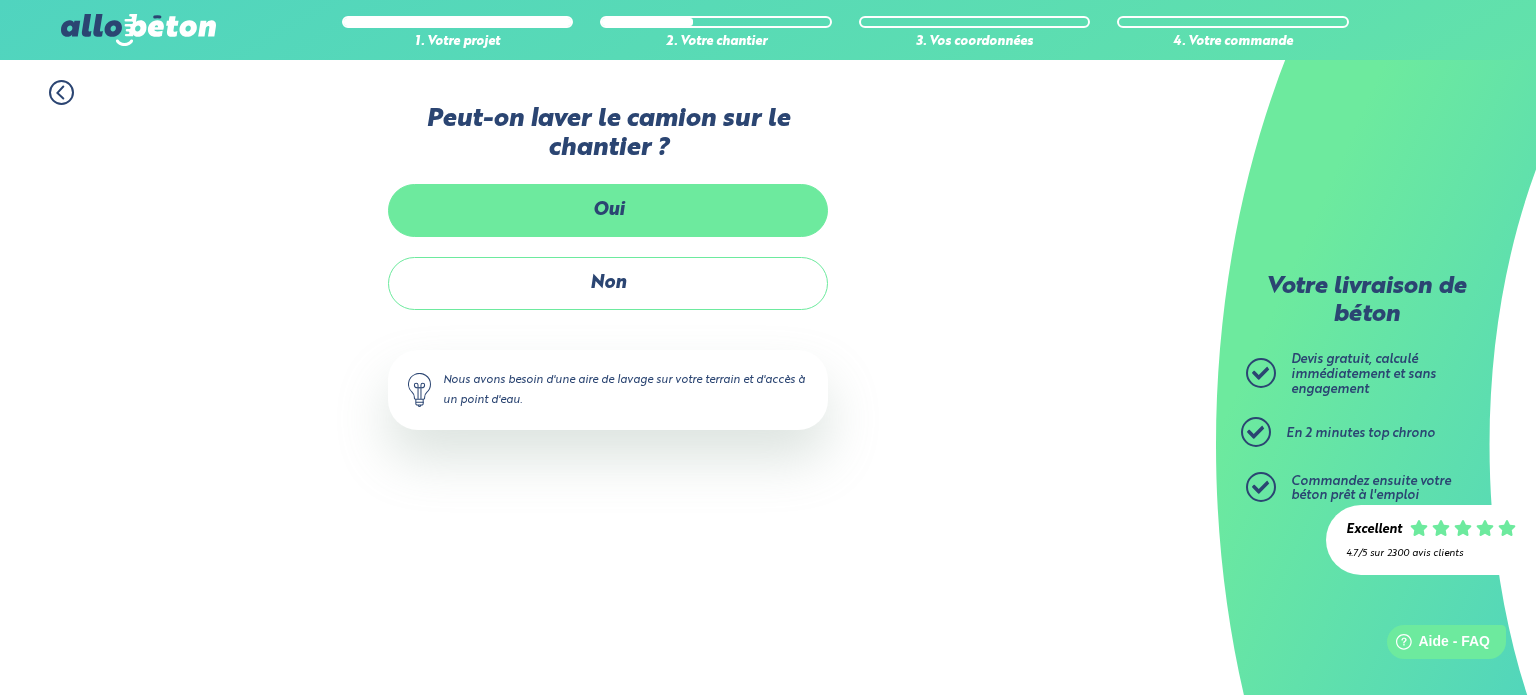 click on "Oui" at bounding box center [608, 210] 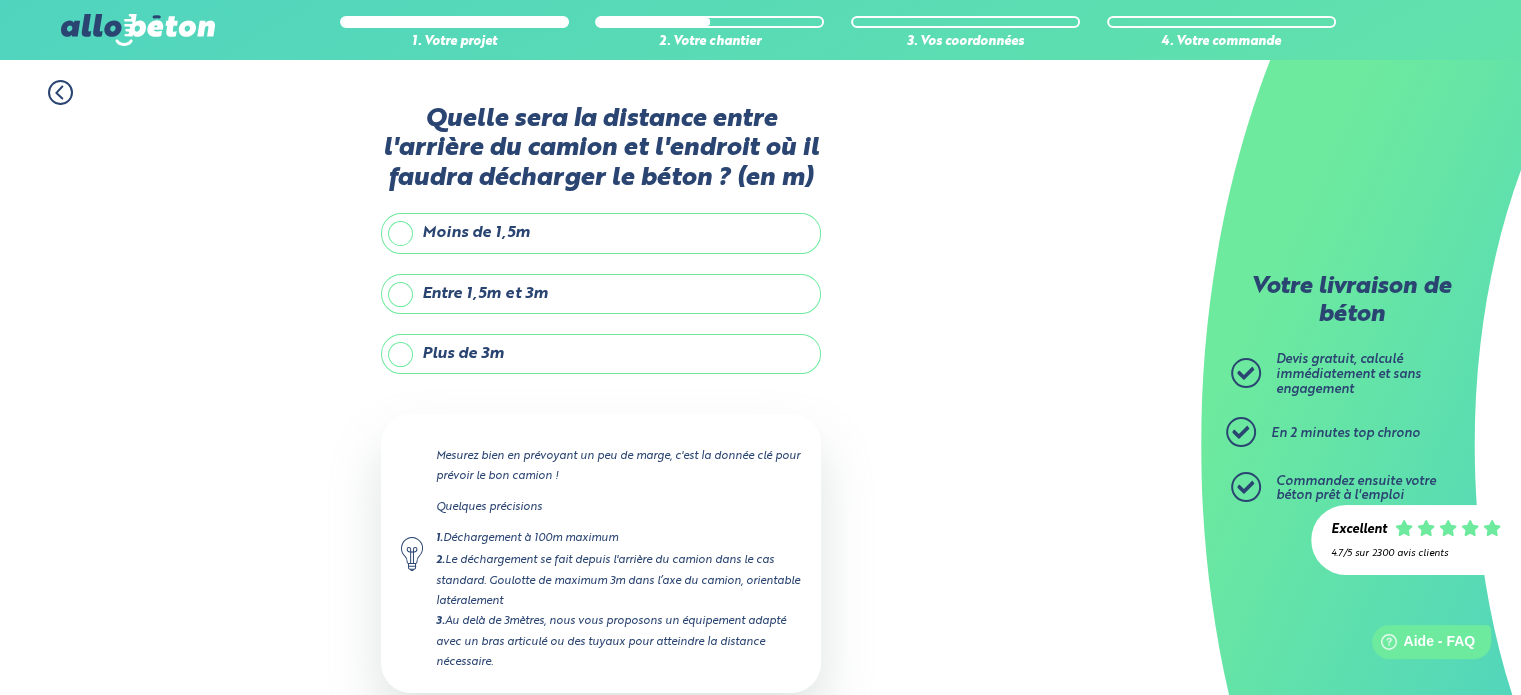 click on "Moins de 1,5m" at bounding box center (601, 233) 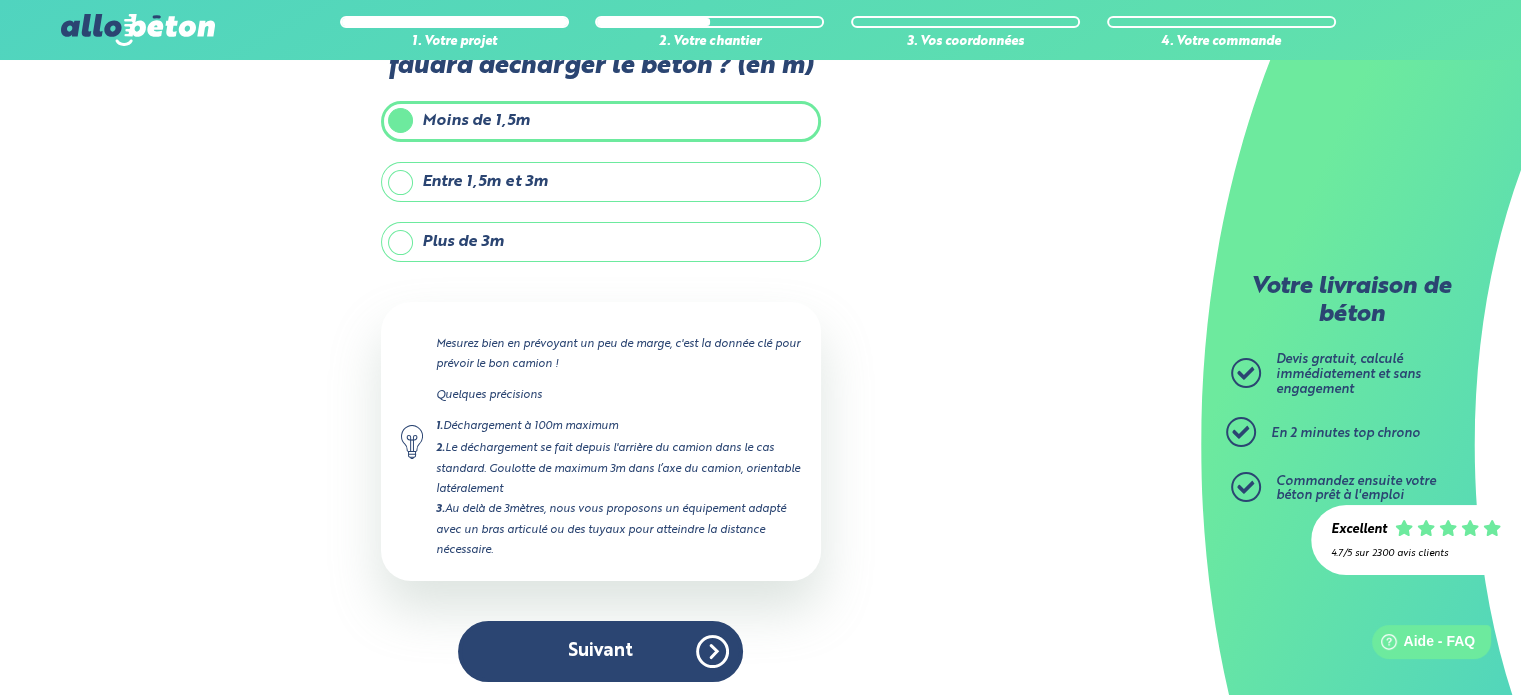 scroll, scrollTop: 113, scrollLeft: 0, axis: vertical 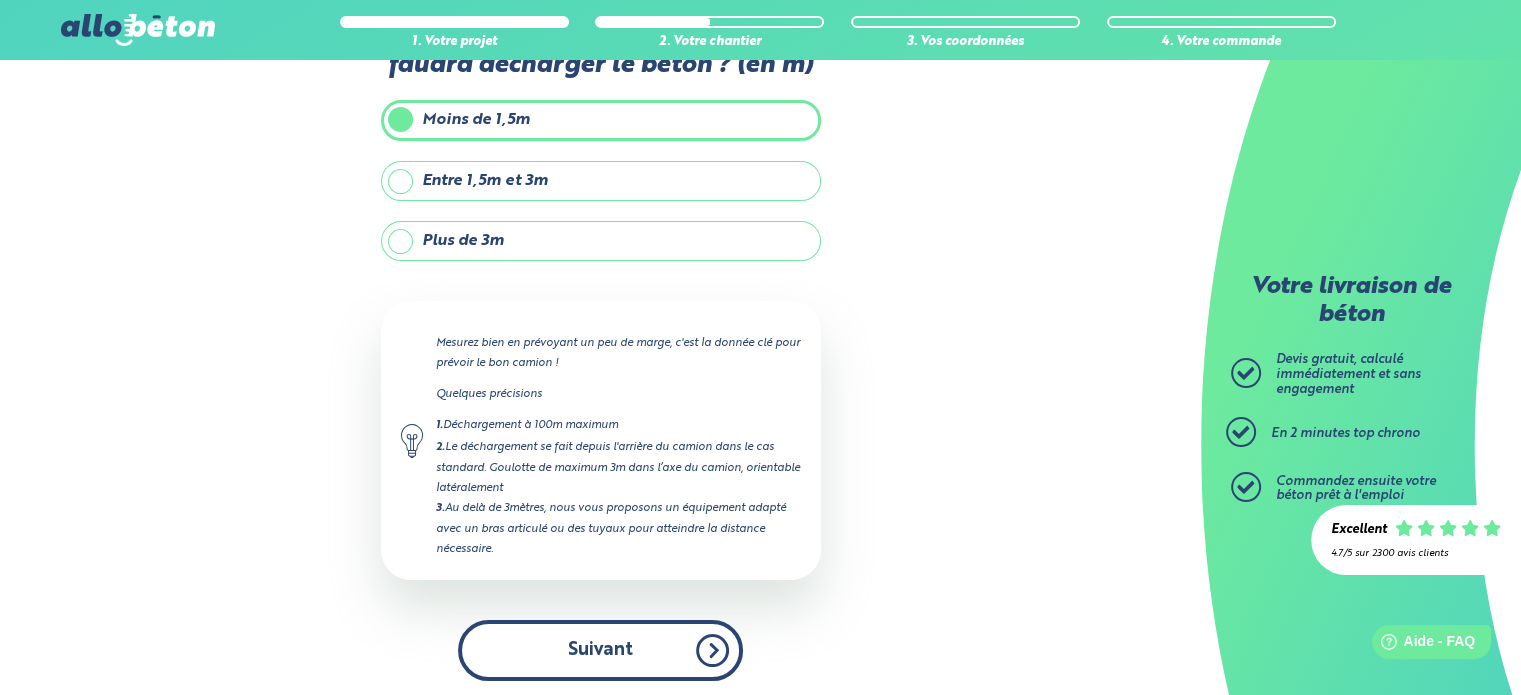 click on "Suivant" at bounding box center (600, 650) 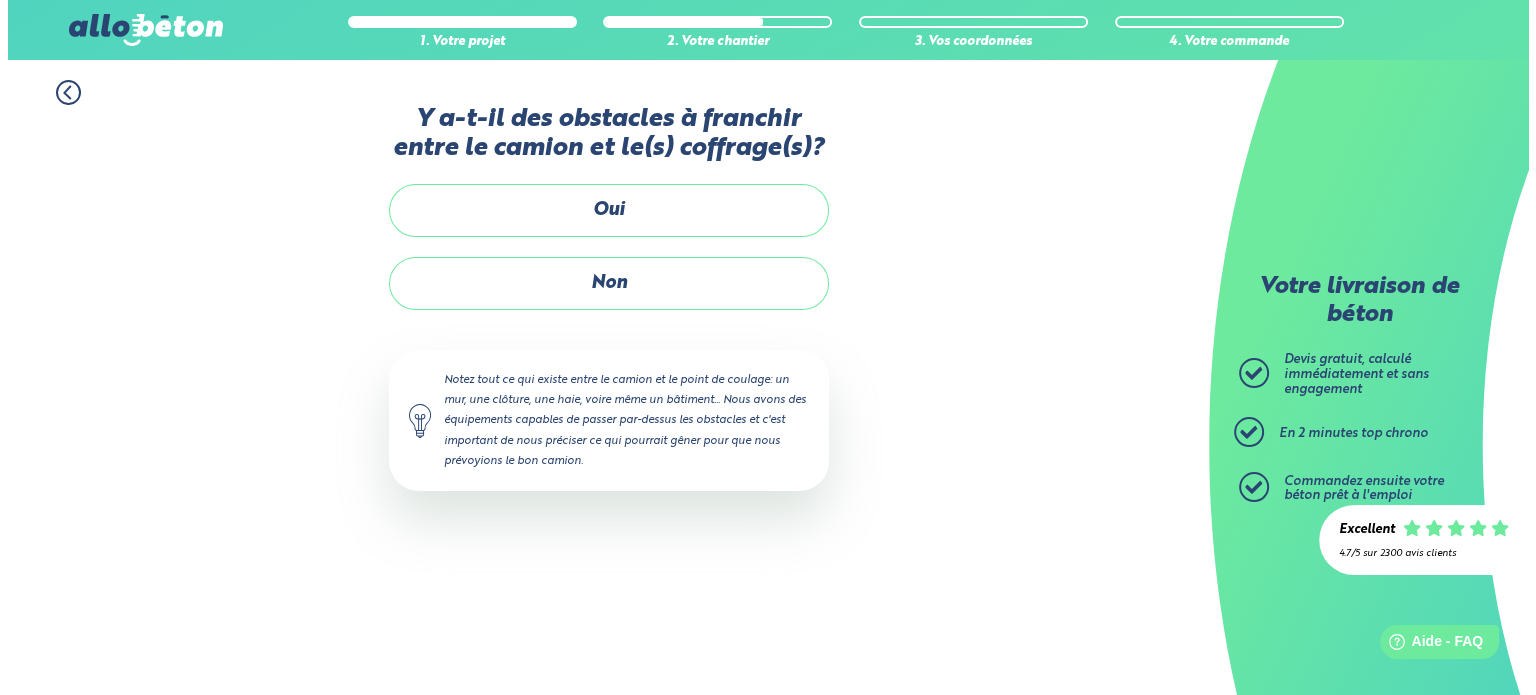 scroll, scrollTop: 0, scrollLeft: 0, axis: both 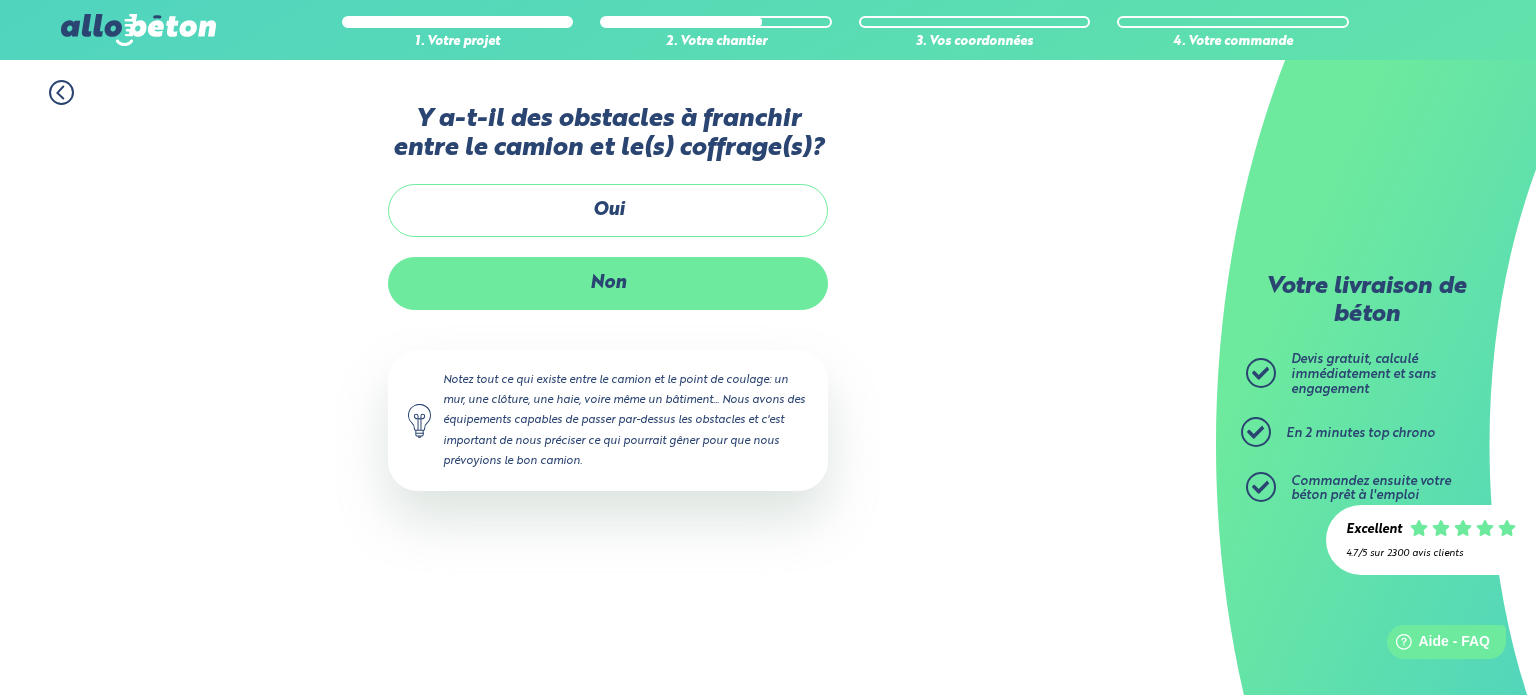 click on "Non" at bounding box center [608, 283] 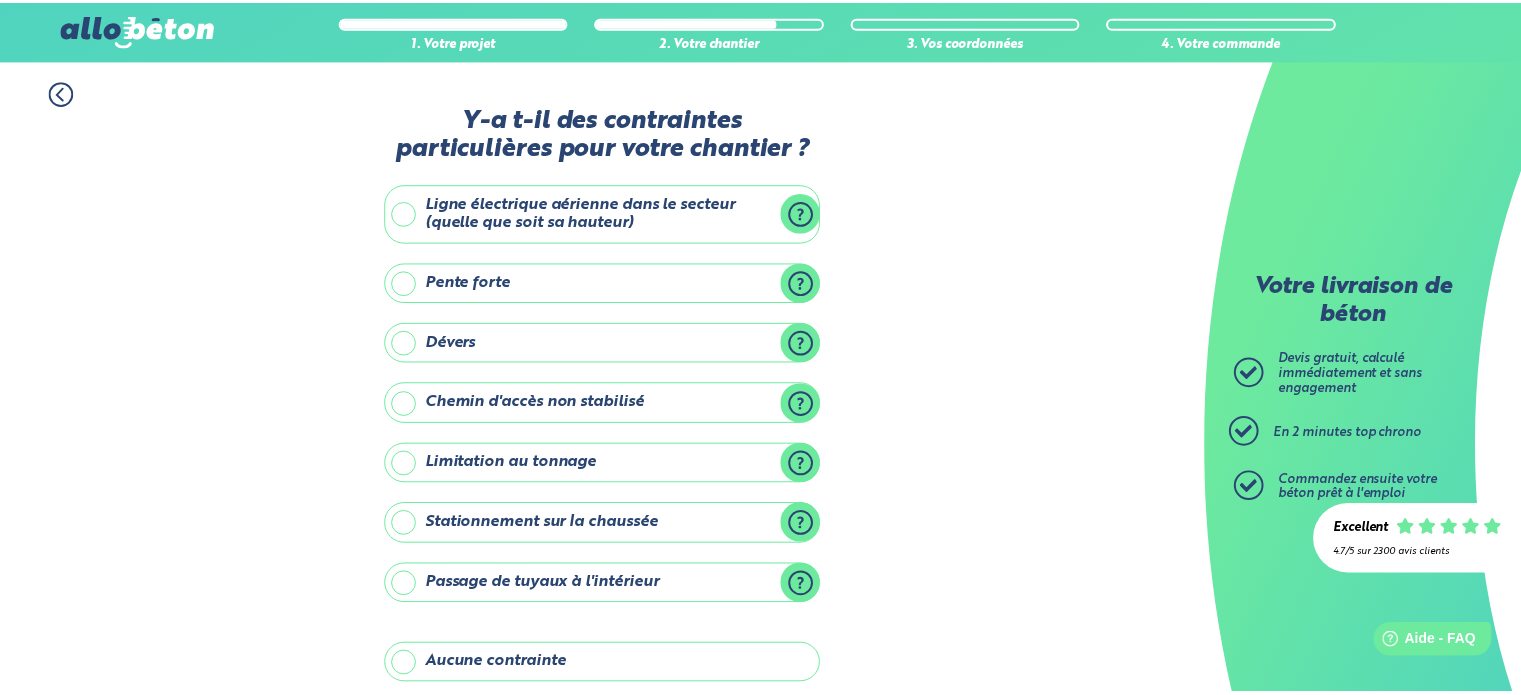 scroll, scrollTop: 228, scrollLeft: 0, axis: vertical 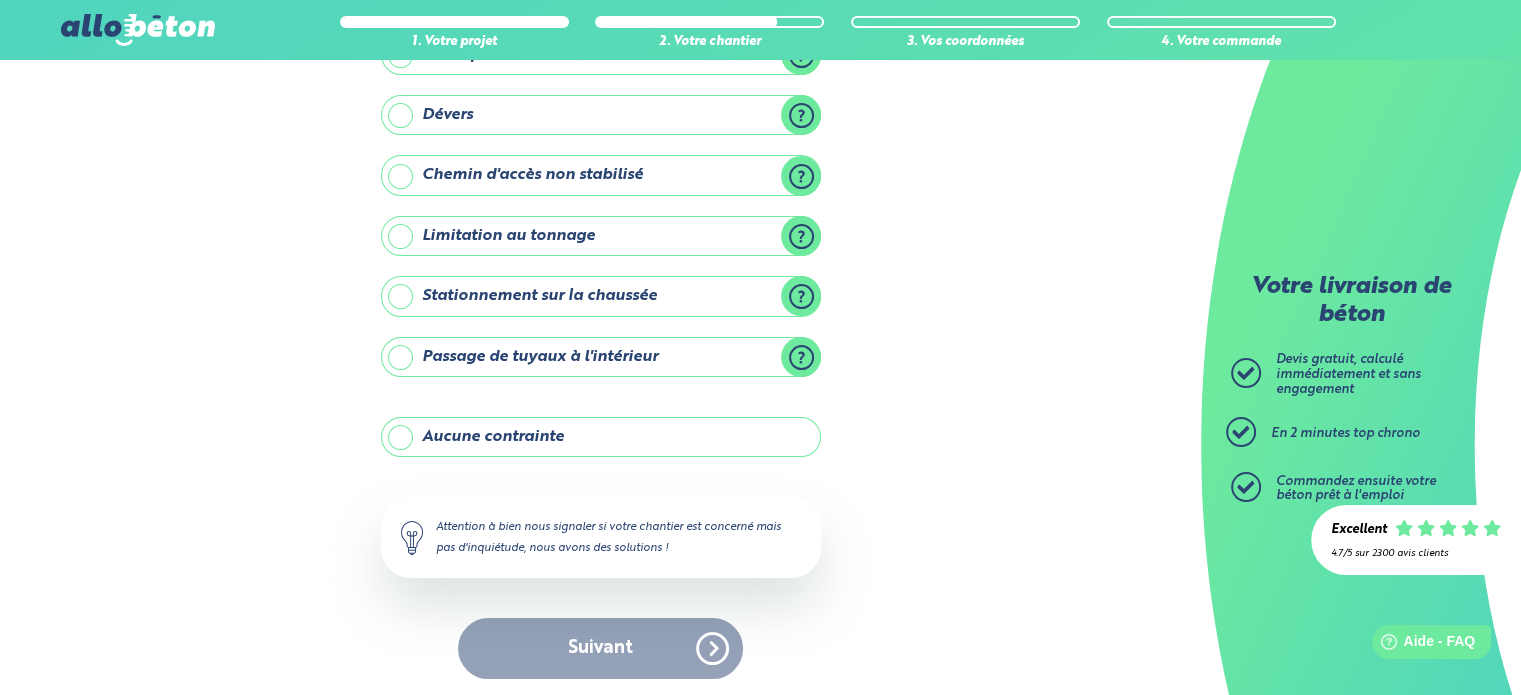click on "Aucune contrainte" at bounding box center [601, 437] 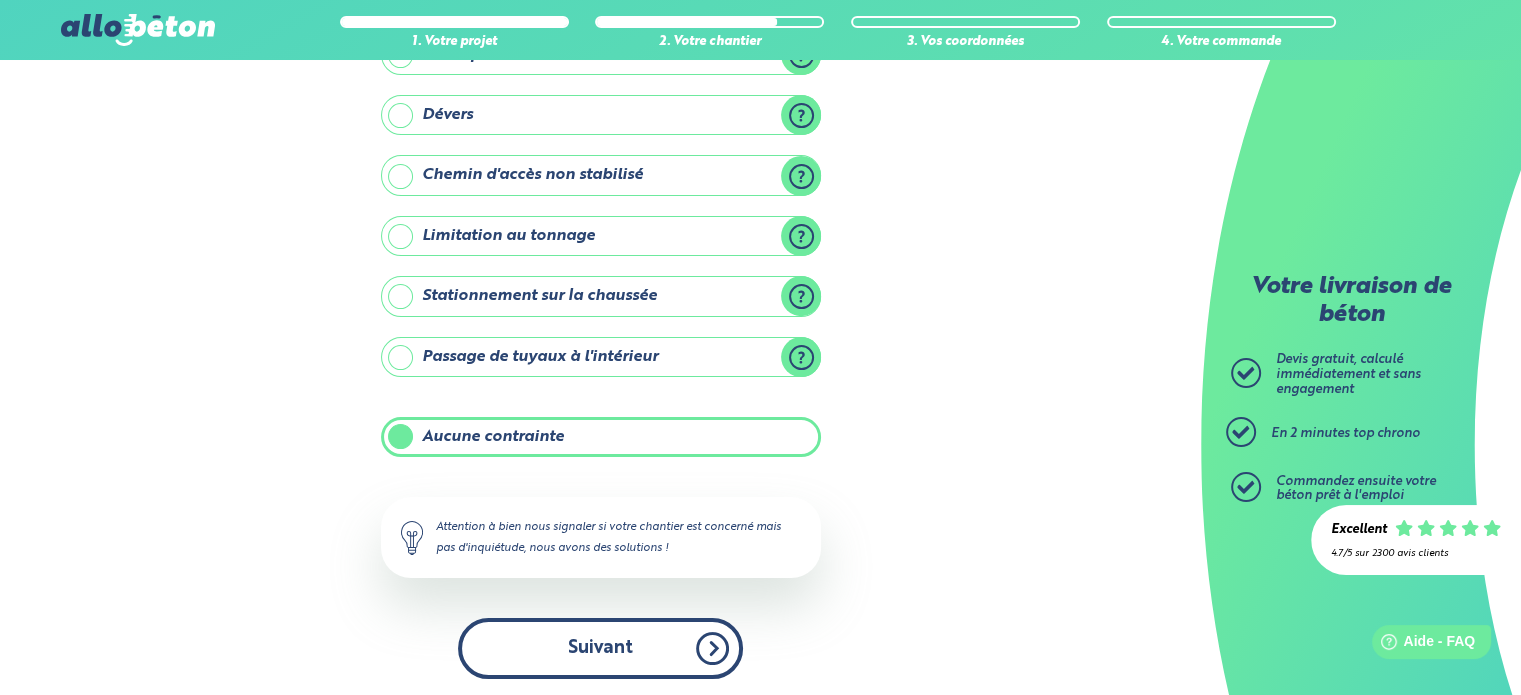 click on "Suivant" at bounding box center (600, 648) 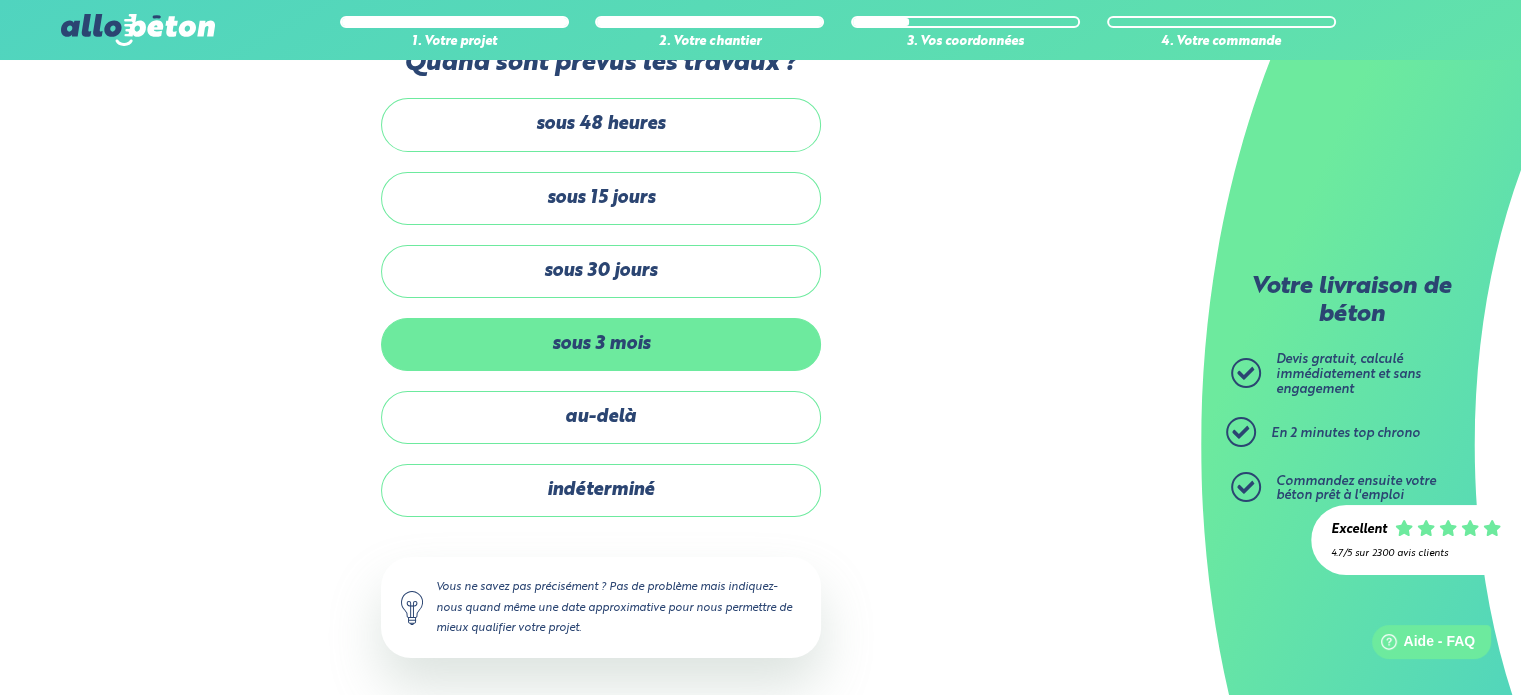 click on "sous 3 mois" at bounding box center (601, 344) 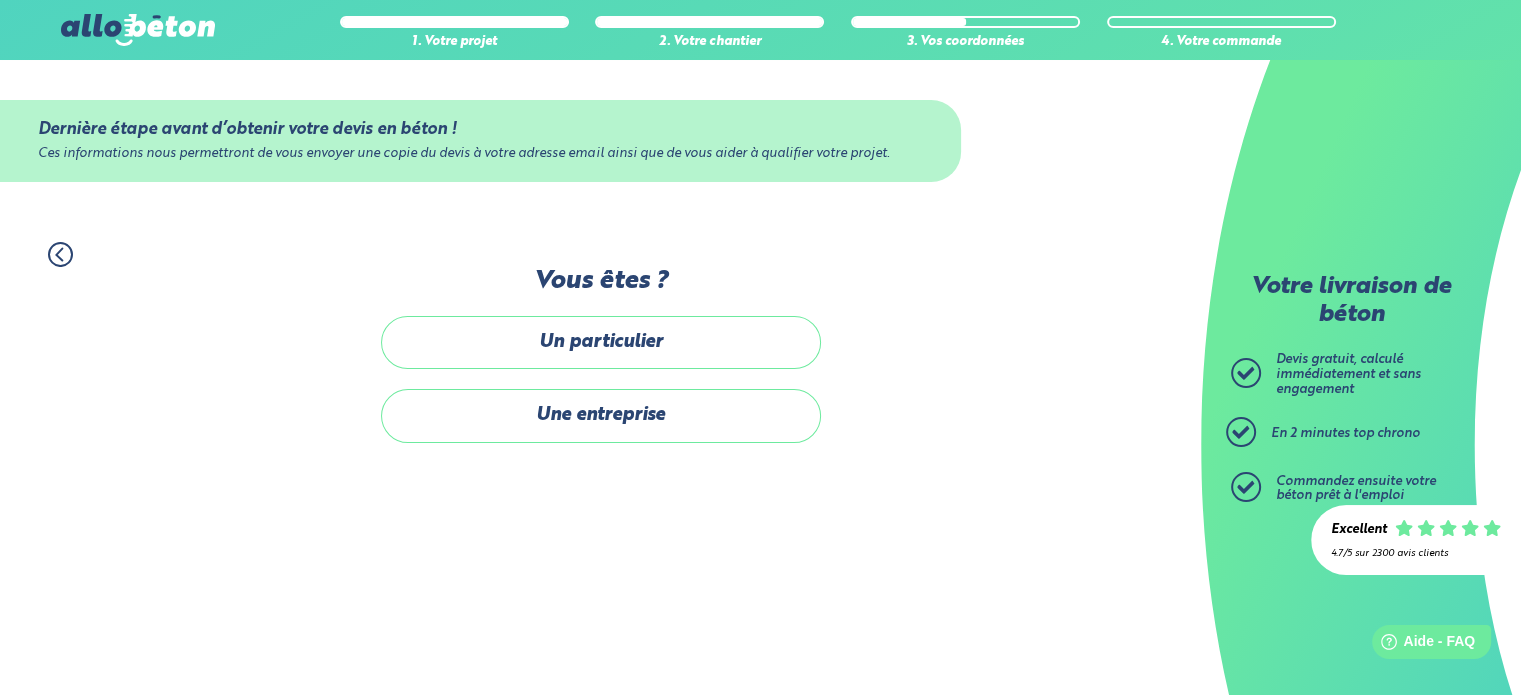 scroll, scrollTop: 0, scrollLeft: 0, axis: both 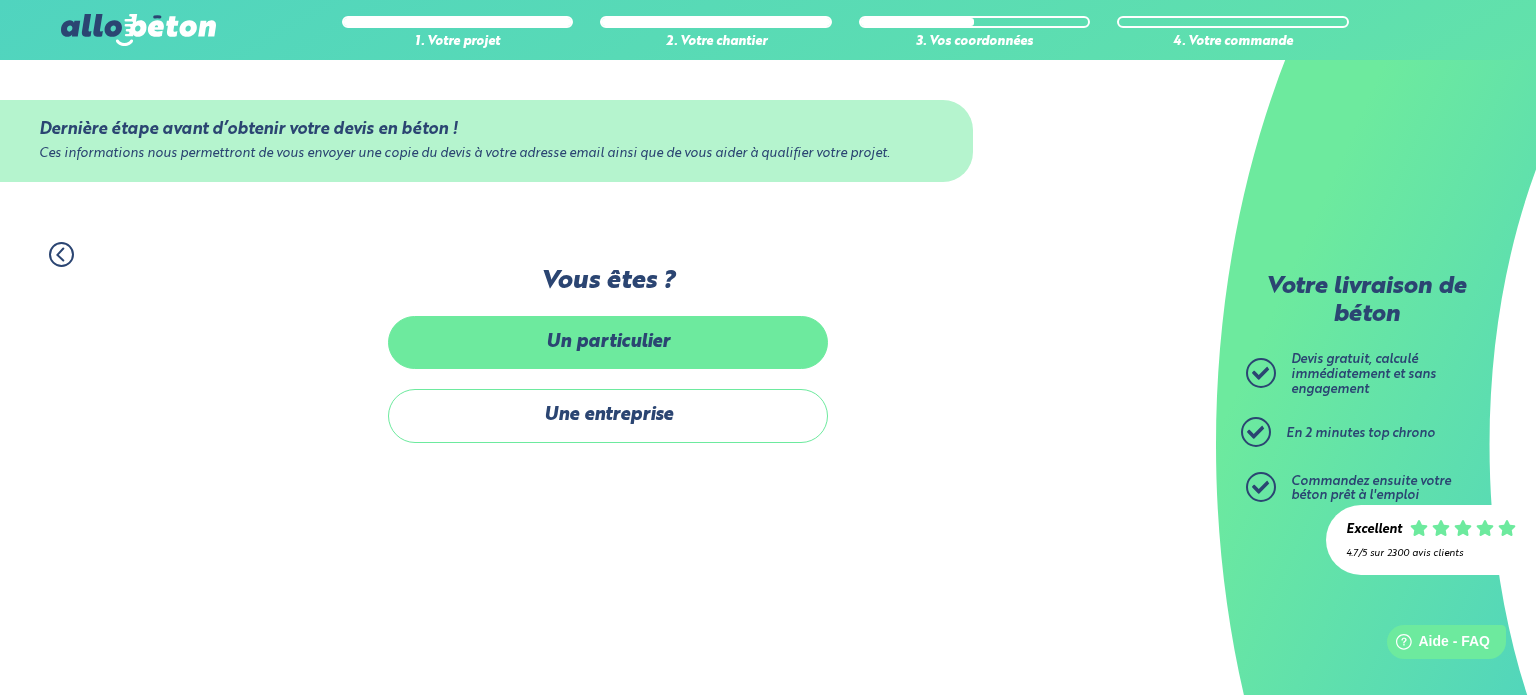 click on "Un particulier" at bounding box center [608, 342] 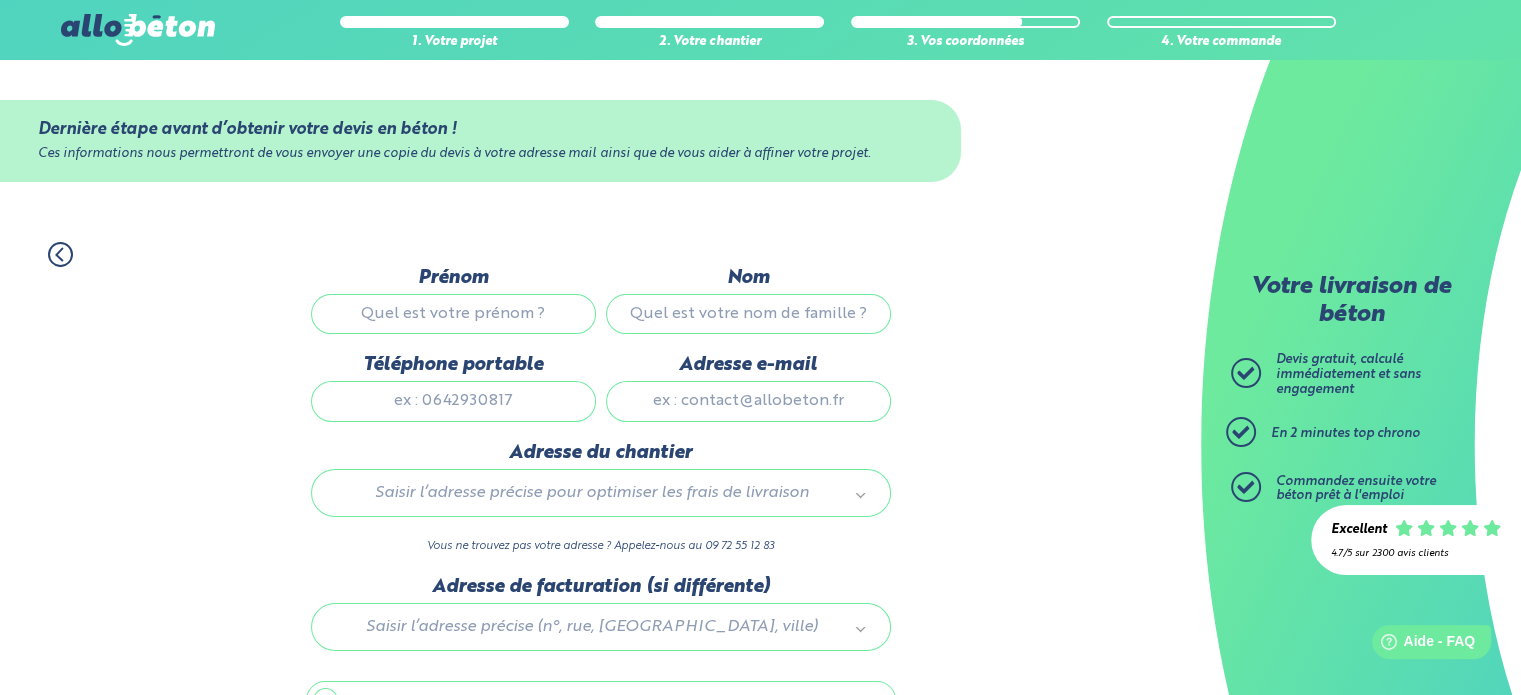 click on "Prénom" at bounding box center [453, 314] 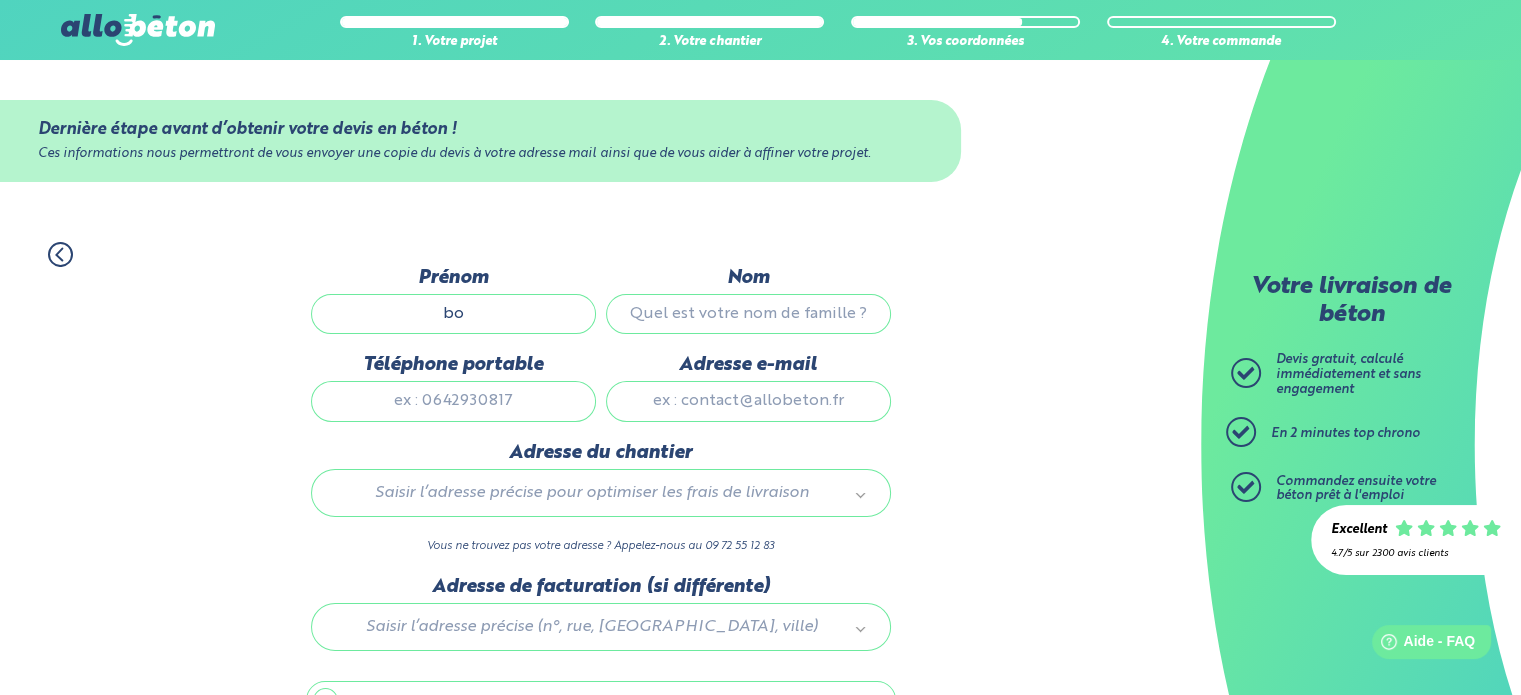 type on "boris" 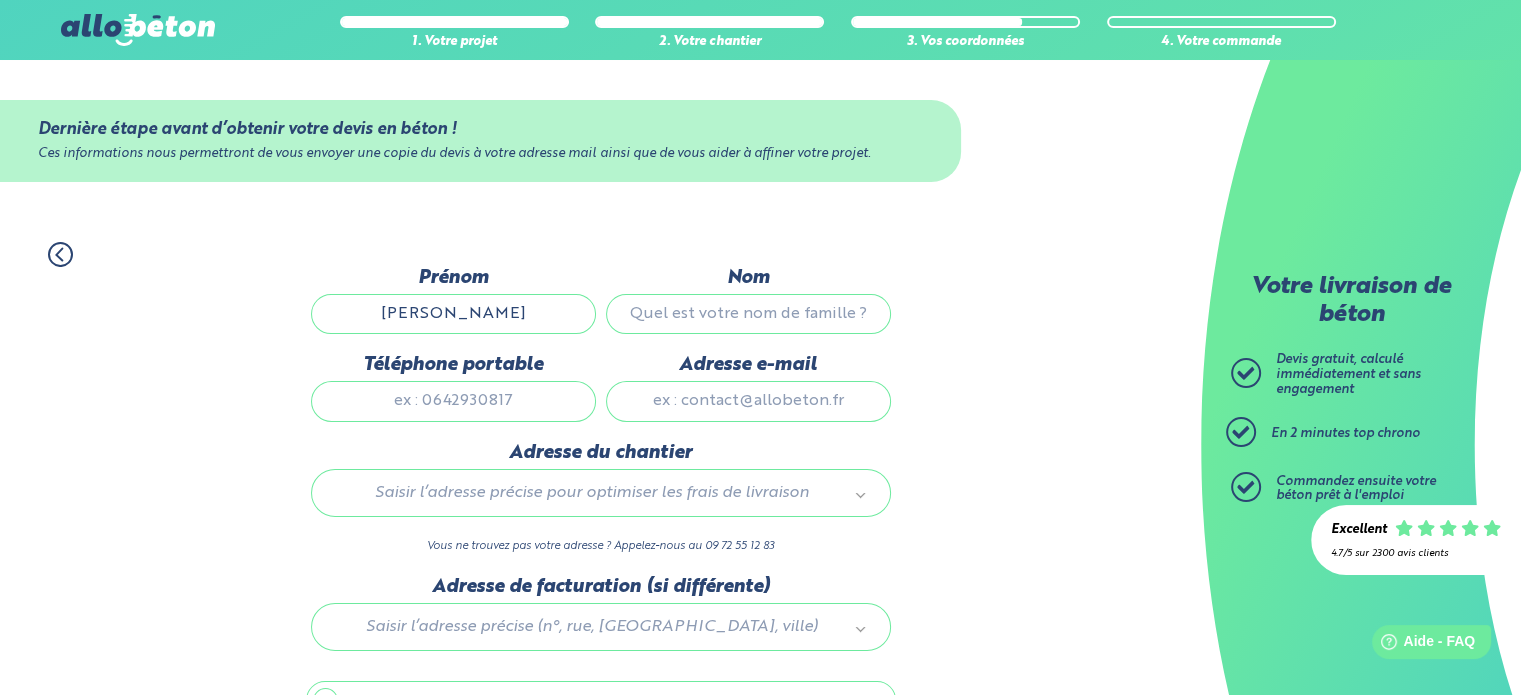 click on "Nom" at bounding box center [748, 314] 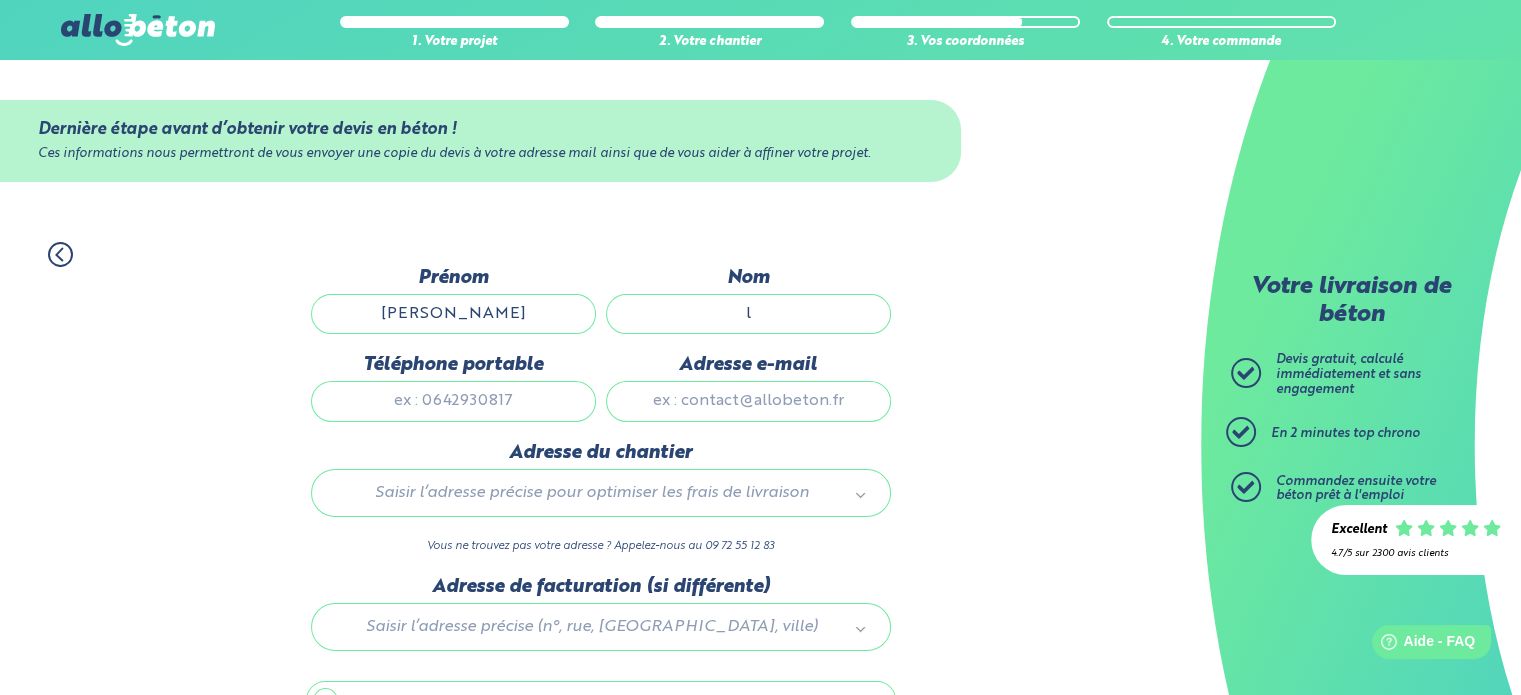 type on "laguesse paquay" 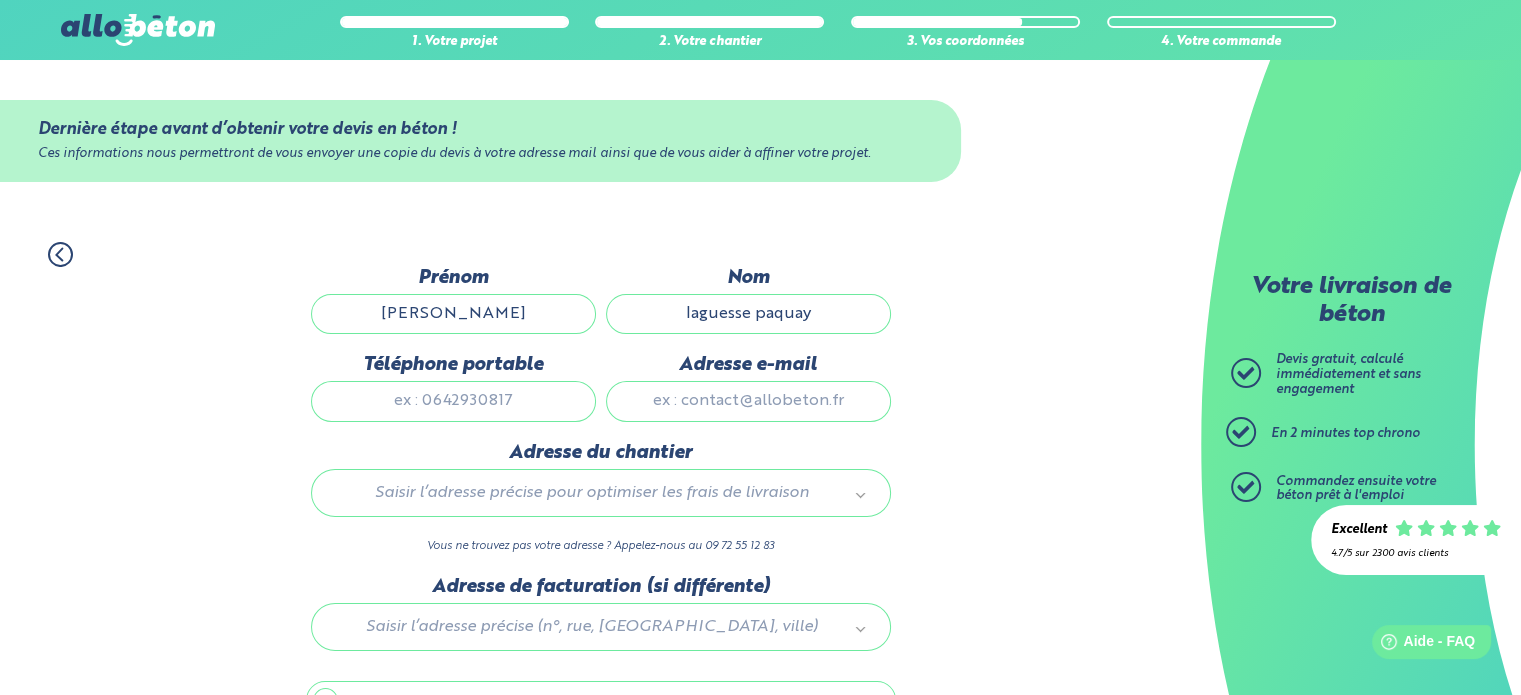 click on "Téléphone portable" at bounding box center (453, 401) 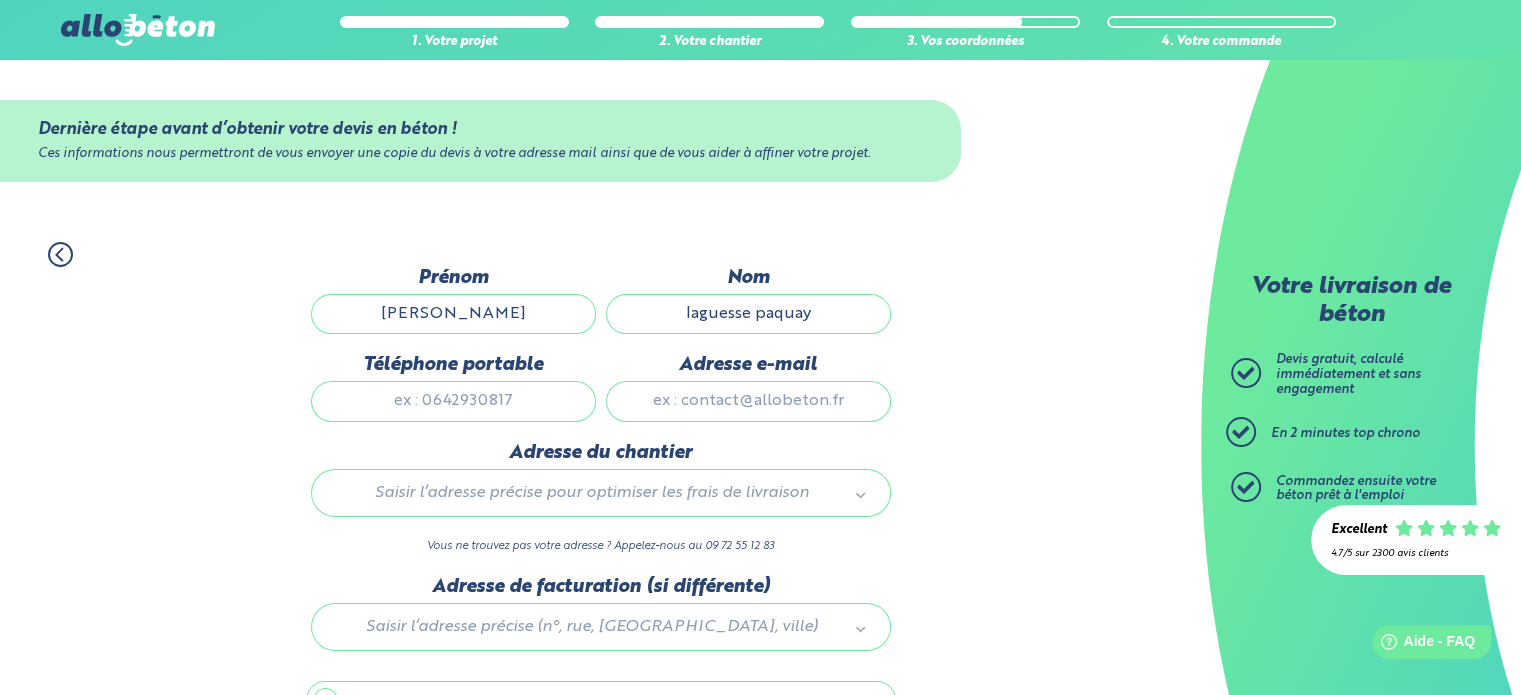 type on "0614944315" 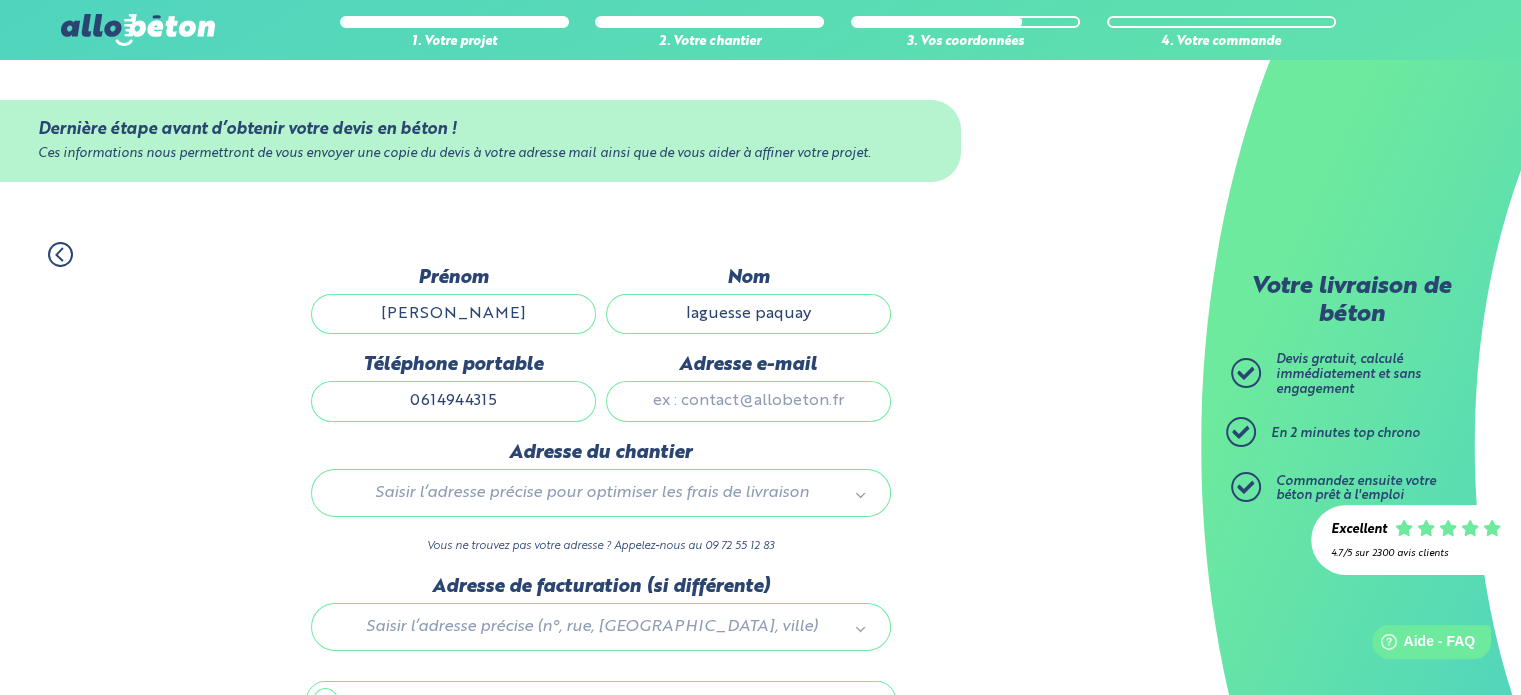 click on "Adresse e-mail" at bounding box center (748, 401) 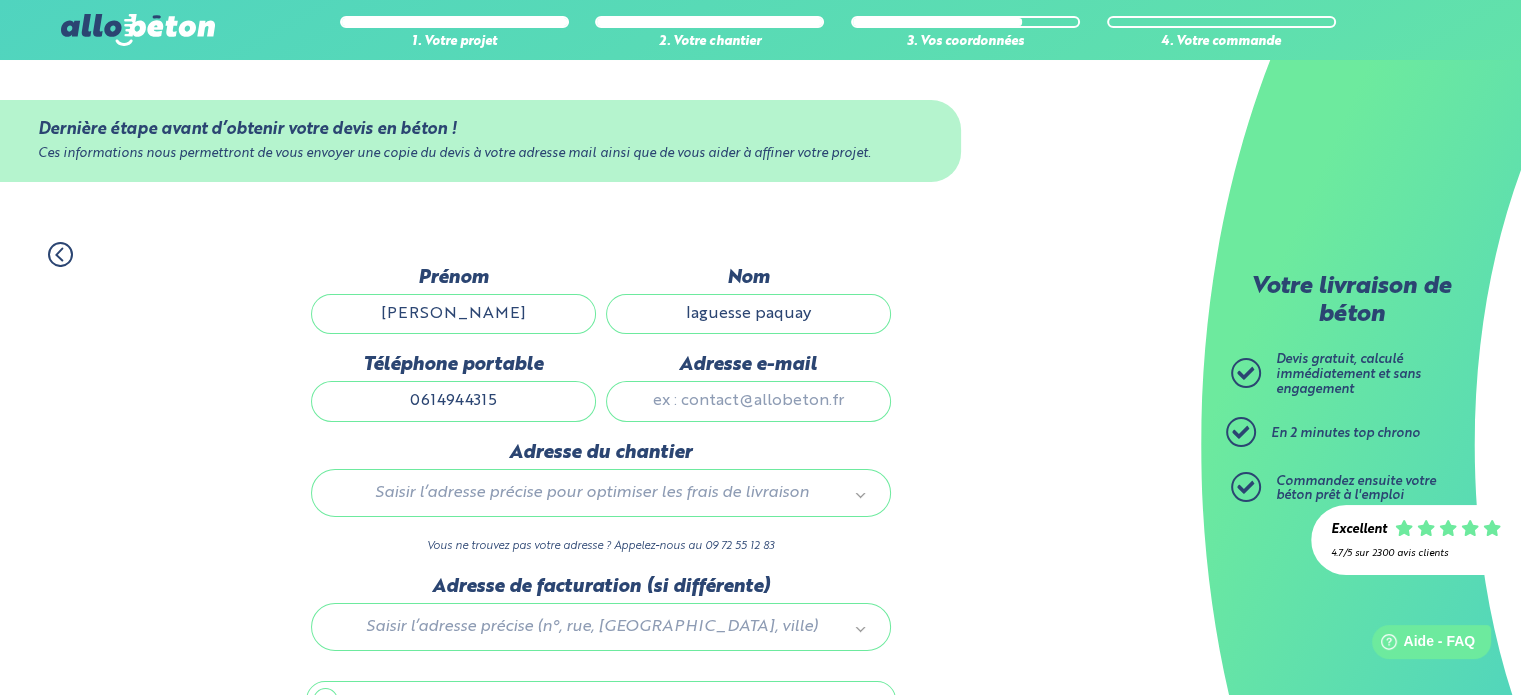 type on "lag-vivetieres@live.fr" 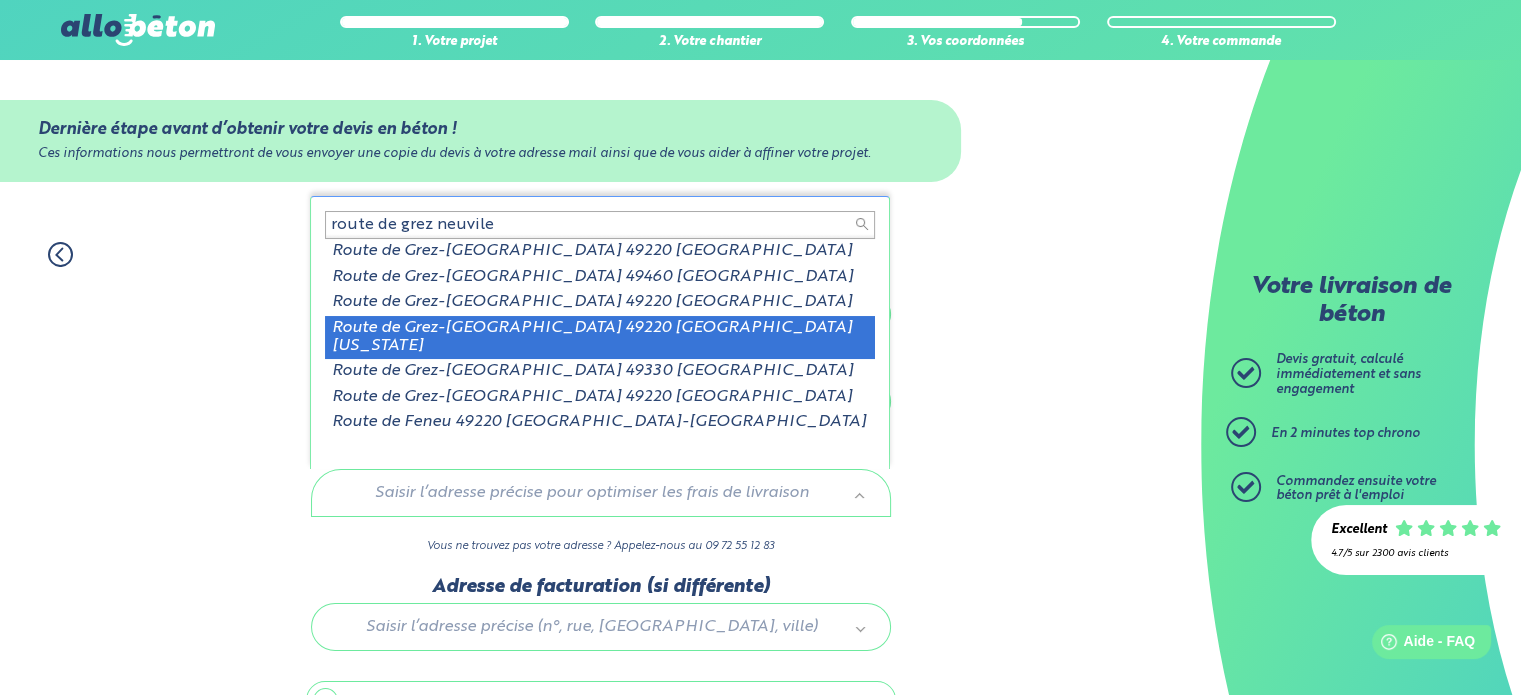 scroll, scrollTop: 3, scrollLeft: 0, axis: vertical 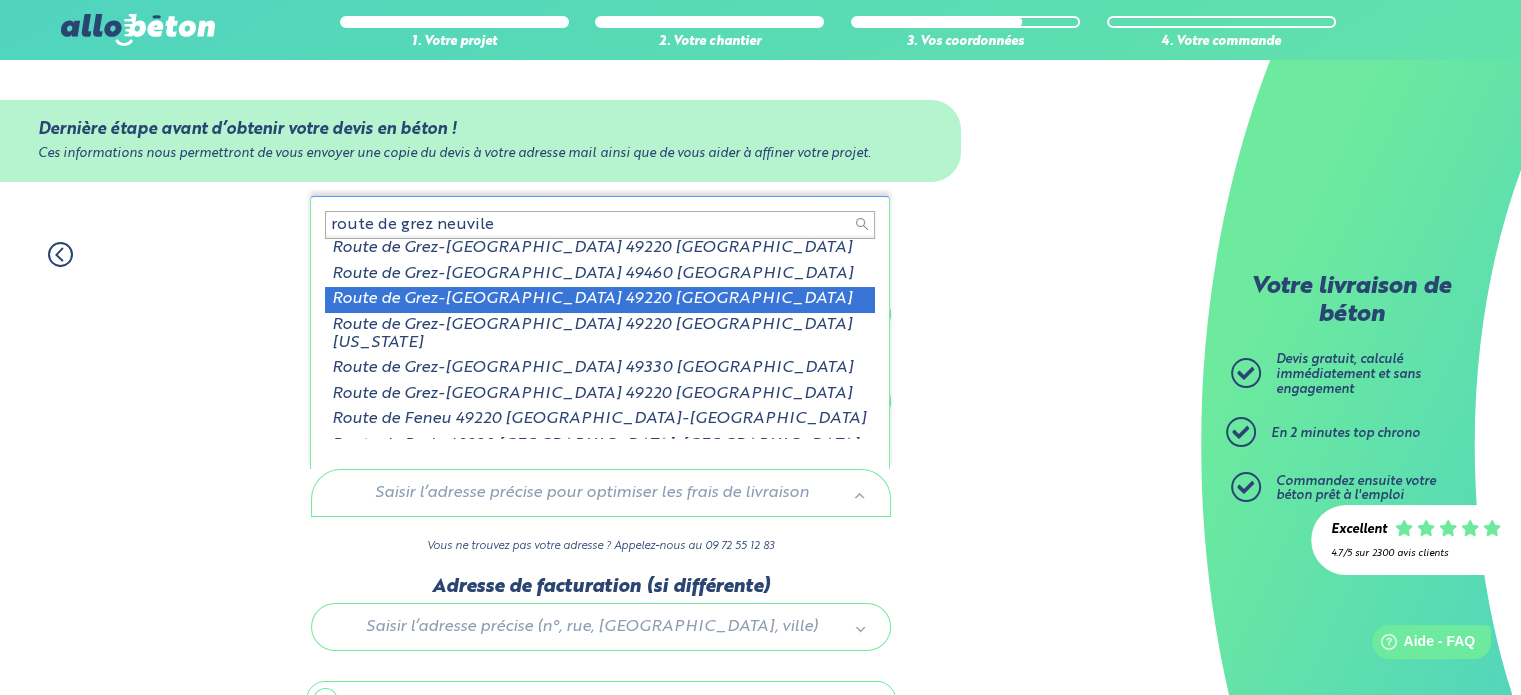 type on "route de grez neuvile" 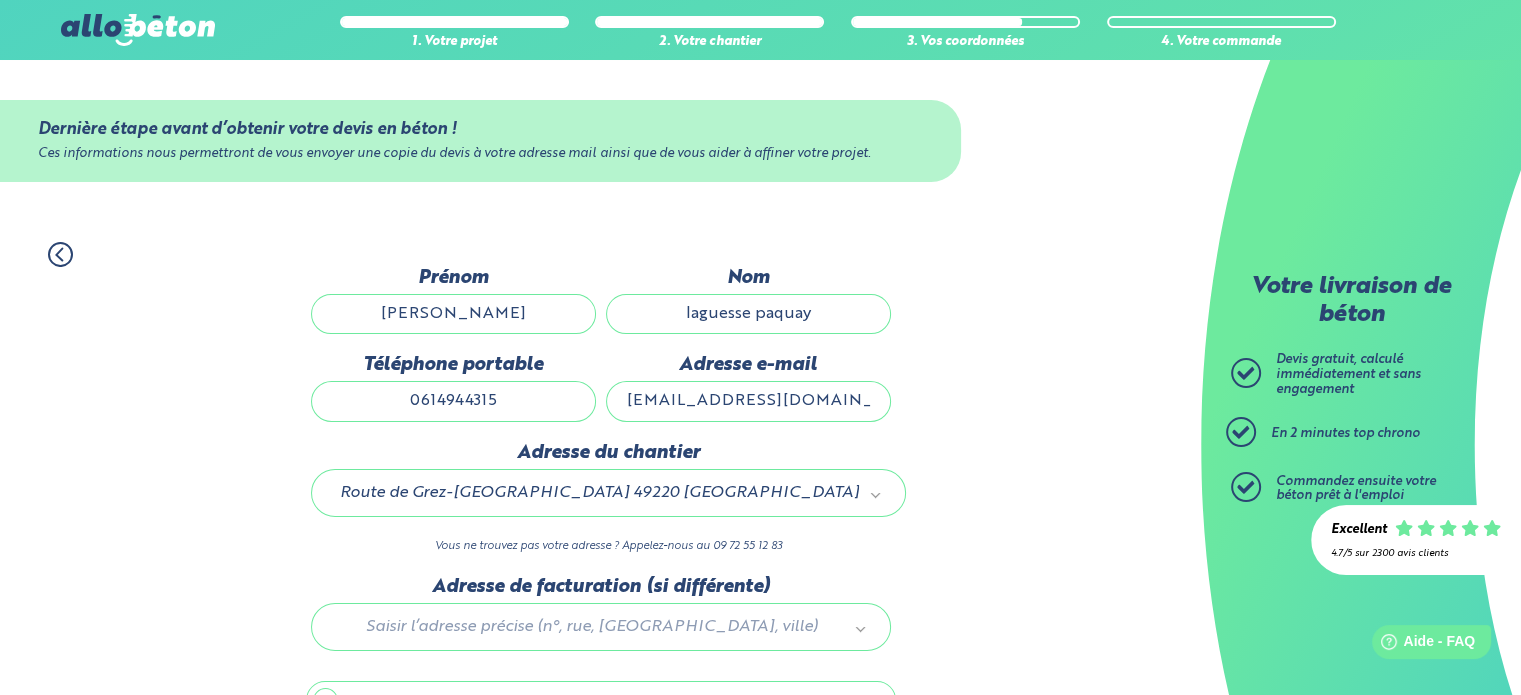 click at bounding box center [601, 623] 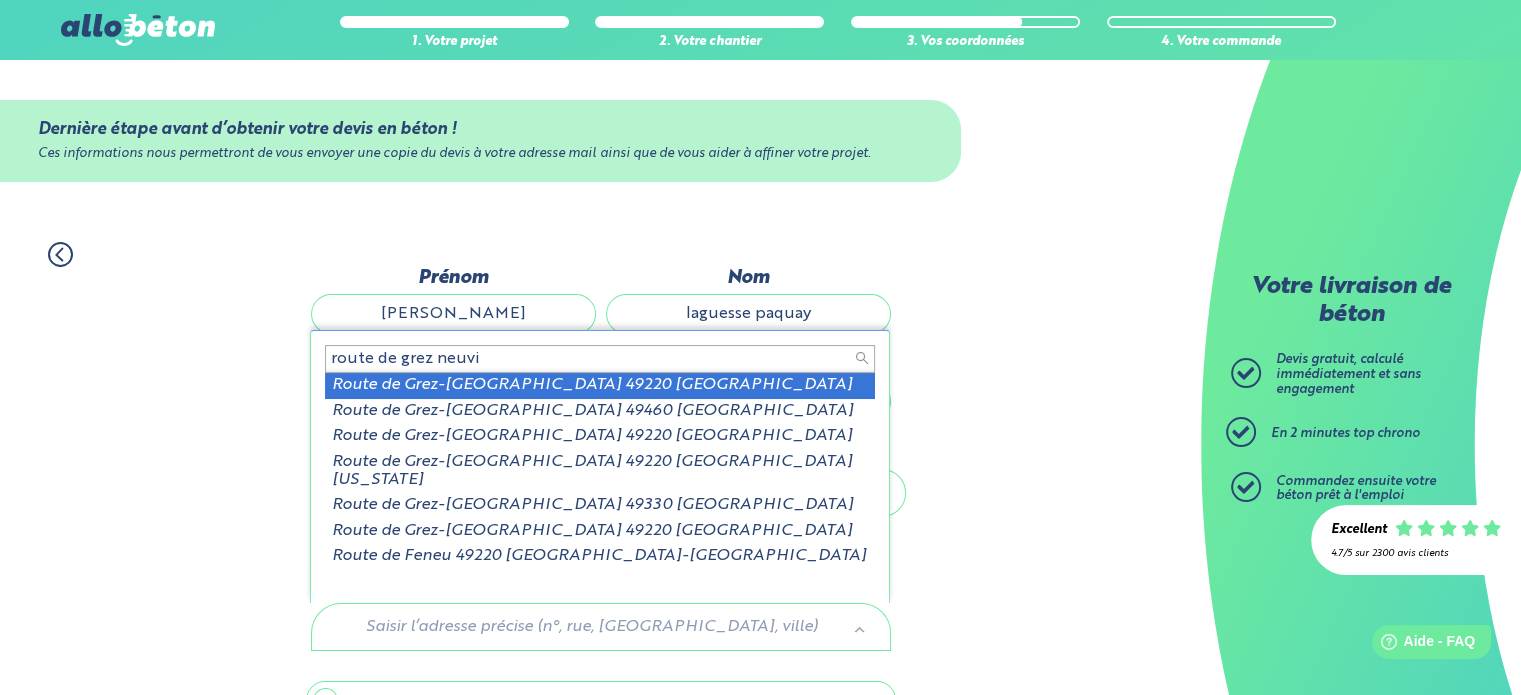 scroll, scrollTop: 3, scrollLeft: 0, axis: vertical 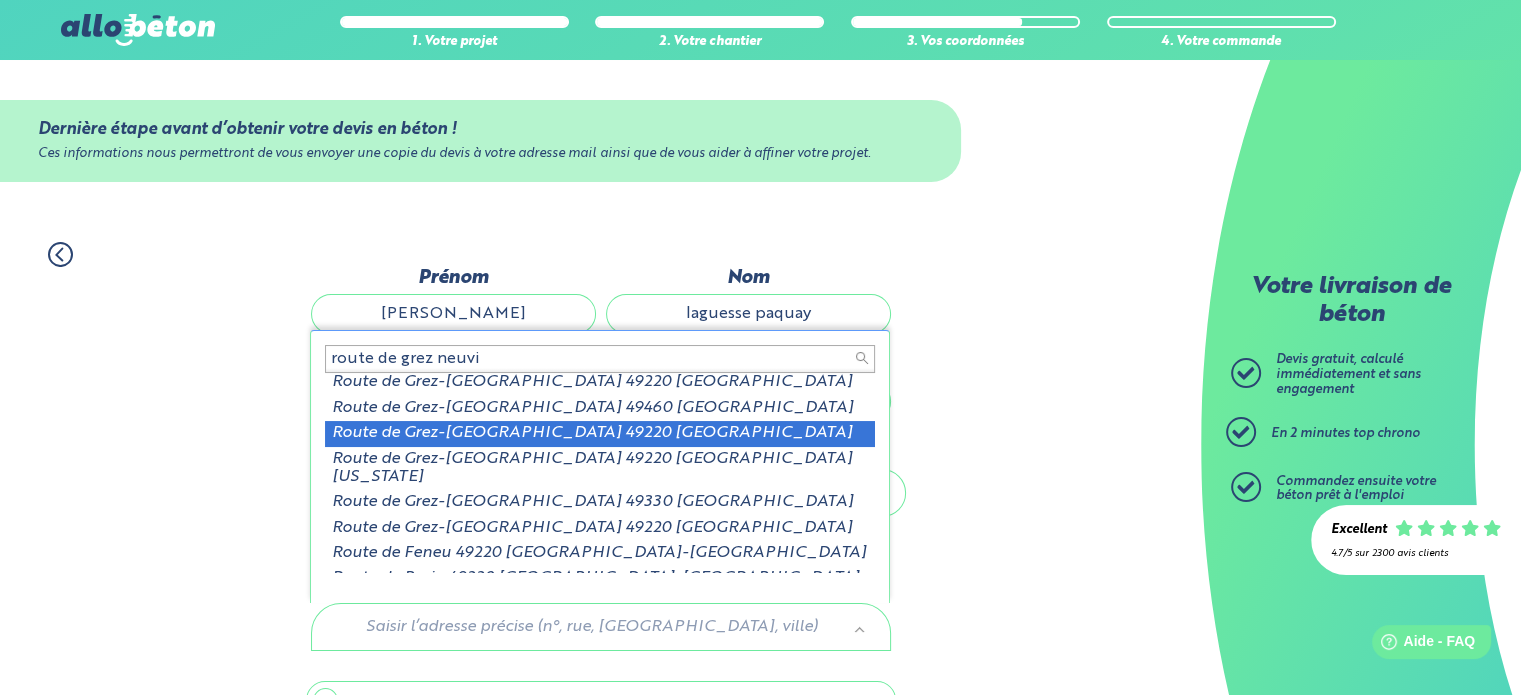 type on "route de grez neuvi" 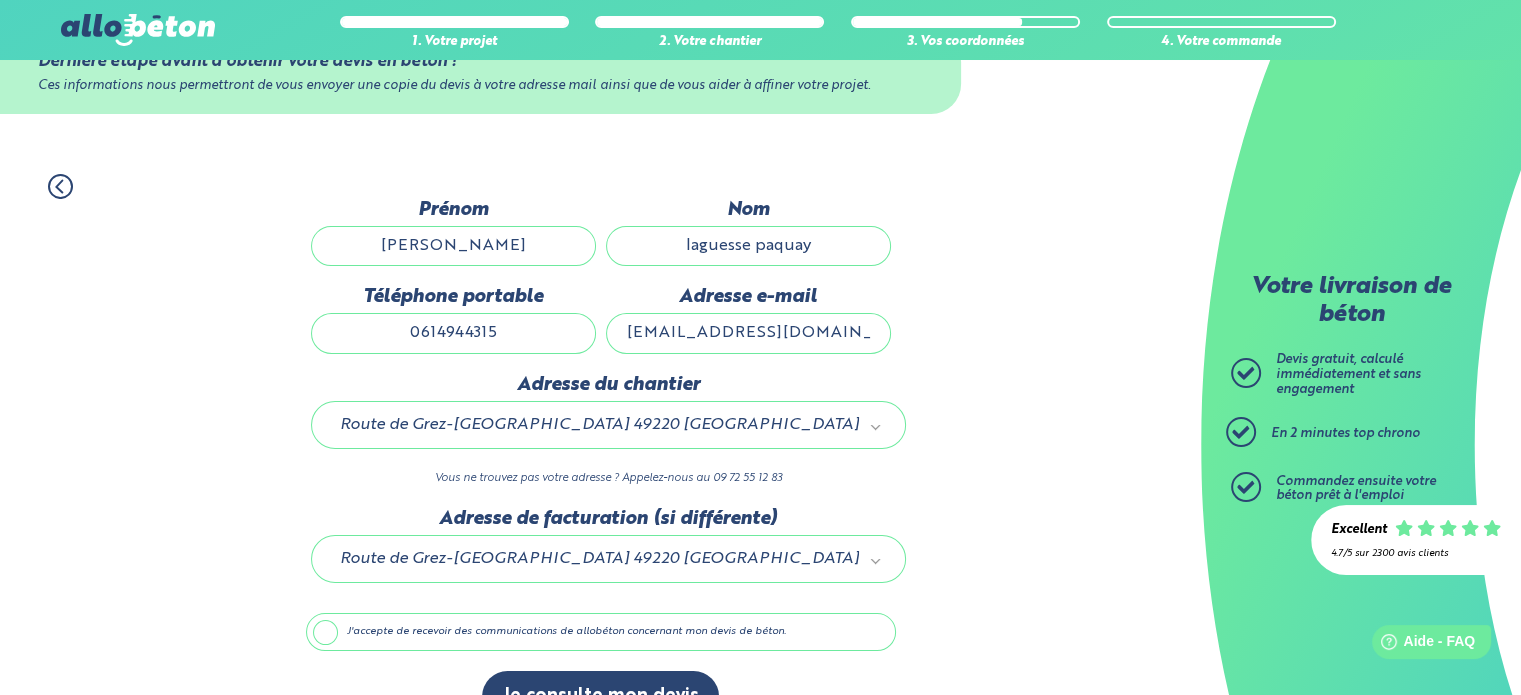 scroll, scrollTop: 112, scrollLeft: 0, axis: vertical 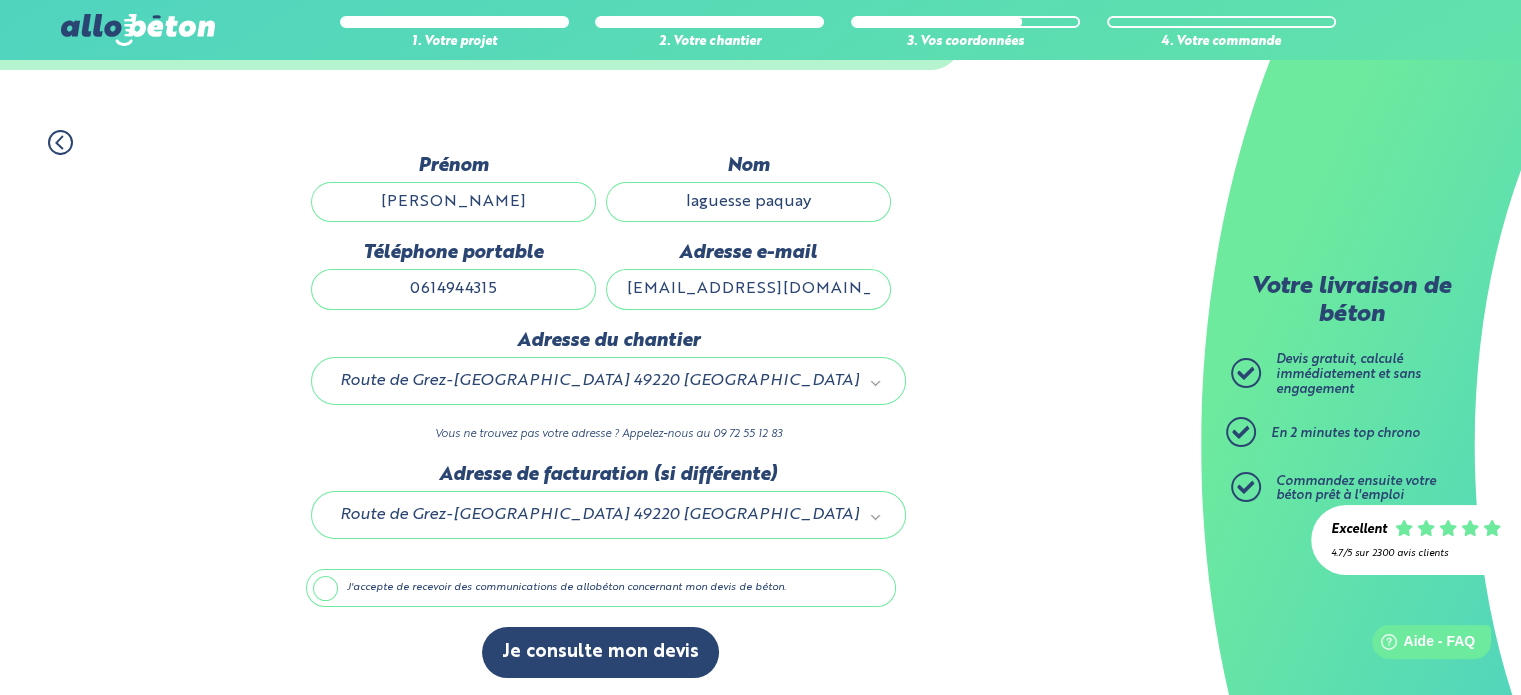 click on "J'accepte de recevoir des communications de allobéton concernant mon devis de béton." at bounding box center [601, 588] 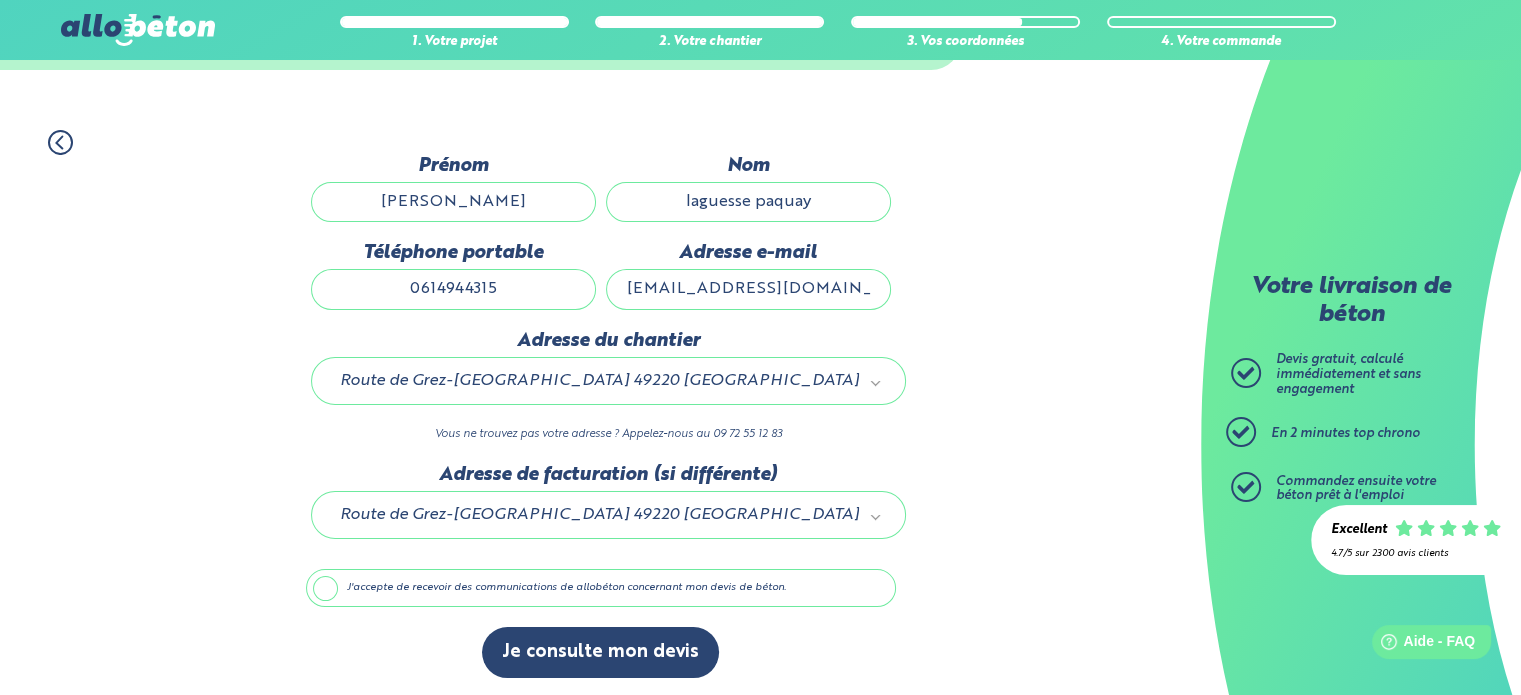 click on "J'accepte de recevoir des communications de allobéton concernant mon devis de béton." at bounding box center [0, 0] 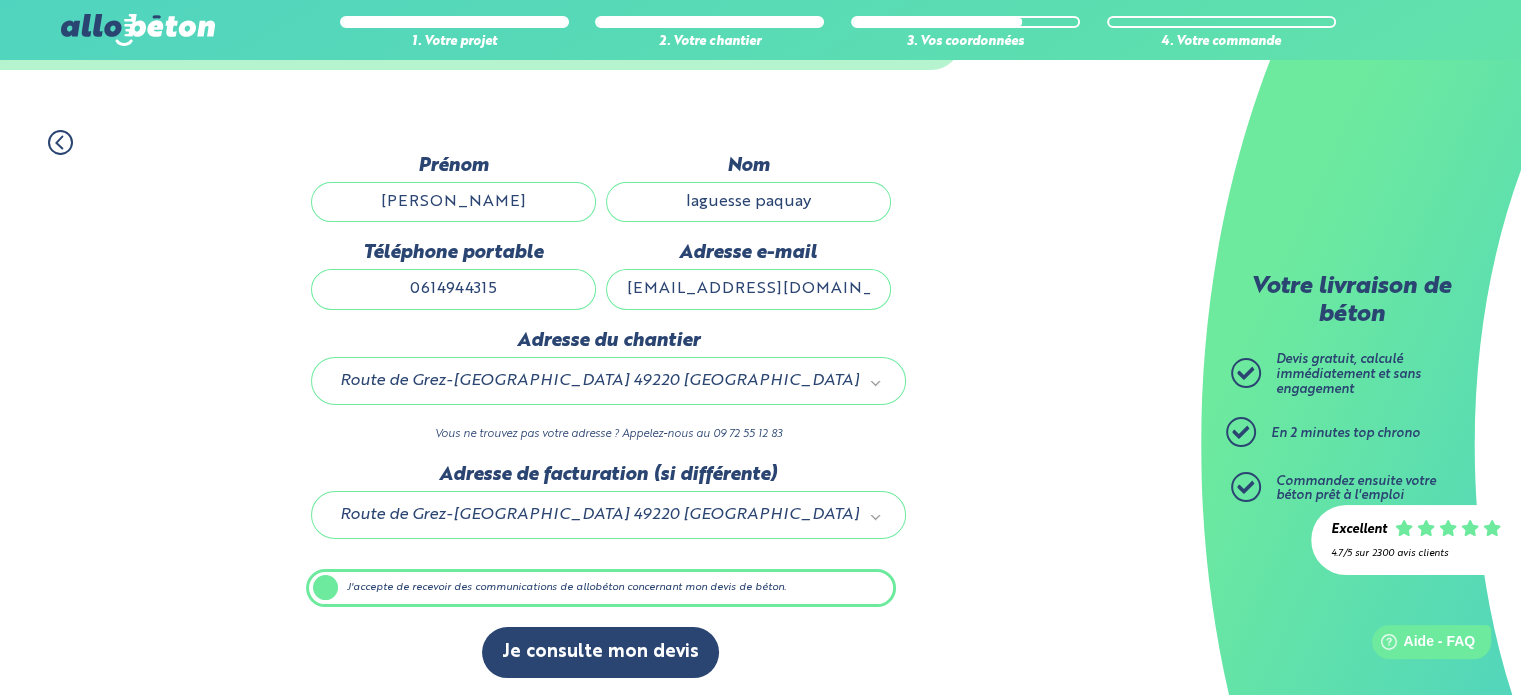 scroll, scrollTop: 112, scrollLeft: 0, axis: vertical 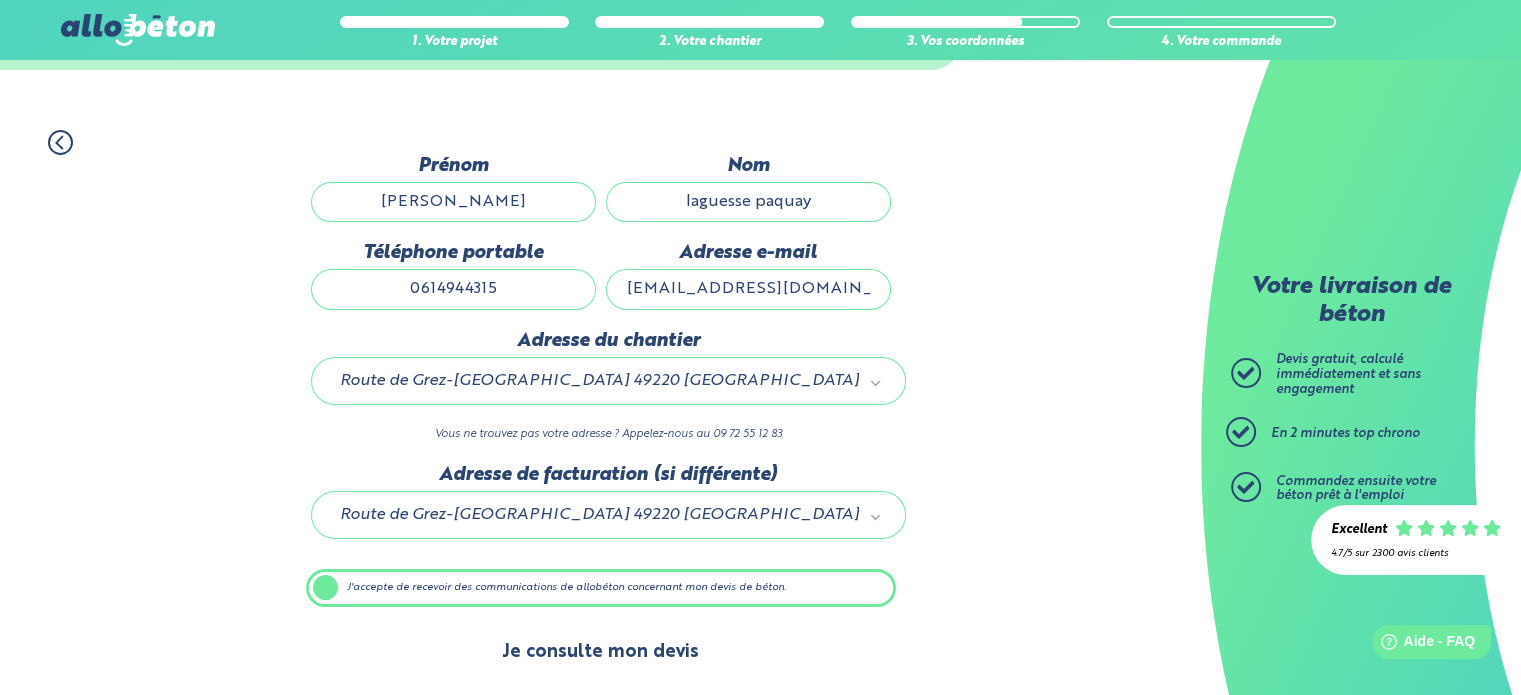 click on "Je consulte mon devis" at bounding box center (600, 652) 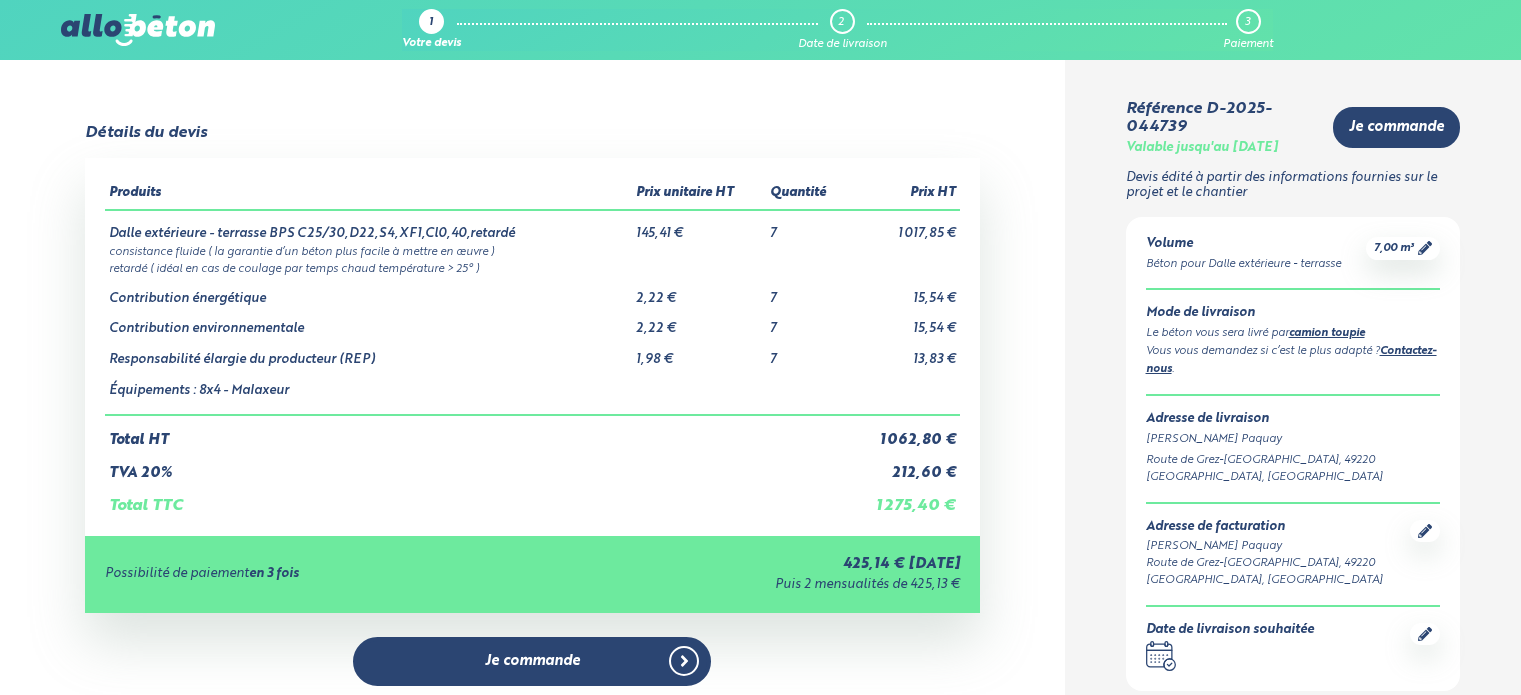 scroll, scrollTop: 0, scrollLeft: 0, axis: both 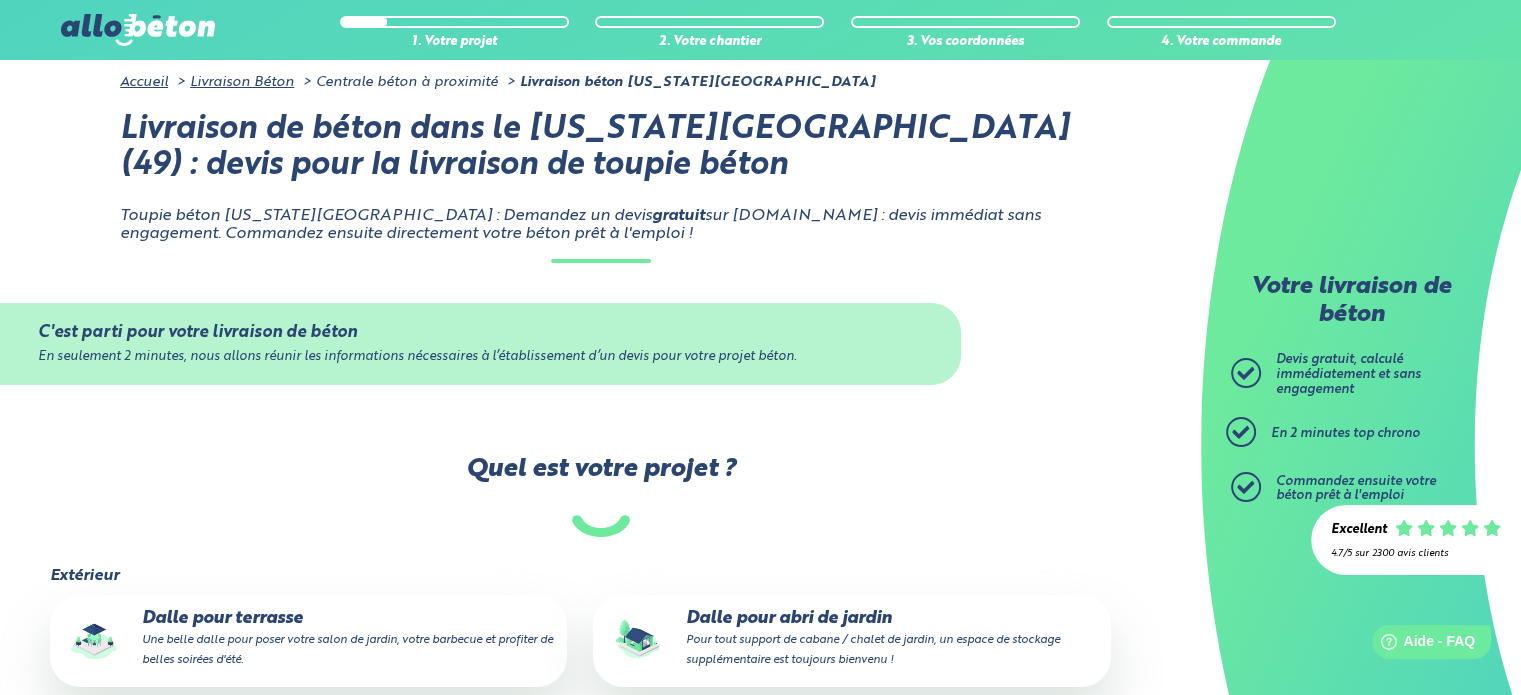 click on "Une belle dalle pour poser votre salon de jardin, votre barbecue et profiter de belles soirées d'été." at bounding box center [347, 650] 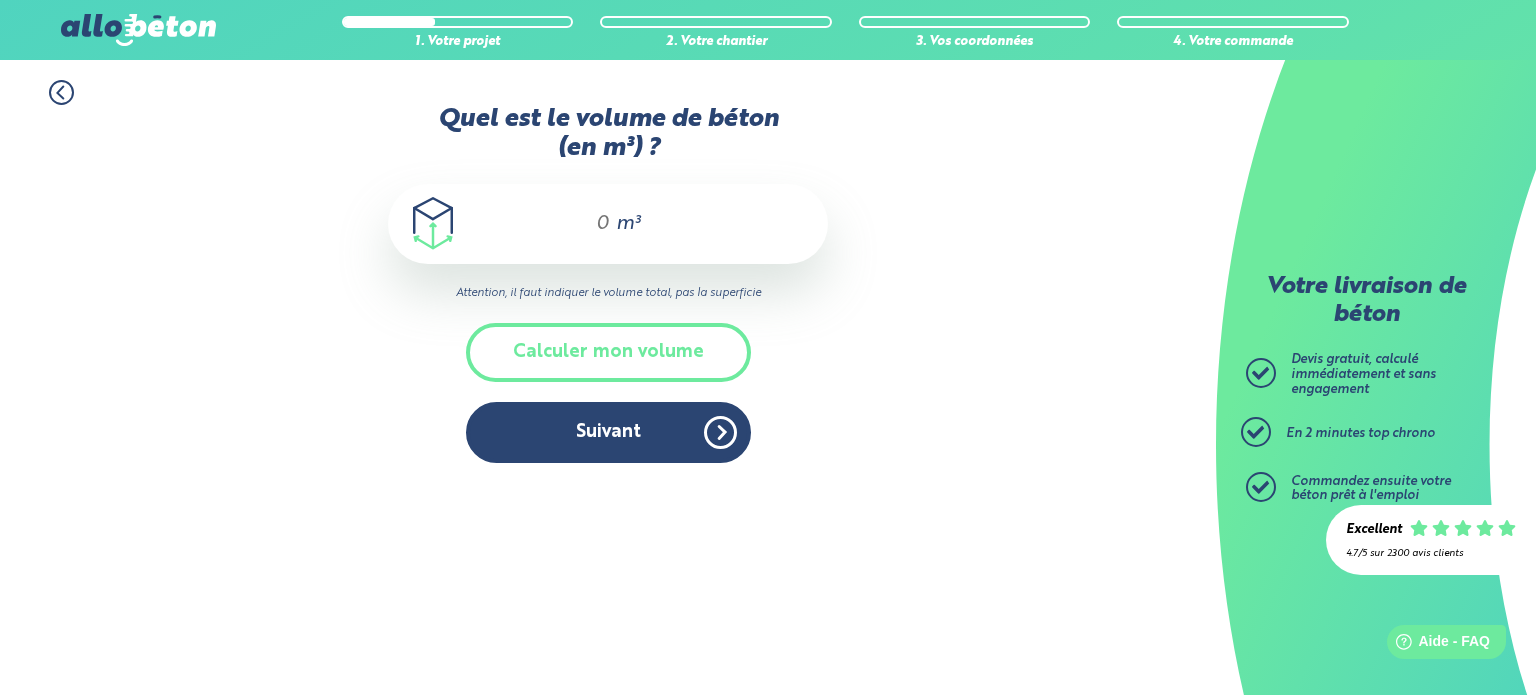 click on "Quel est le volume de béton (en m³) ?" at bounding box center [594, 224] 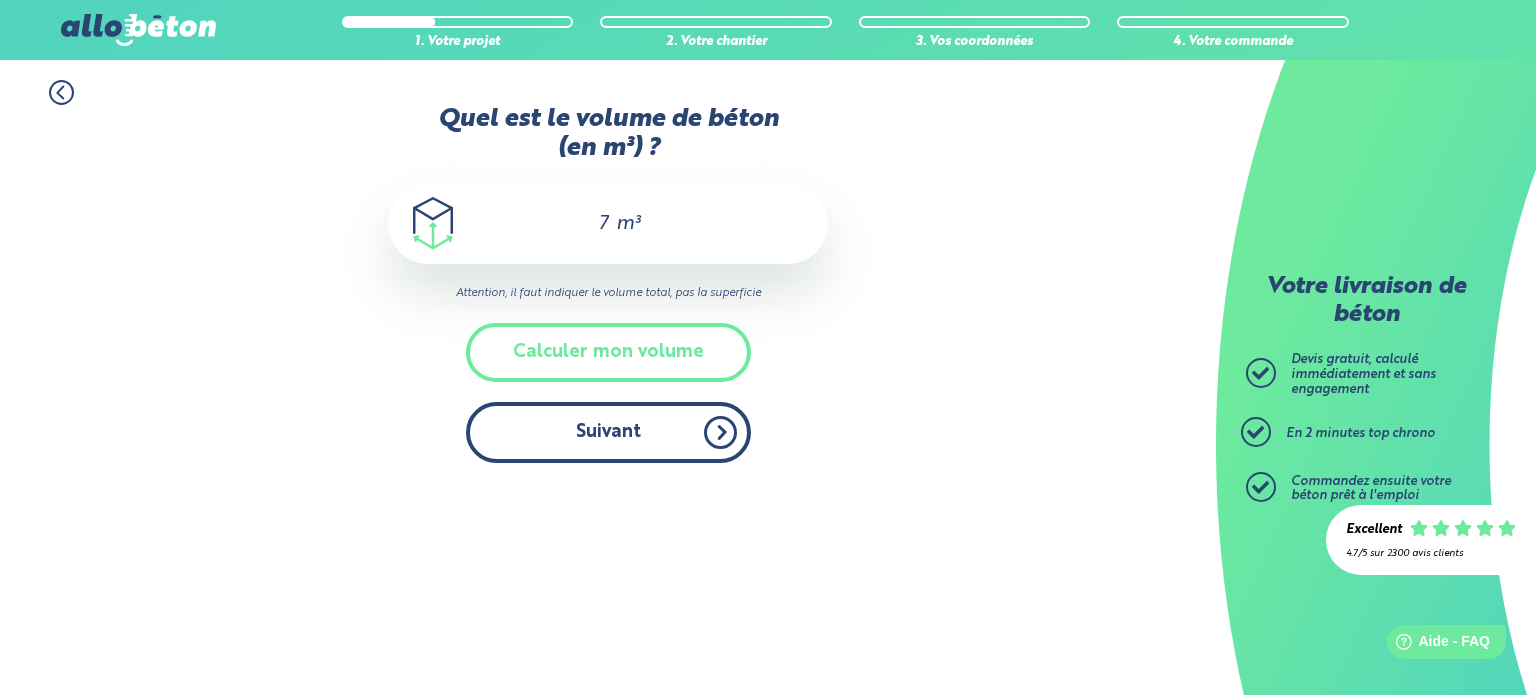 click on "Suivant" at bounding box center (608, 432) 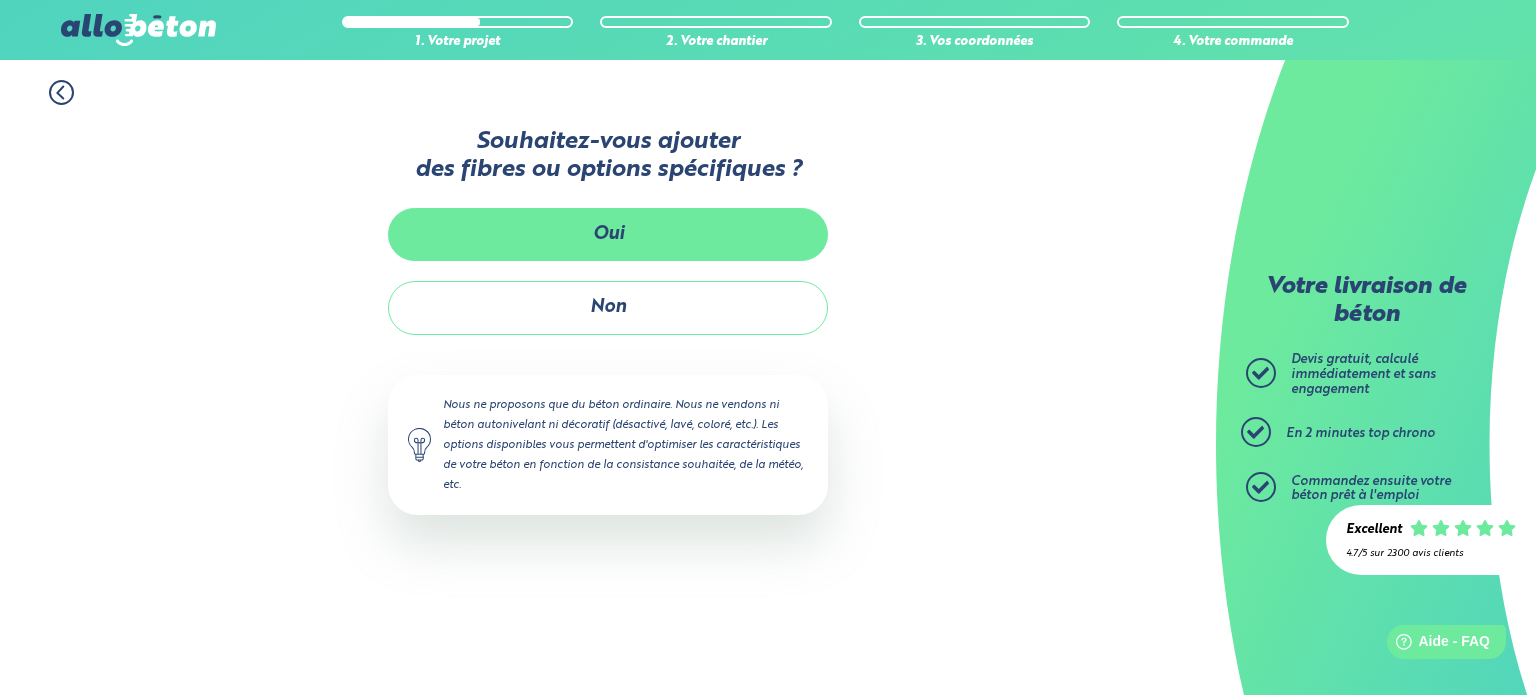click on "Oui" at bounding box center [608, 234] 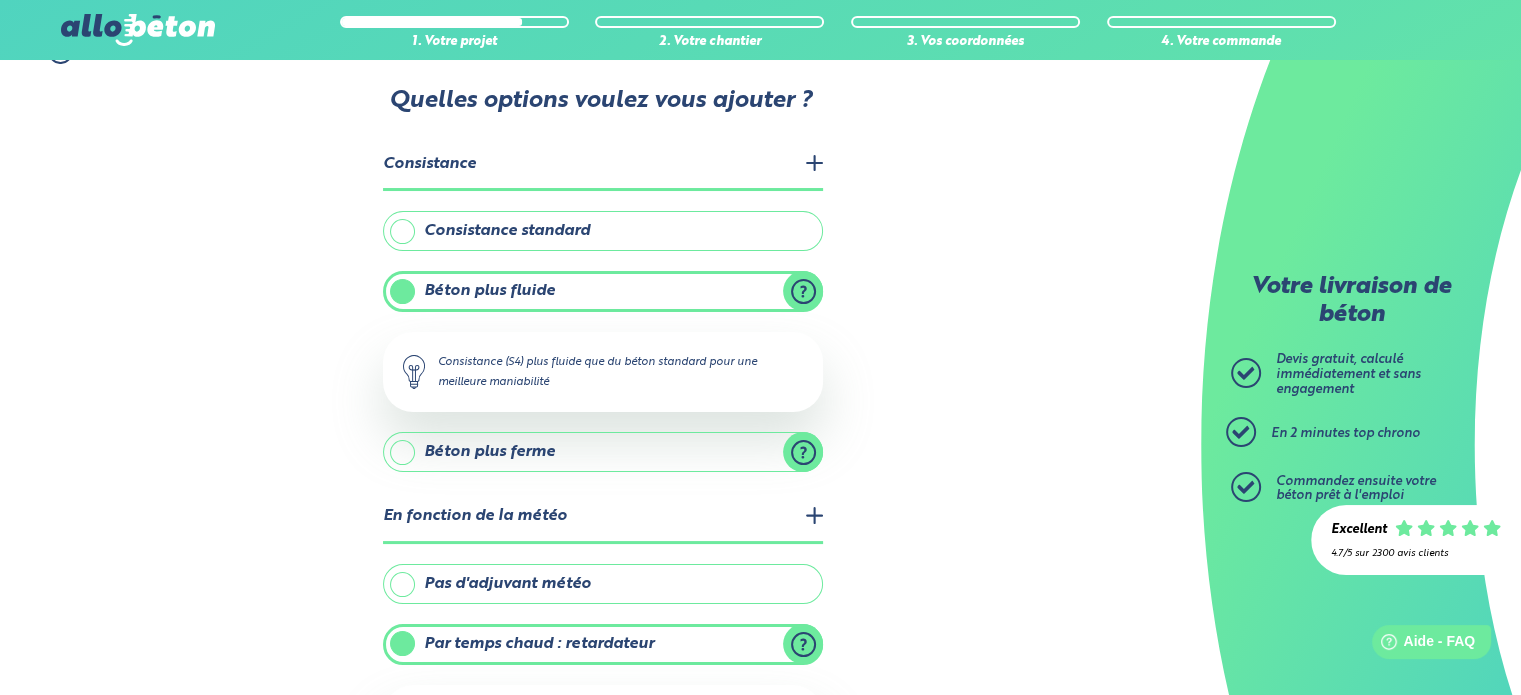 scroll, scrollTop: 44, scrollLeft: 0, axis: vertical 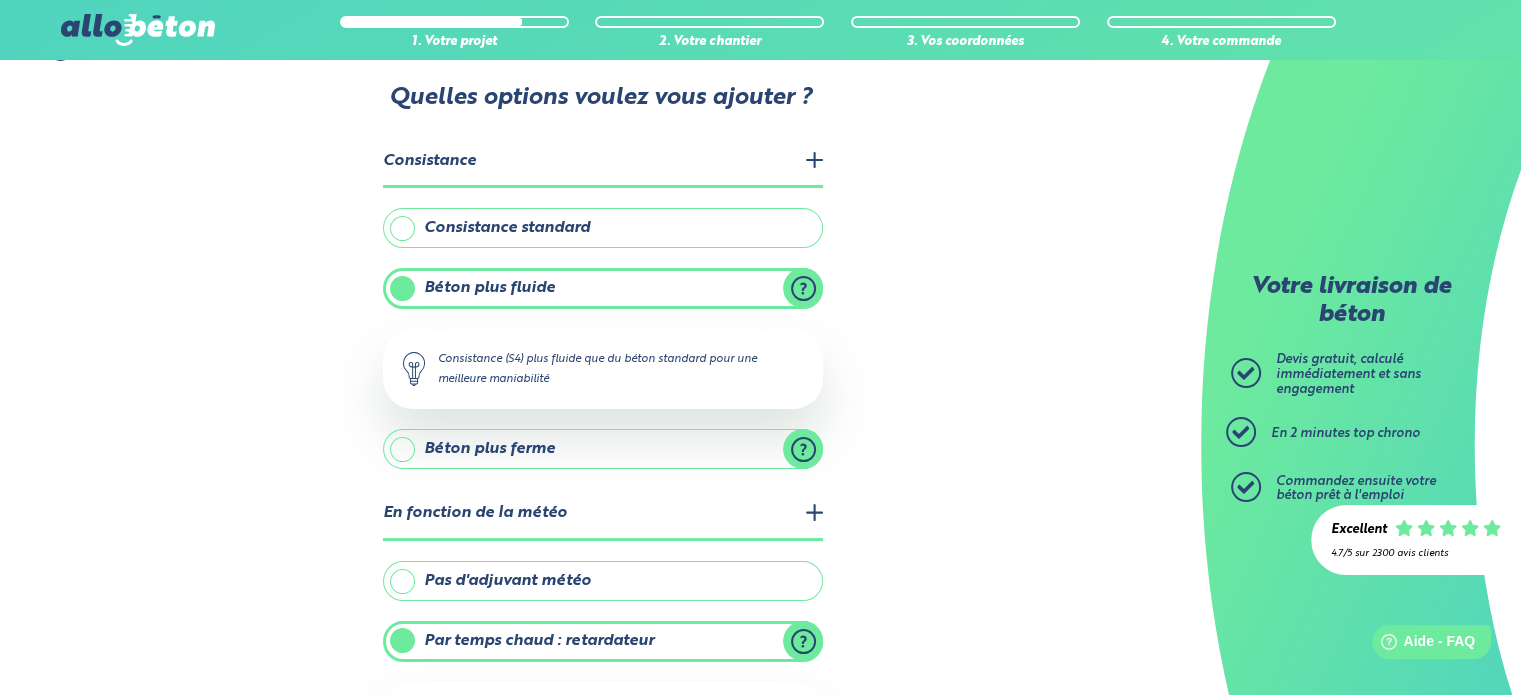click on "Béton plus fluide" at bounding box center (603, 288) 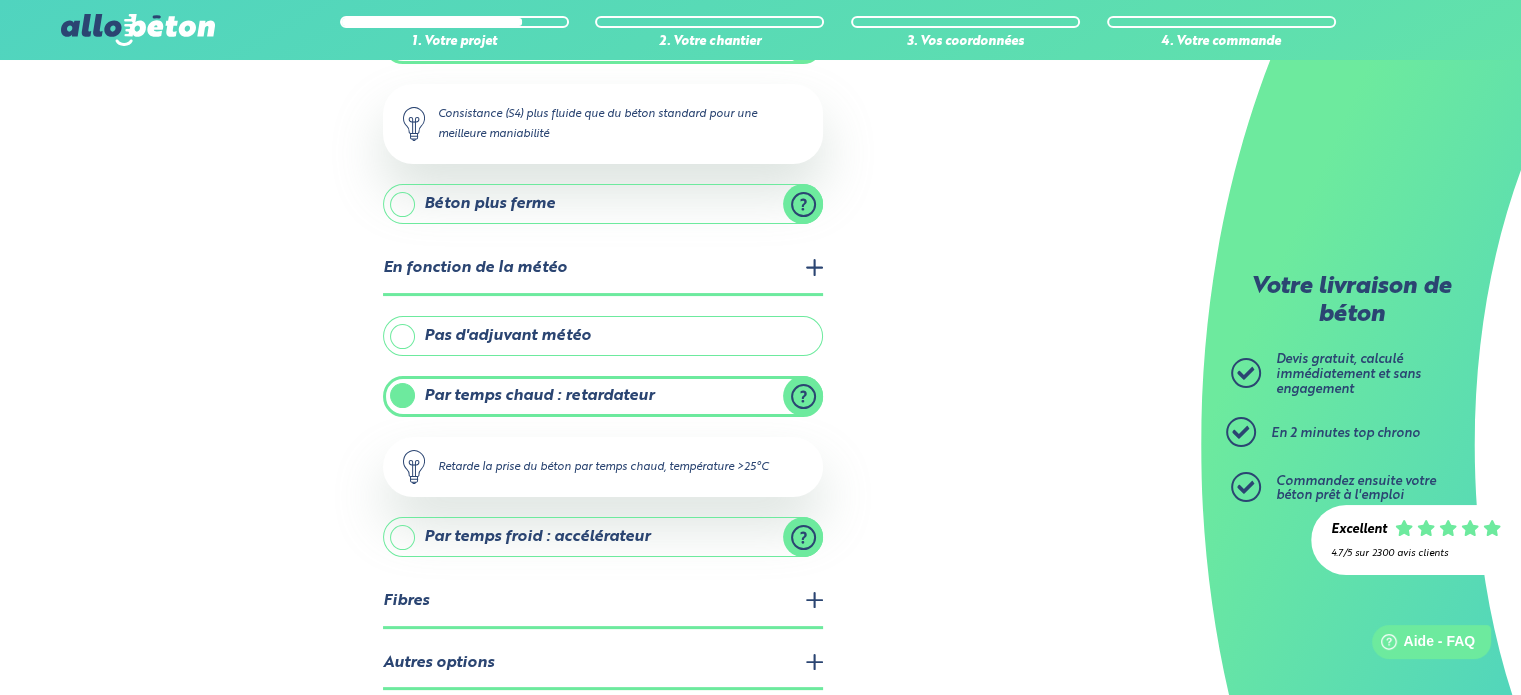 scroll, scrollTop: 316, scrollLeft: 0, axis: vertical 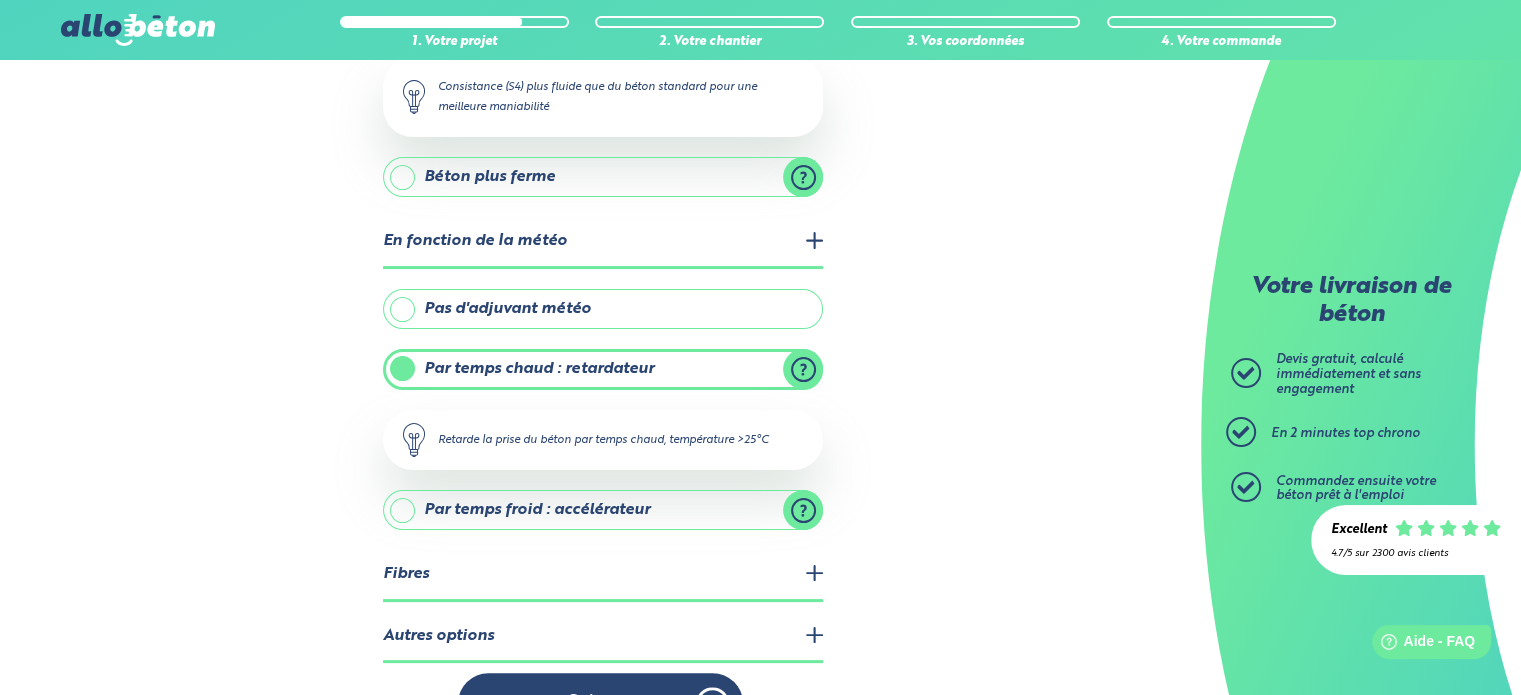 click on "Pas d'adjuvant météo" at bounding box center (603, 309) 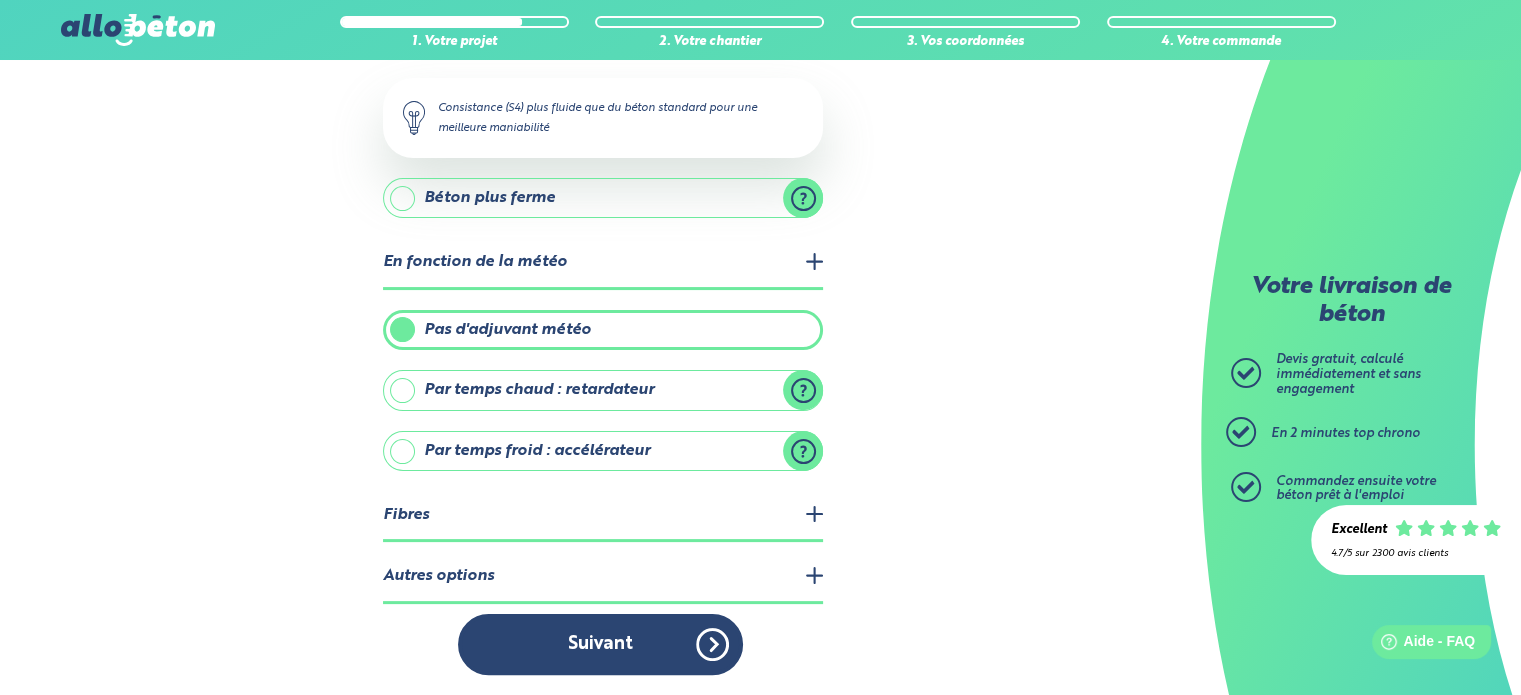 scroll, scrollTop: 288, scrollLeft: 0, axis: vertical 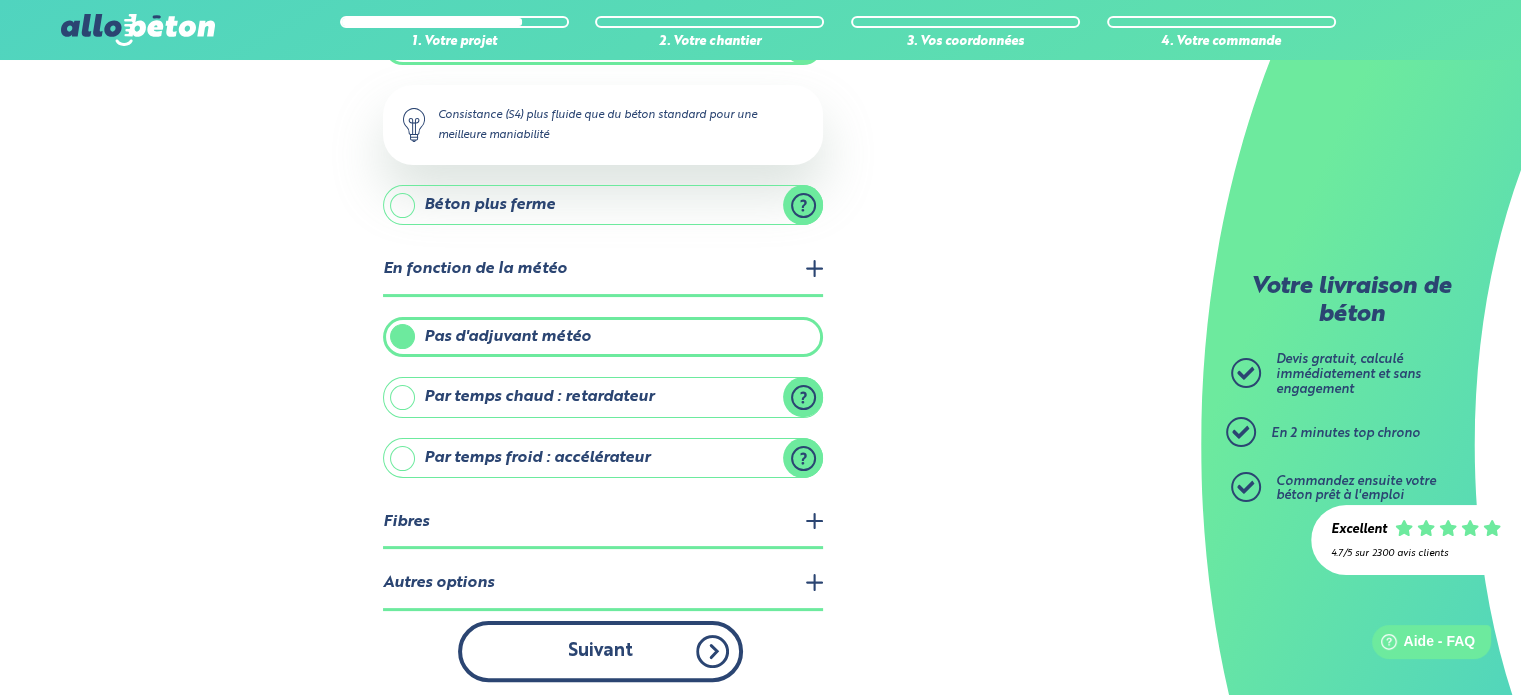 click on "Suivant" at bounding box center (600, 651) 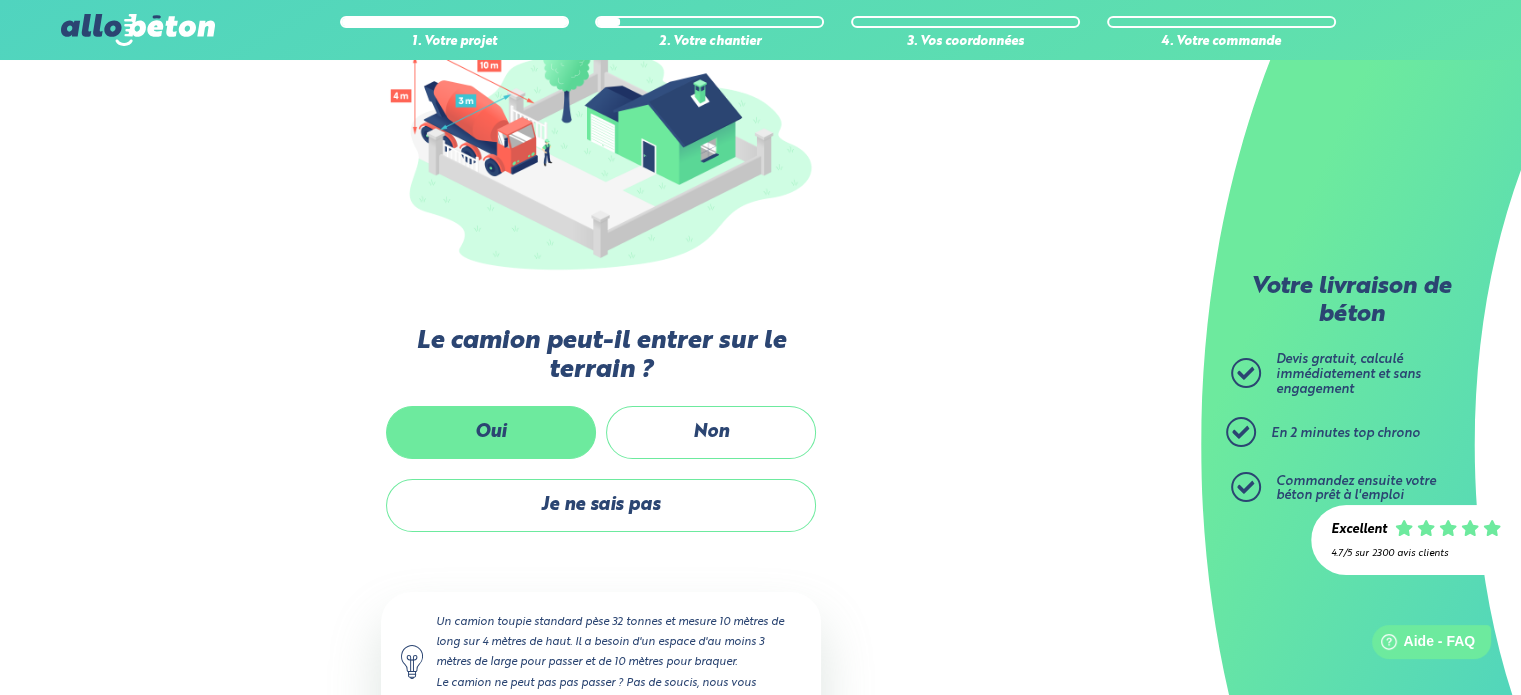 click on "Oui" at bounding box center (491, 432) 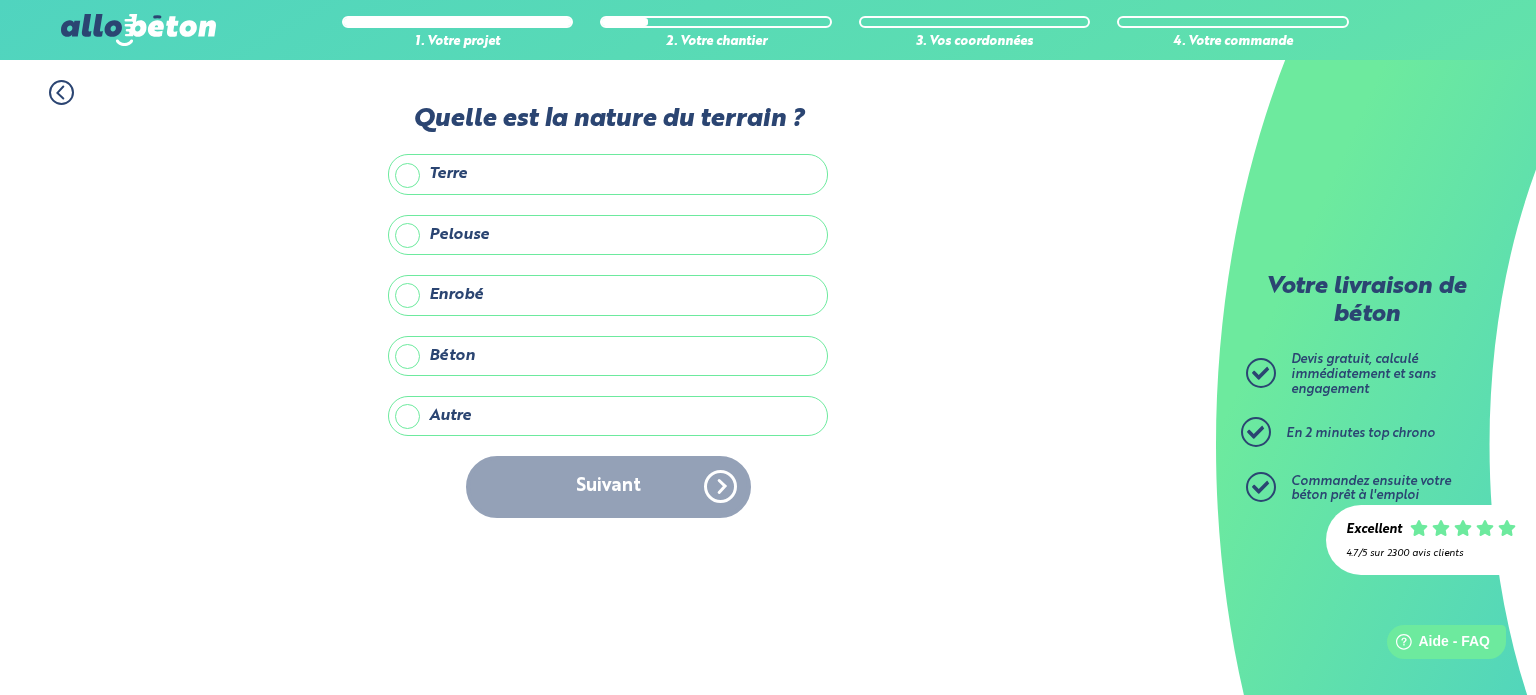 click on "Autre" at bounding box center [608, 416] 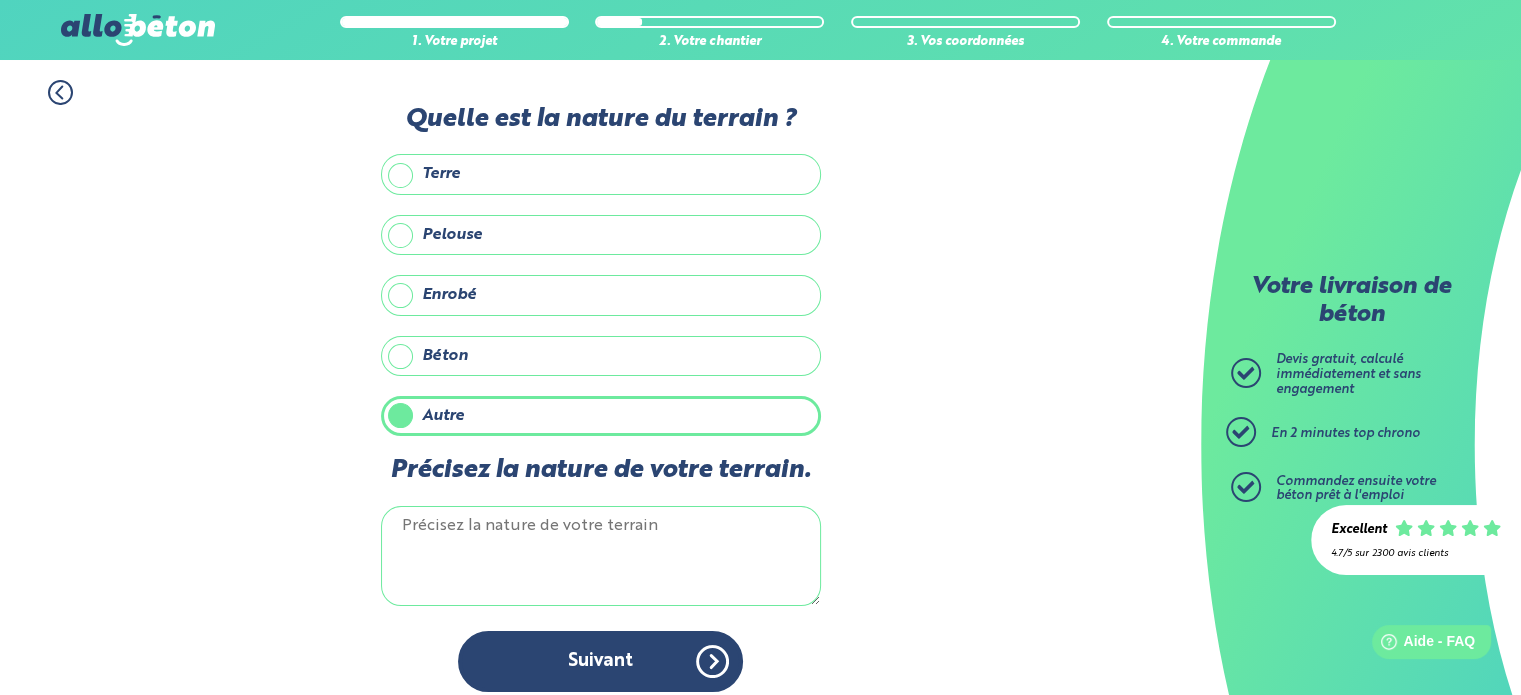 click on "Précisez la nature de votre terrain." at bounding box center [601, 556] 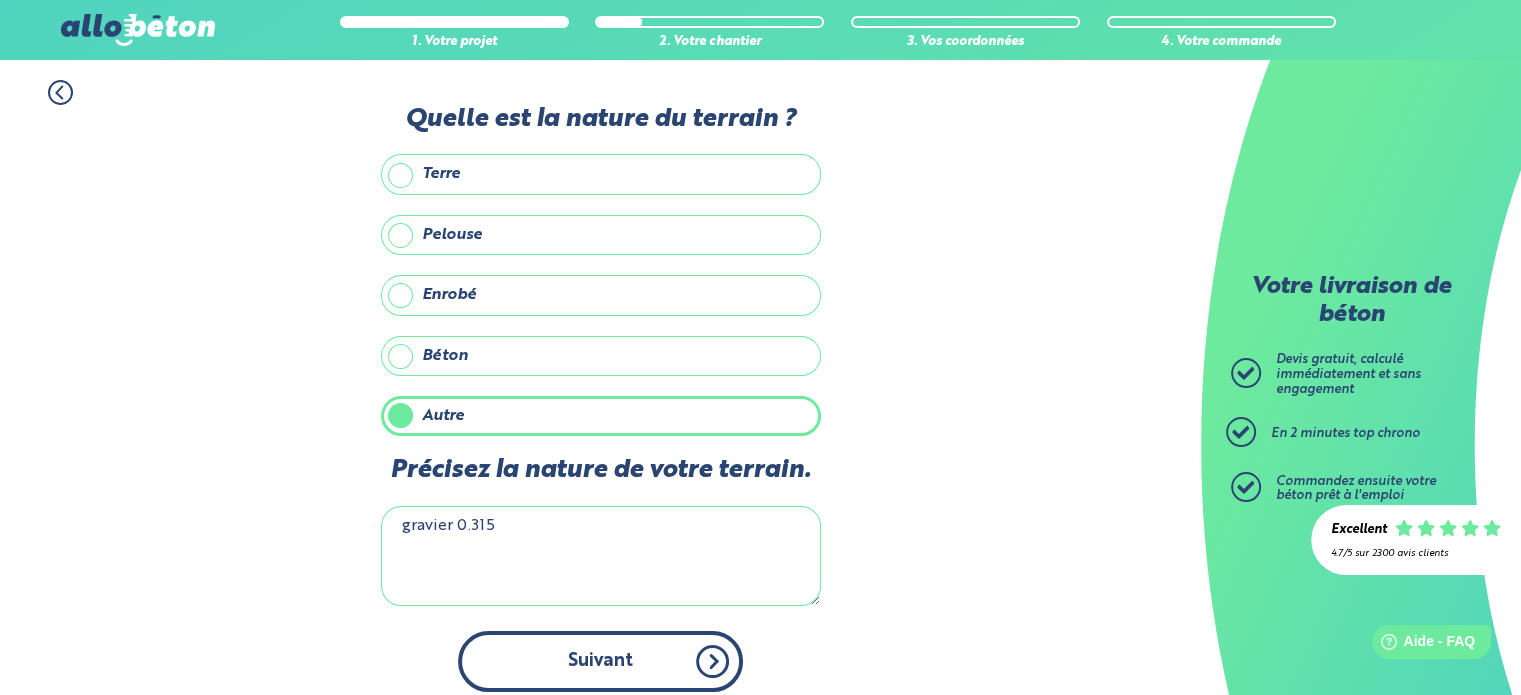 type on "gravier 0.315" 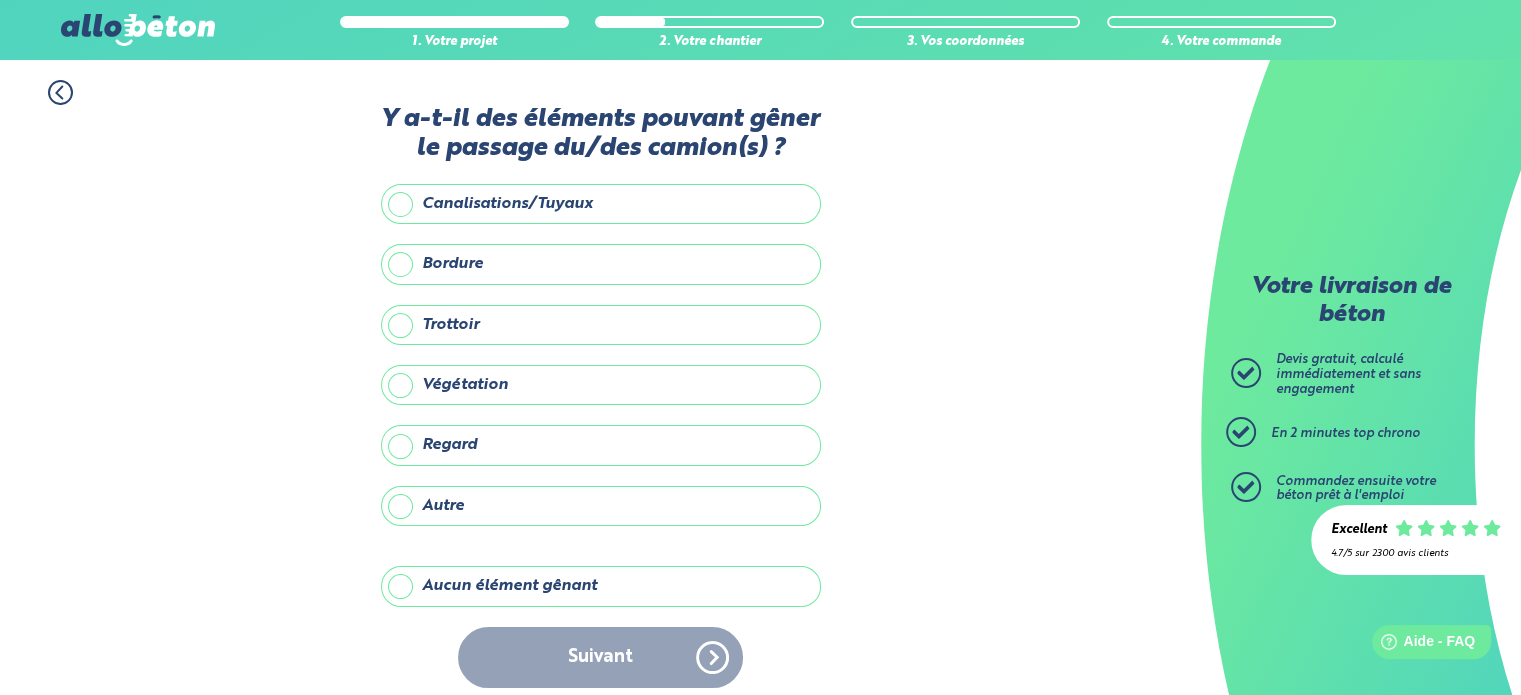 click on "Aucun élément gênant" at bounding box center [601, 586] 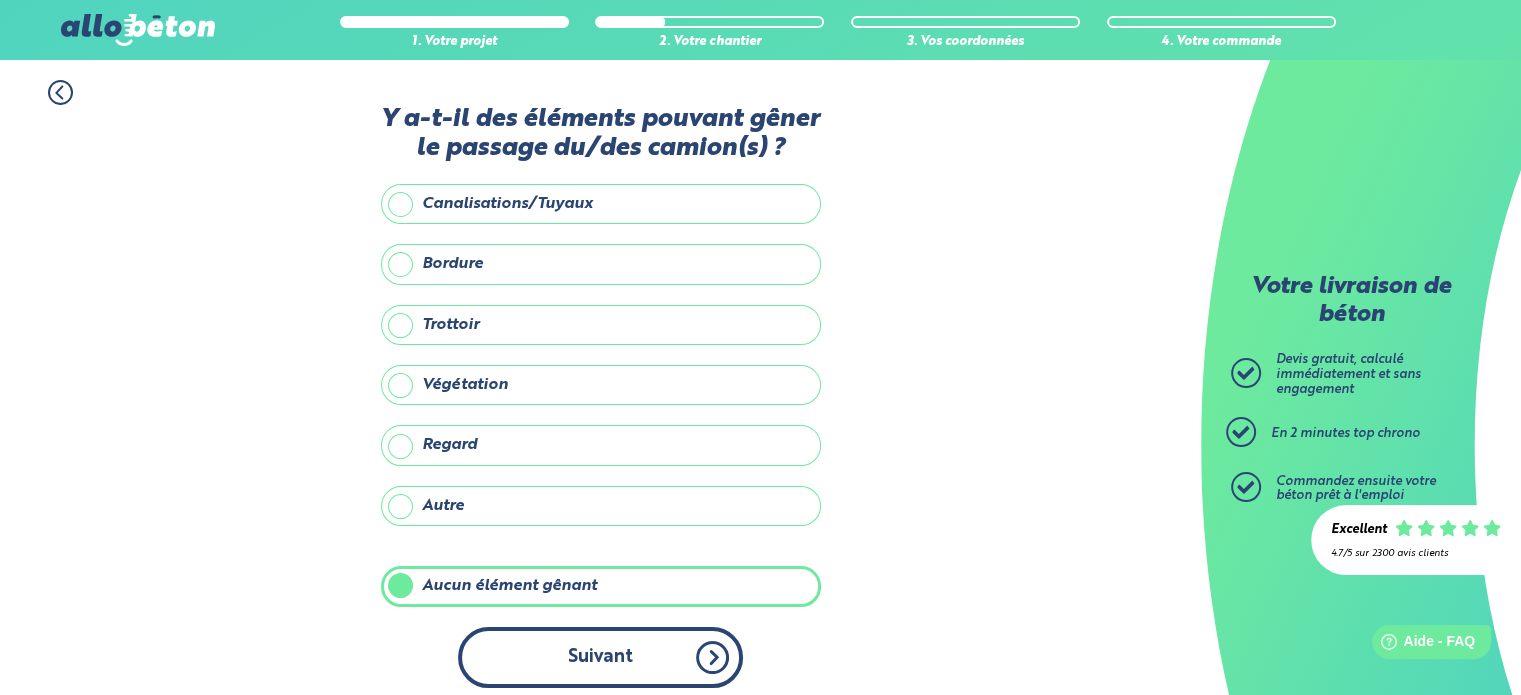 click on "Suivant" at bounding box center (600, 657) 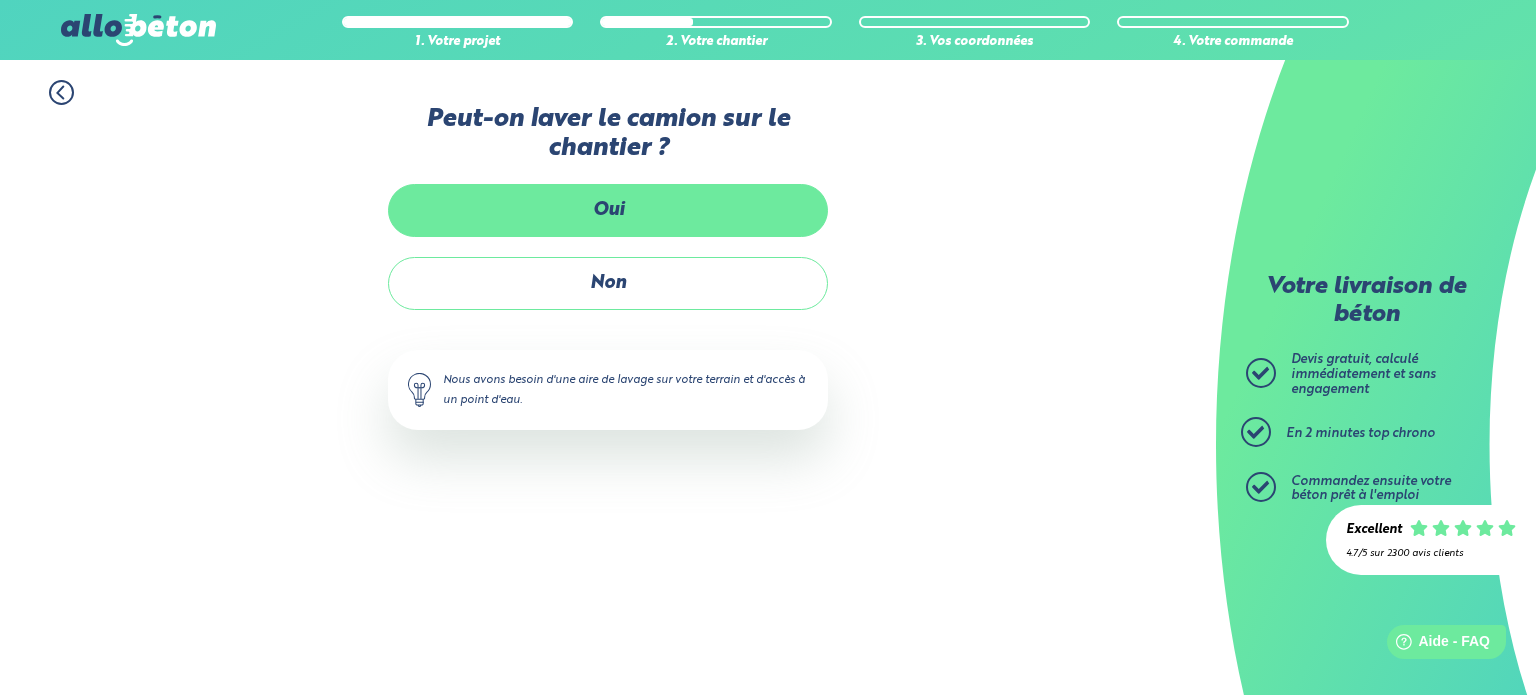 click on "Oui" at bounding box center [608, 210] 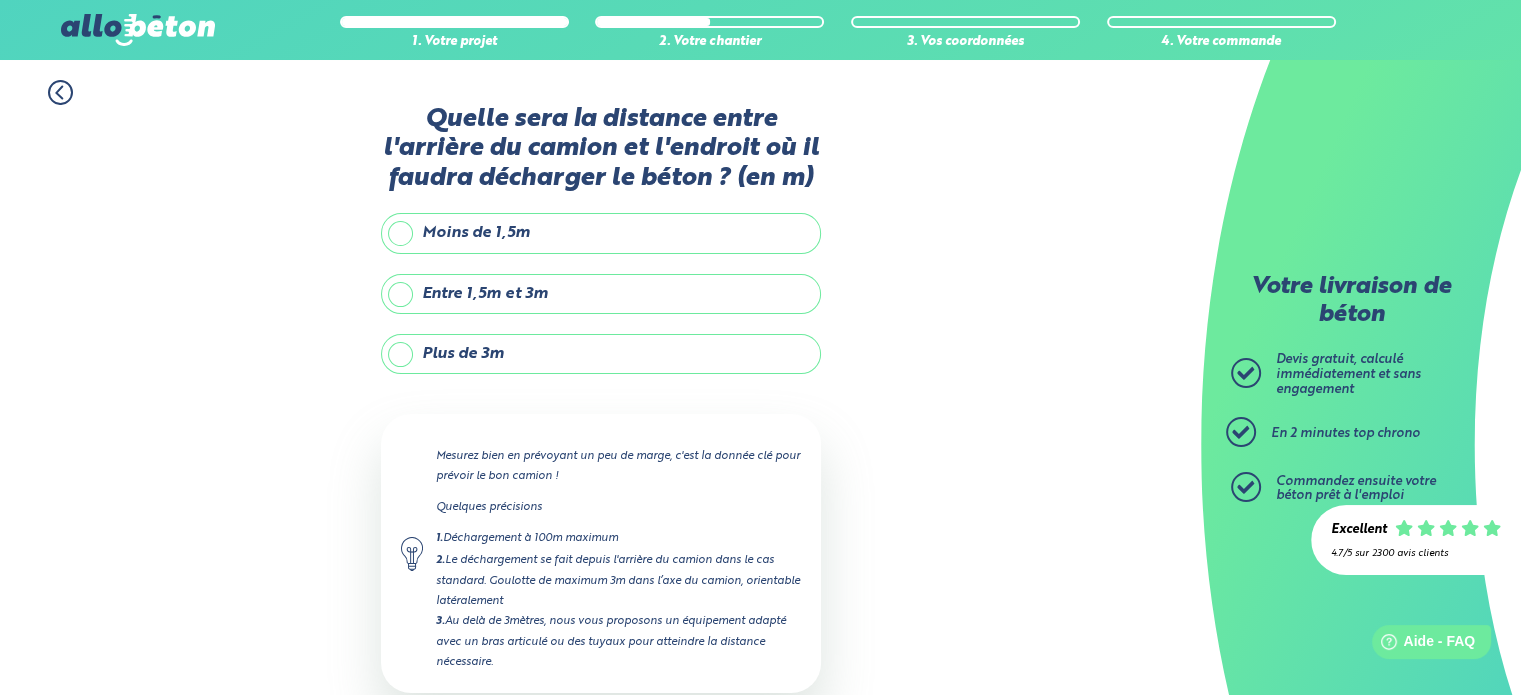 click on "Moins de 1,5m" at bounding box center [601, 233] 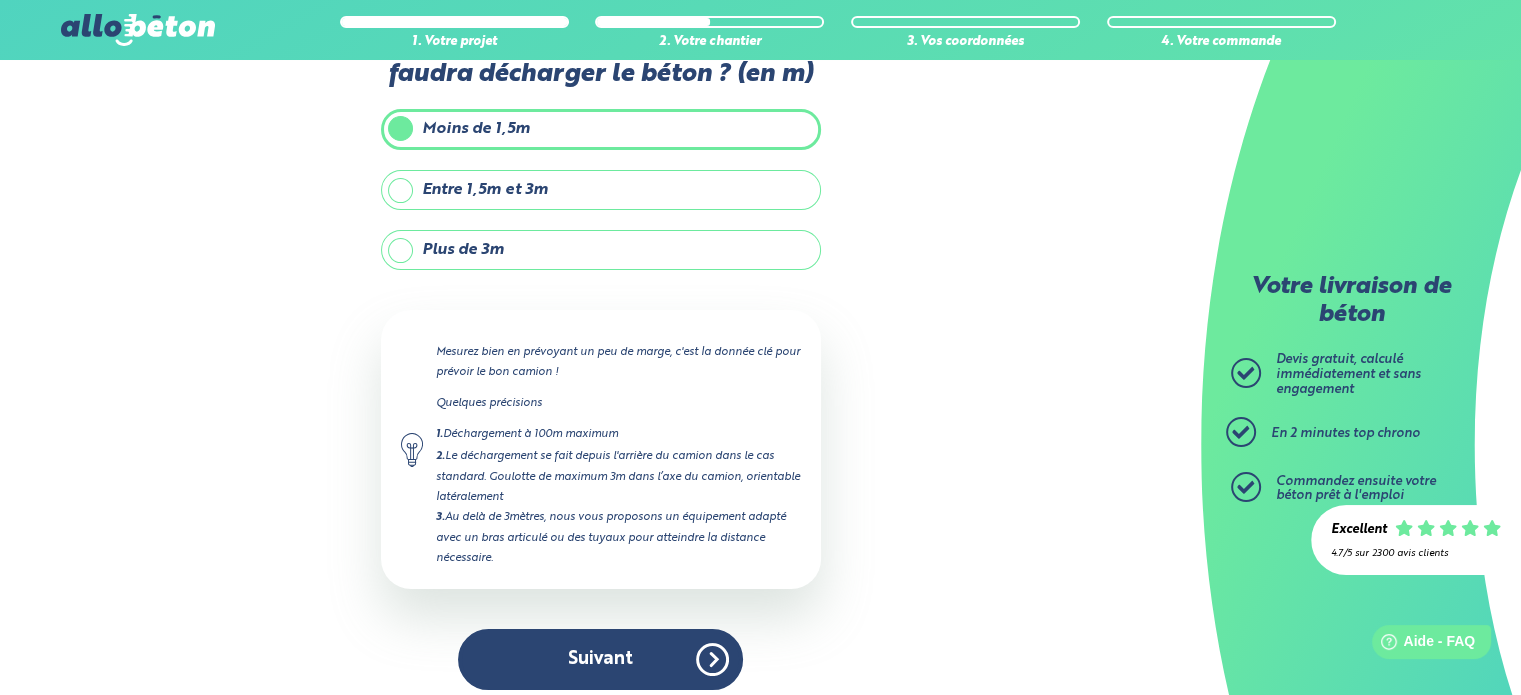 scroll, scrollTop: 113, scrollLeft: 0, axis: vertical 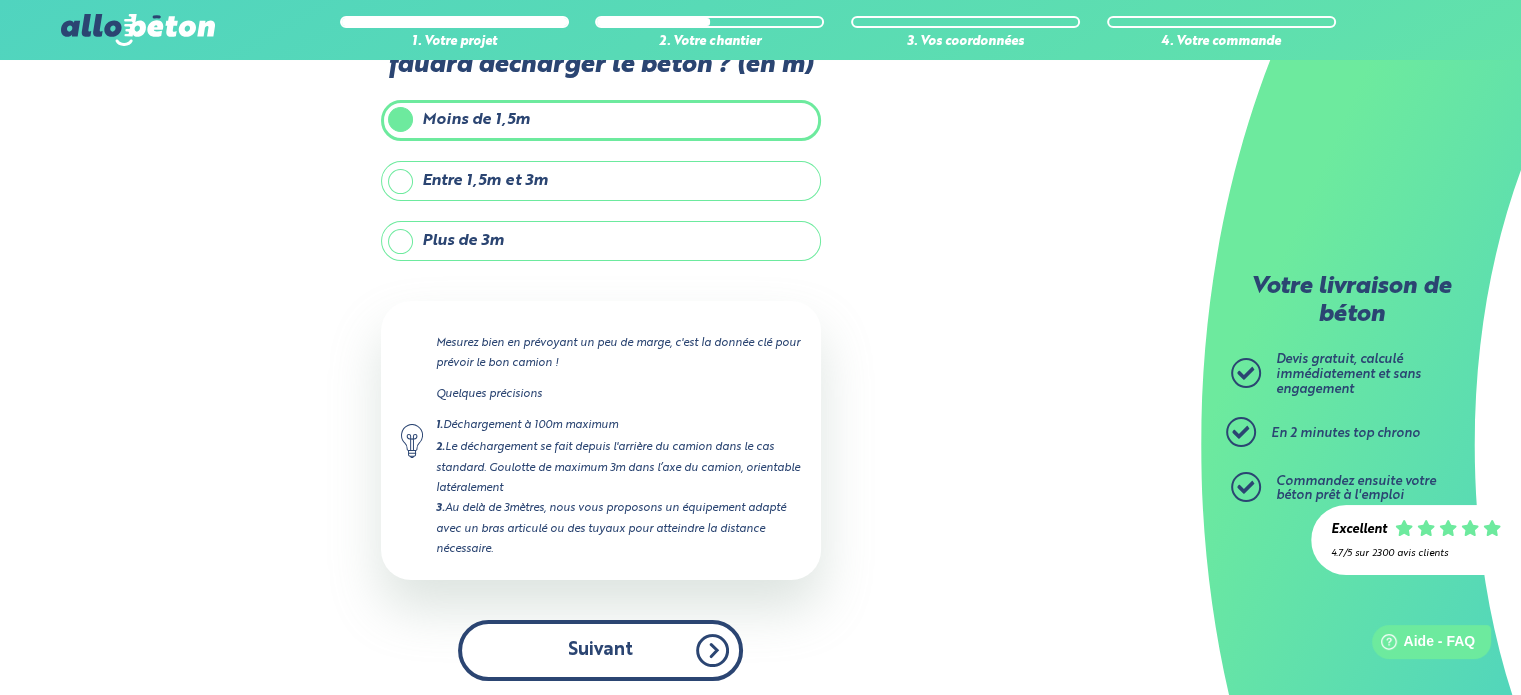 click on "Suivant" at bounding box center (600, 650) 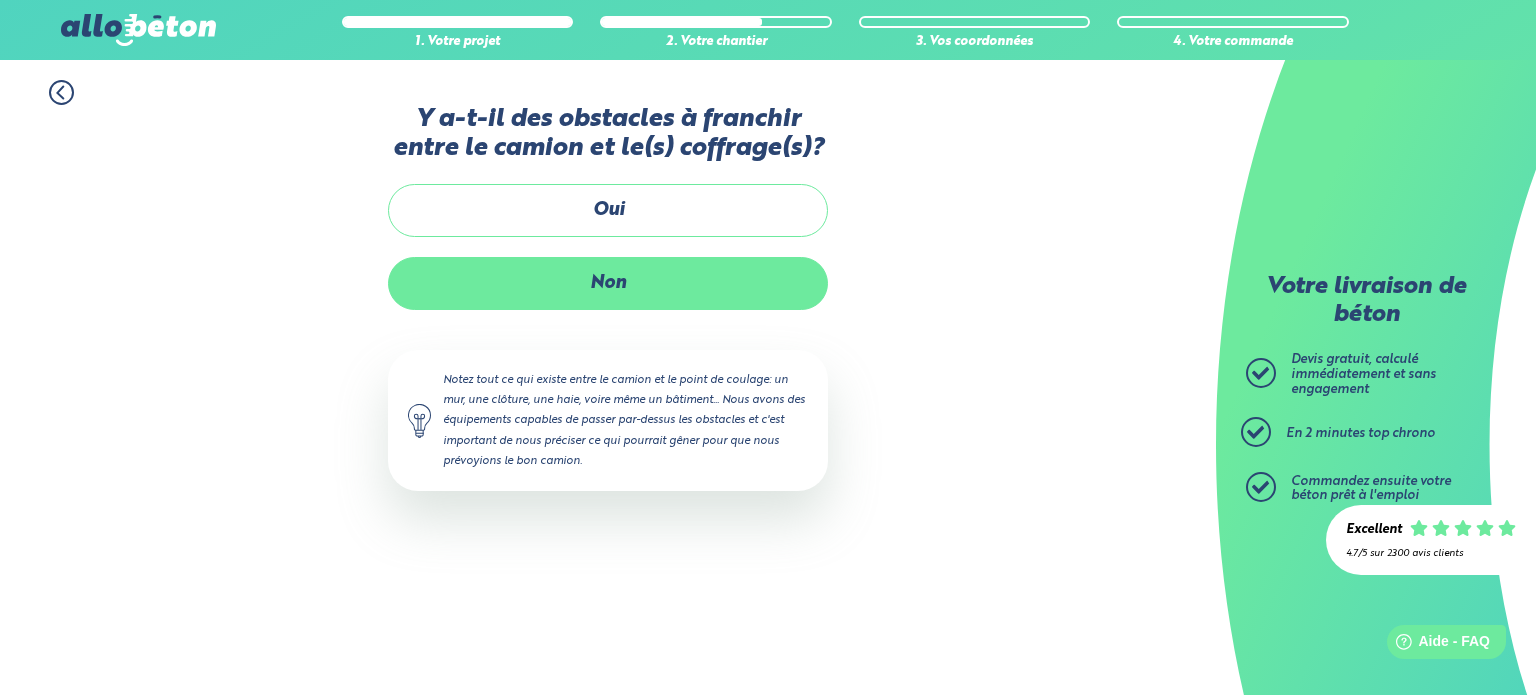 click on "Non" at bounding box center (608, 283) 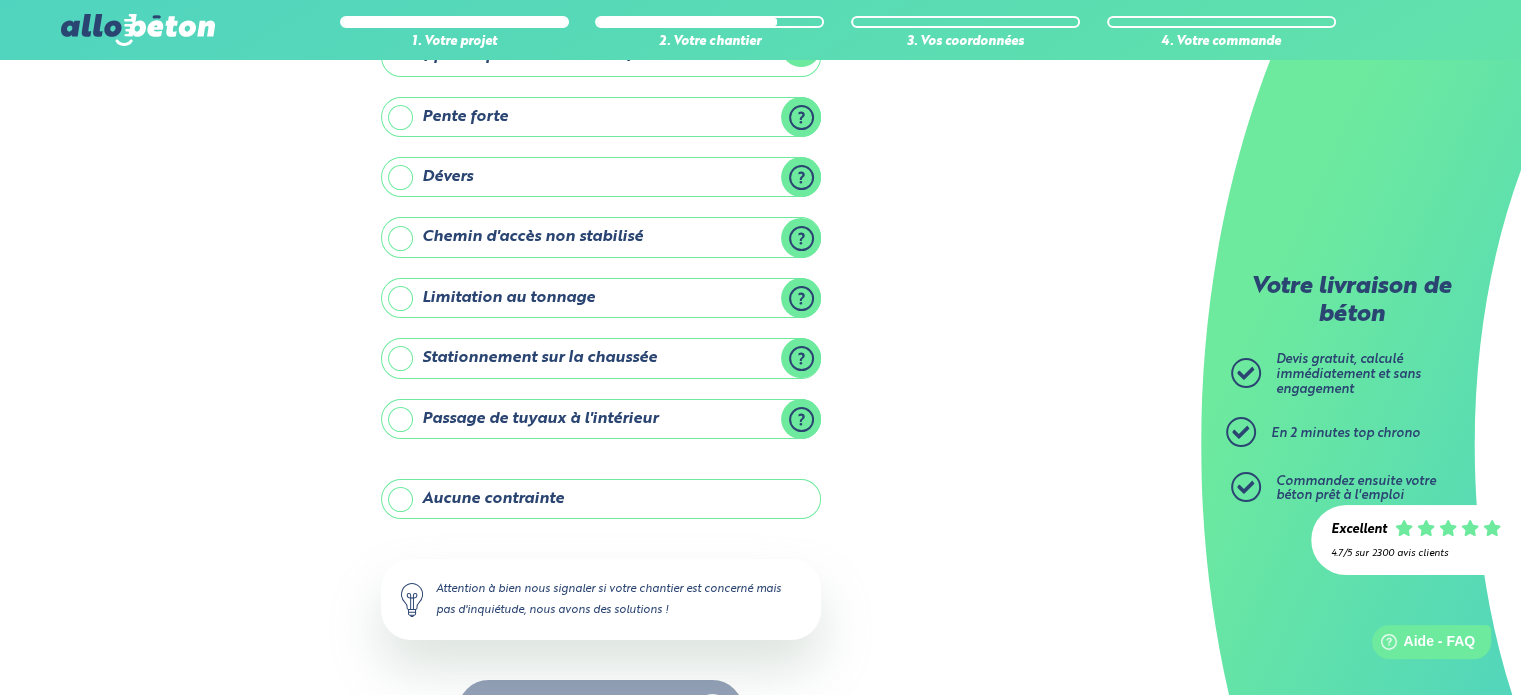 scroll, scrollTop: 175, scrollLeft: 0, axis: vertical 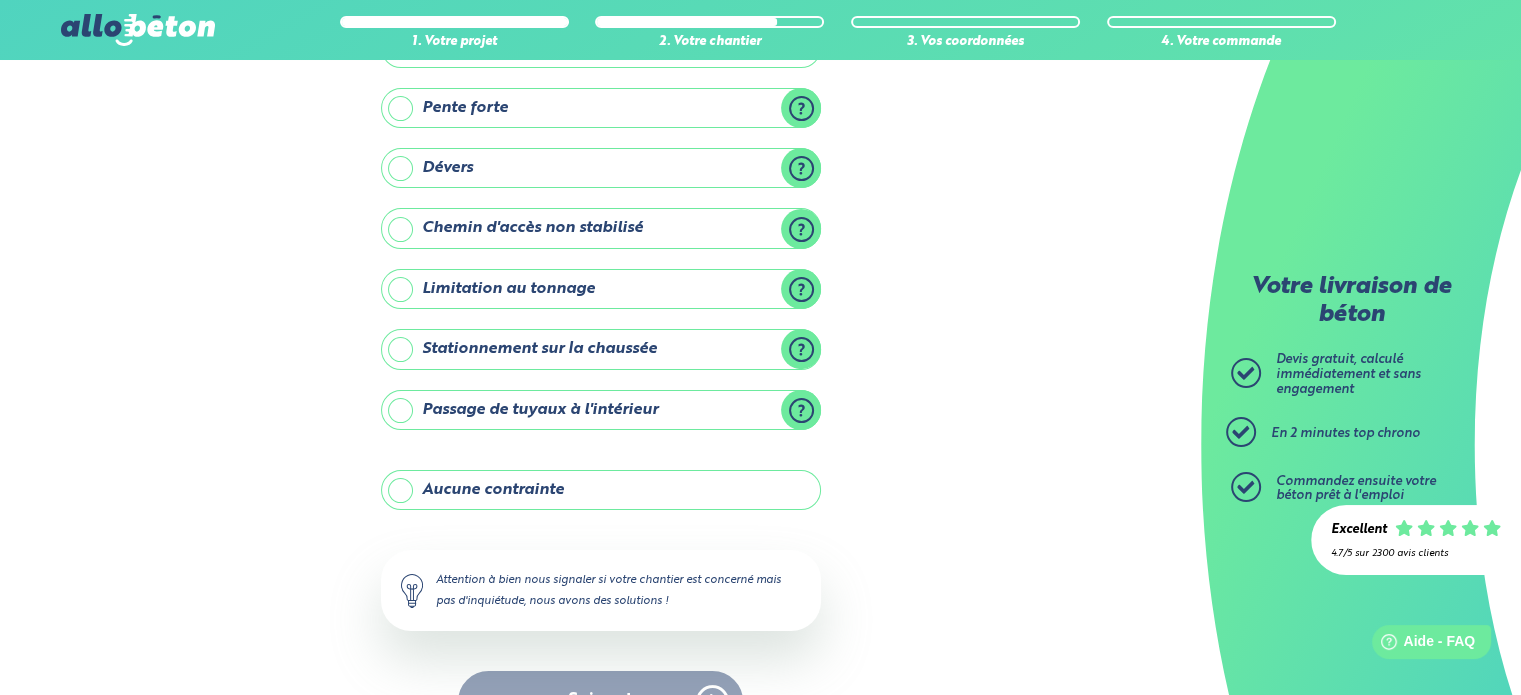 click on "Aucune contrainte" at bounding box center [601, 490] 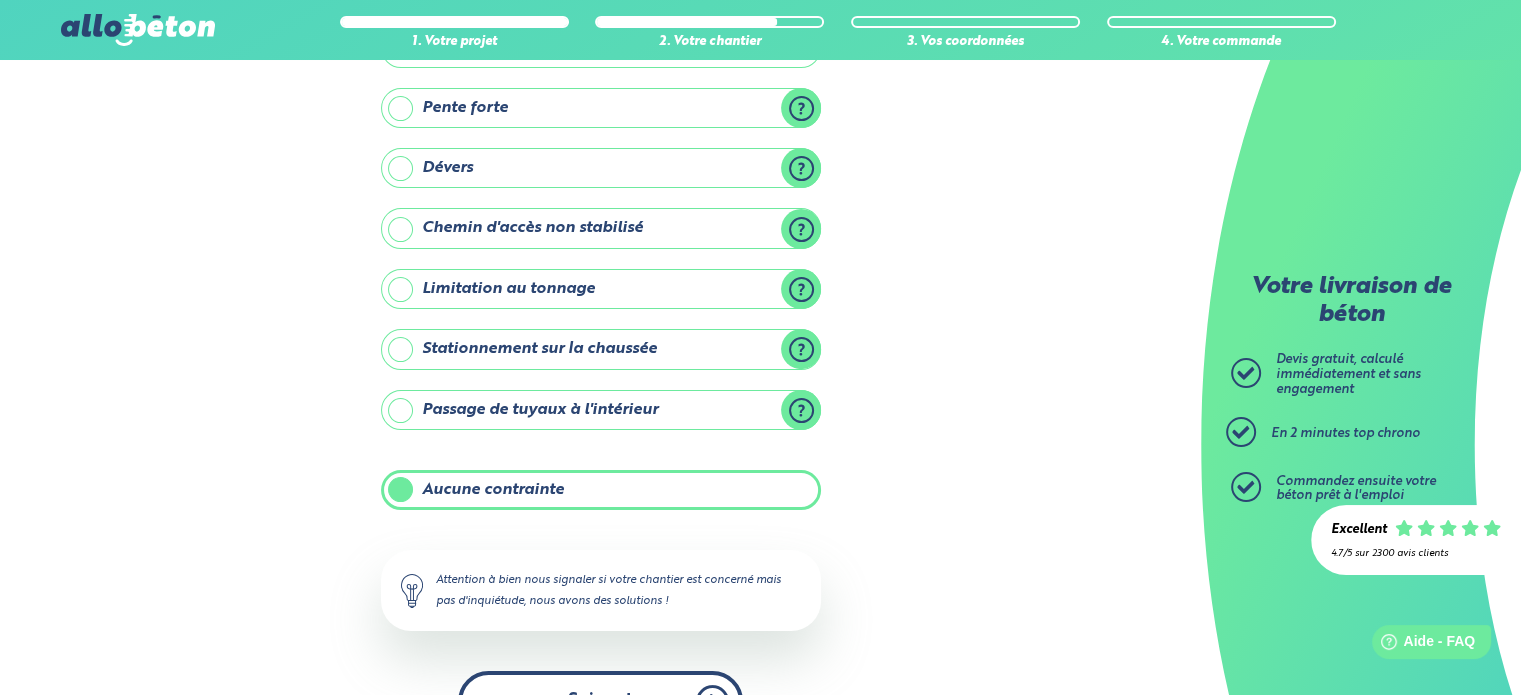 click on "Suivant" at bounding box center [600, 701] 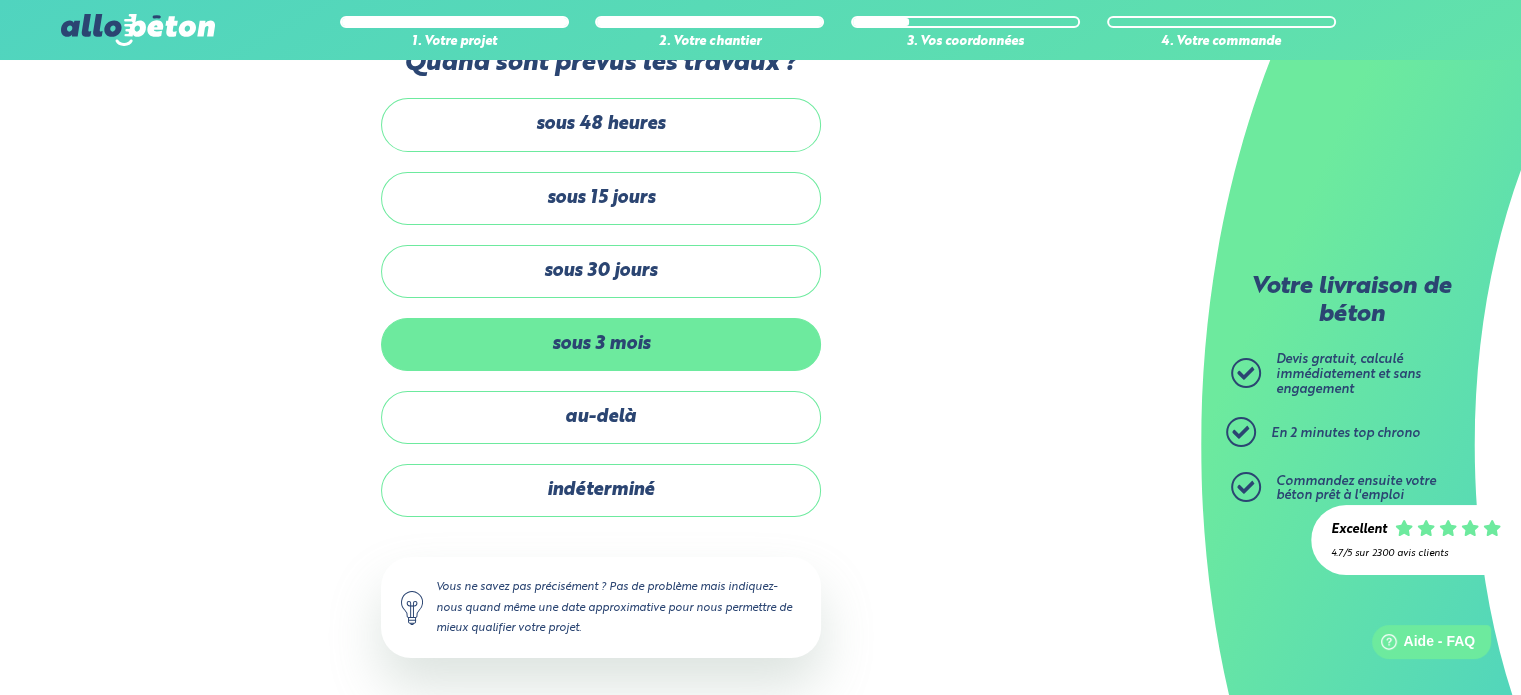 click on "sous 3 mois" at bounding box center (601, 344) 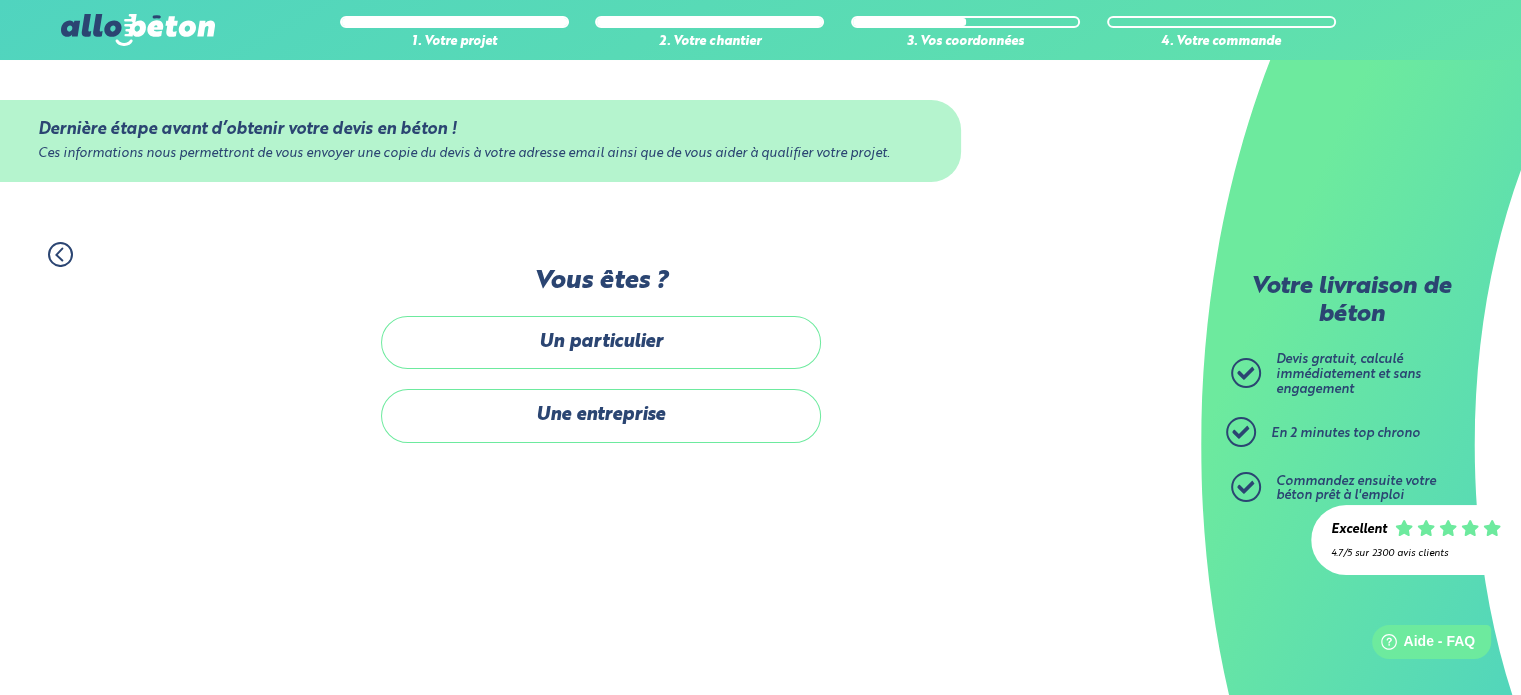scroll, scrollTop: 0, scrollLeft: 0, axis: both 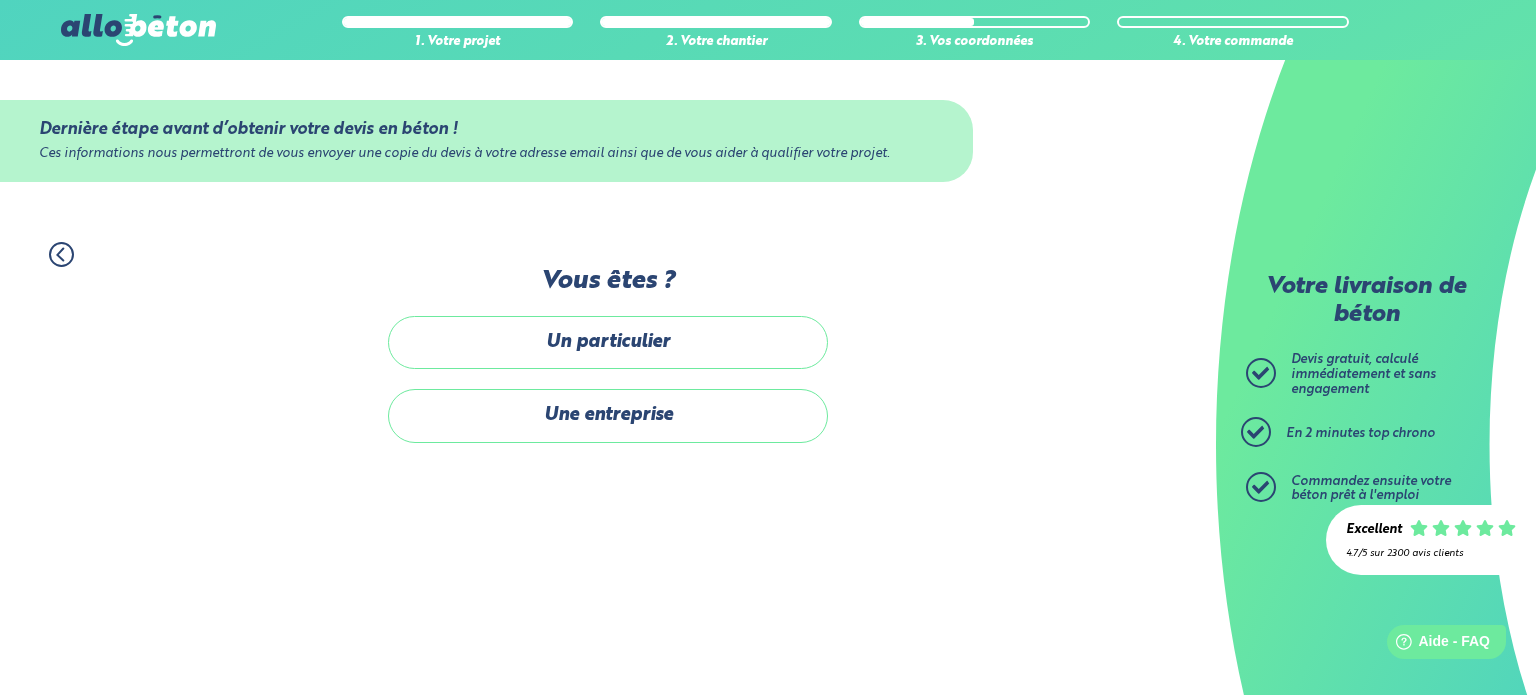 click on "Un particulier" at bounding box center (608, 342) 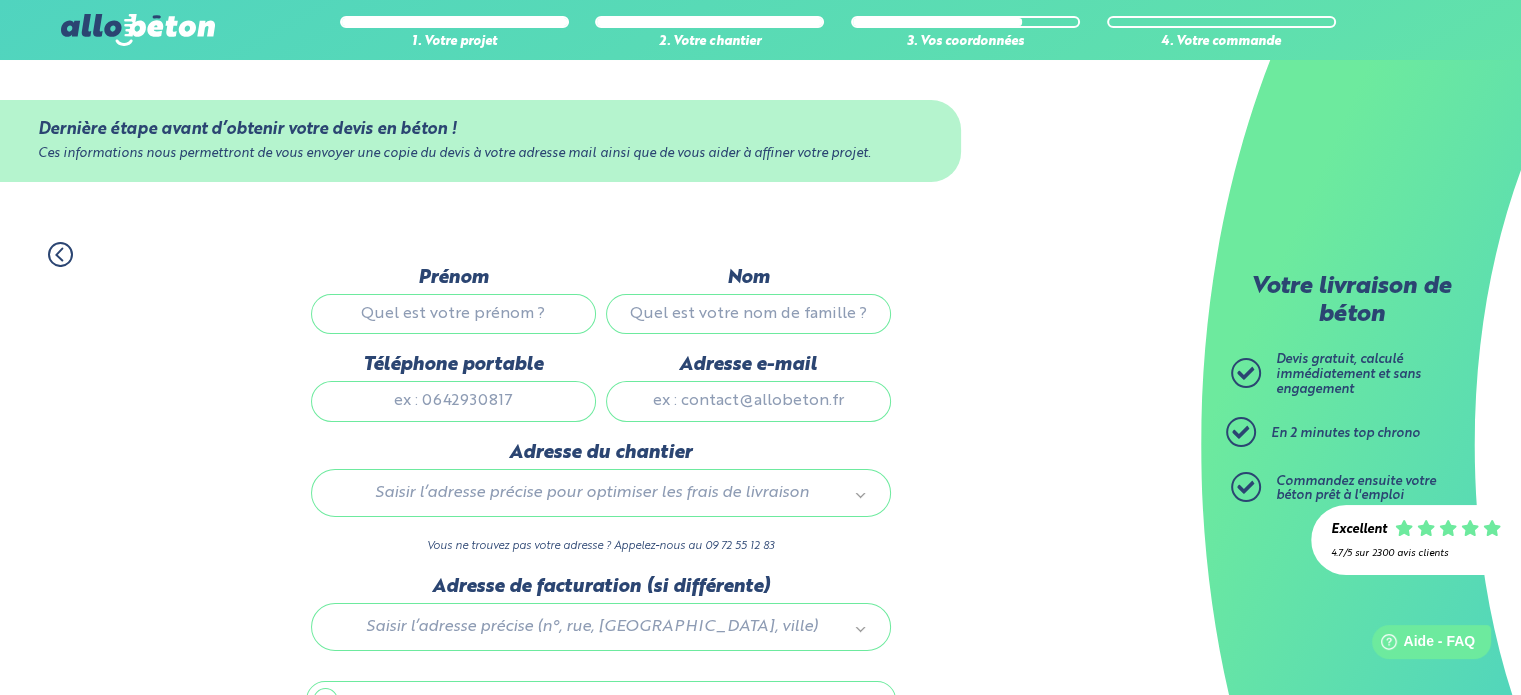 click on "Prénom" at bounding box center [453, 314] 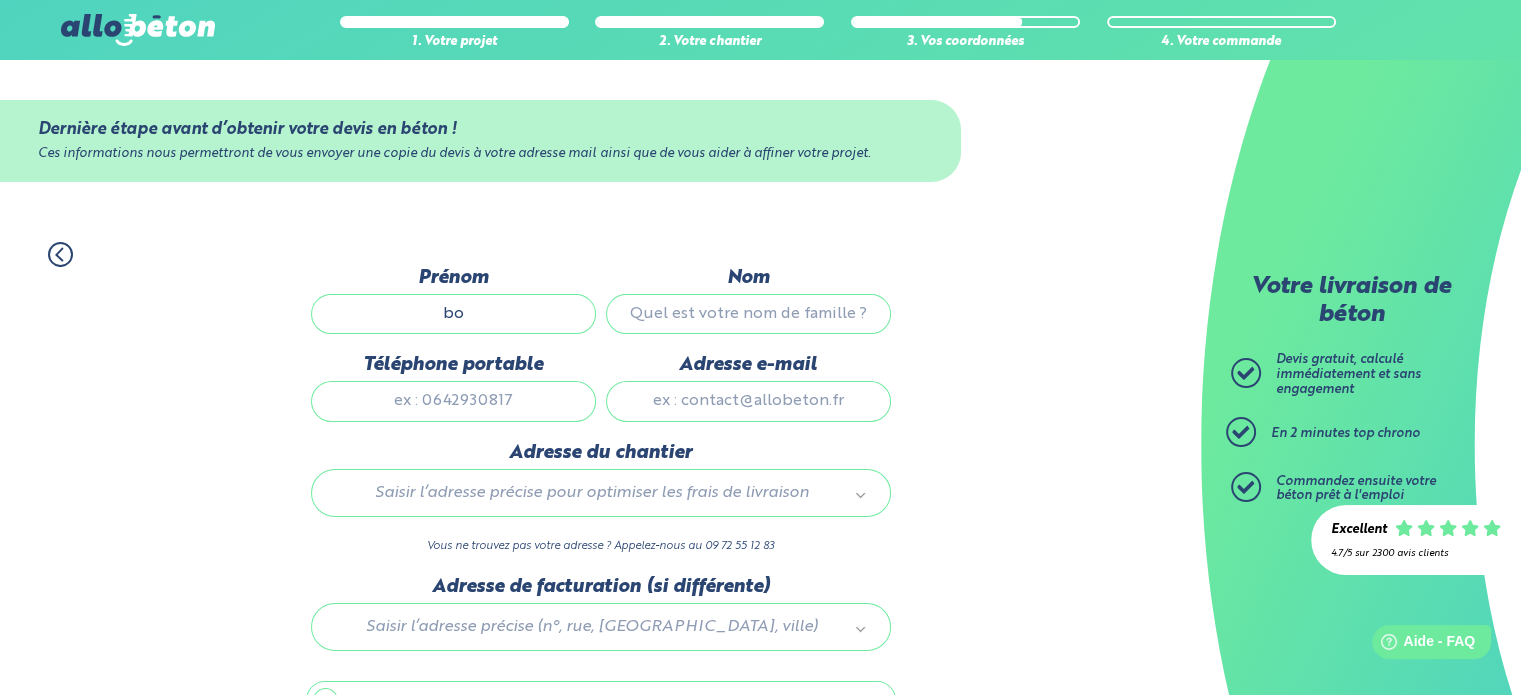 type on "boris" 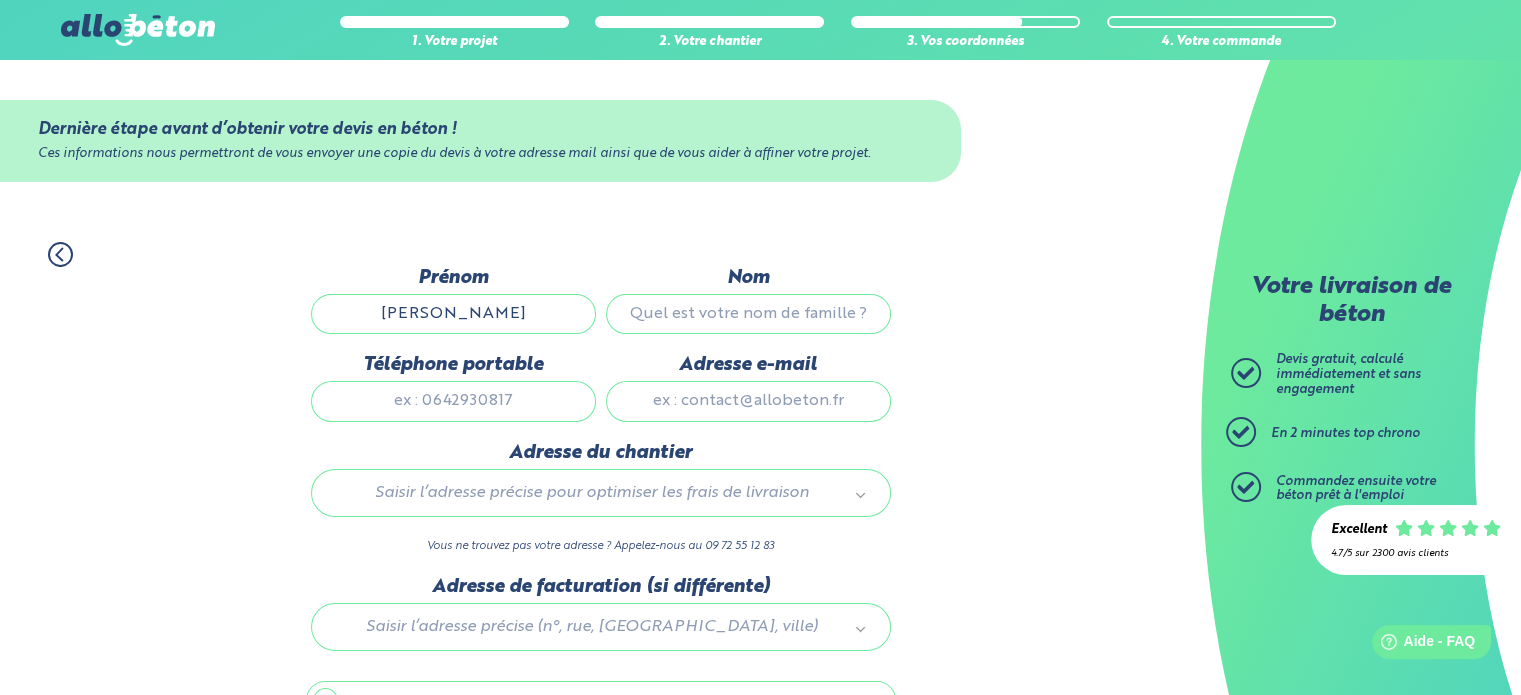 click on "Nom" at bounding box center (748, 314) 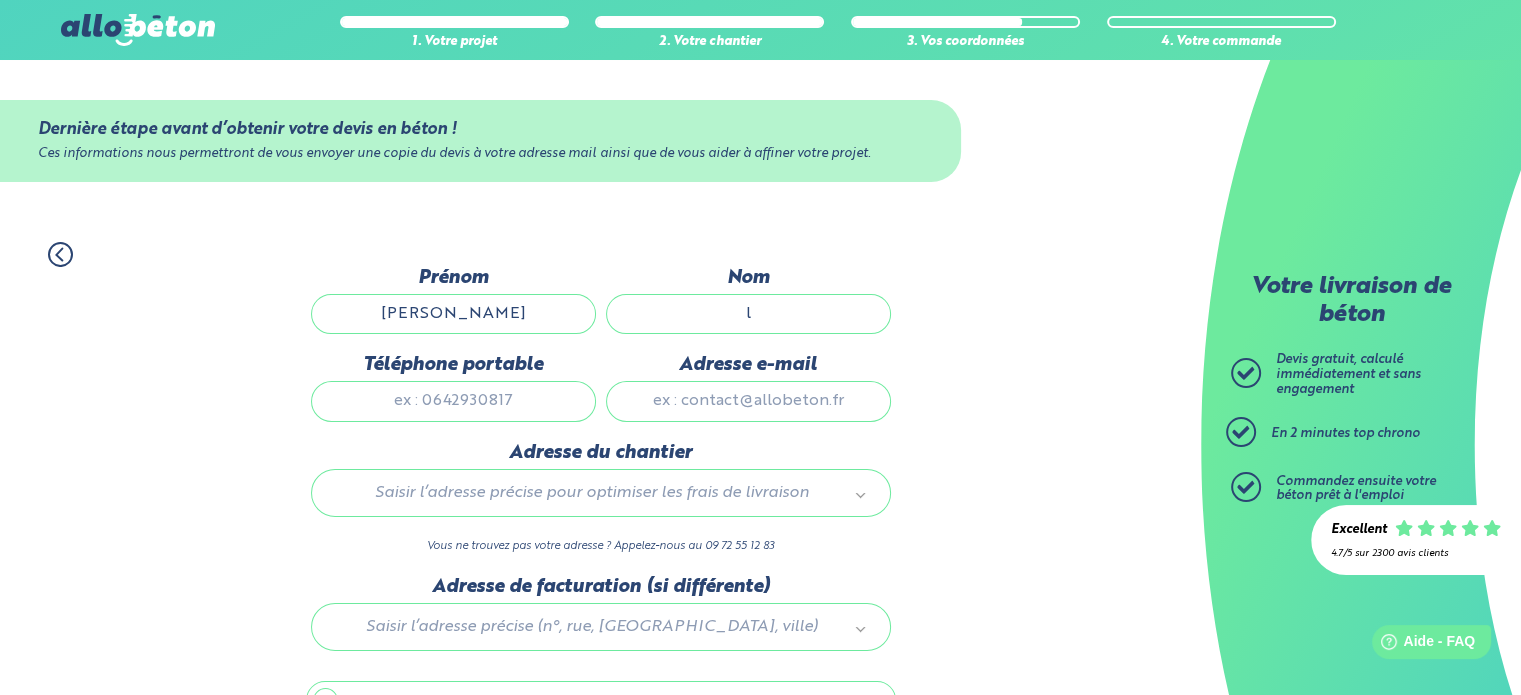 type on "laguesse paquay" 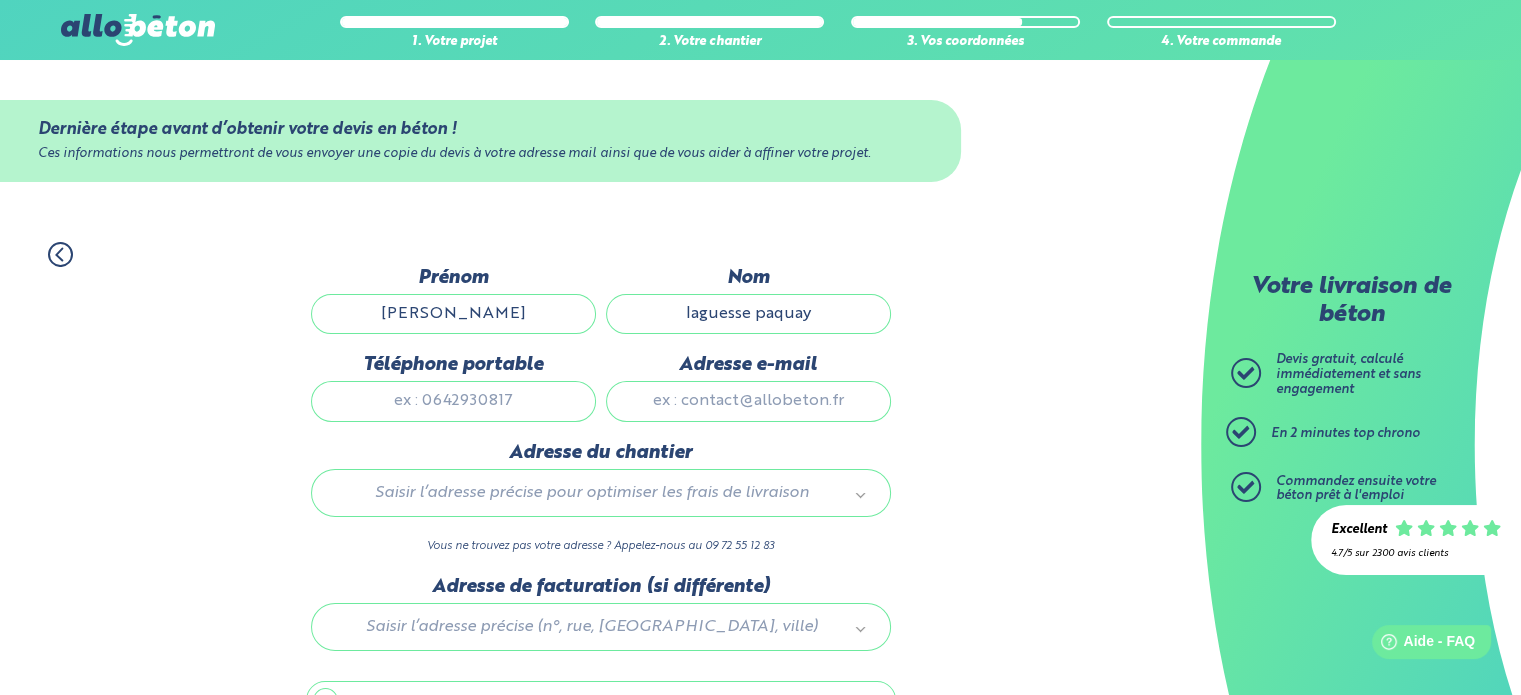 click on "Téléphone portable" at bounding box center [453, 401] 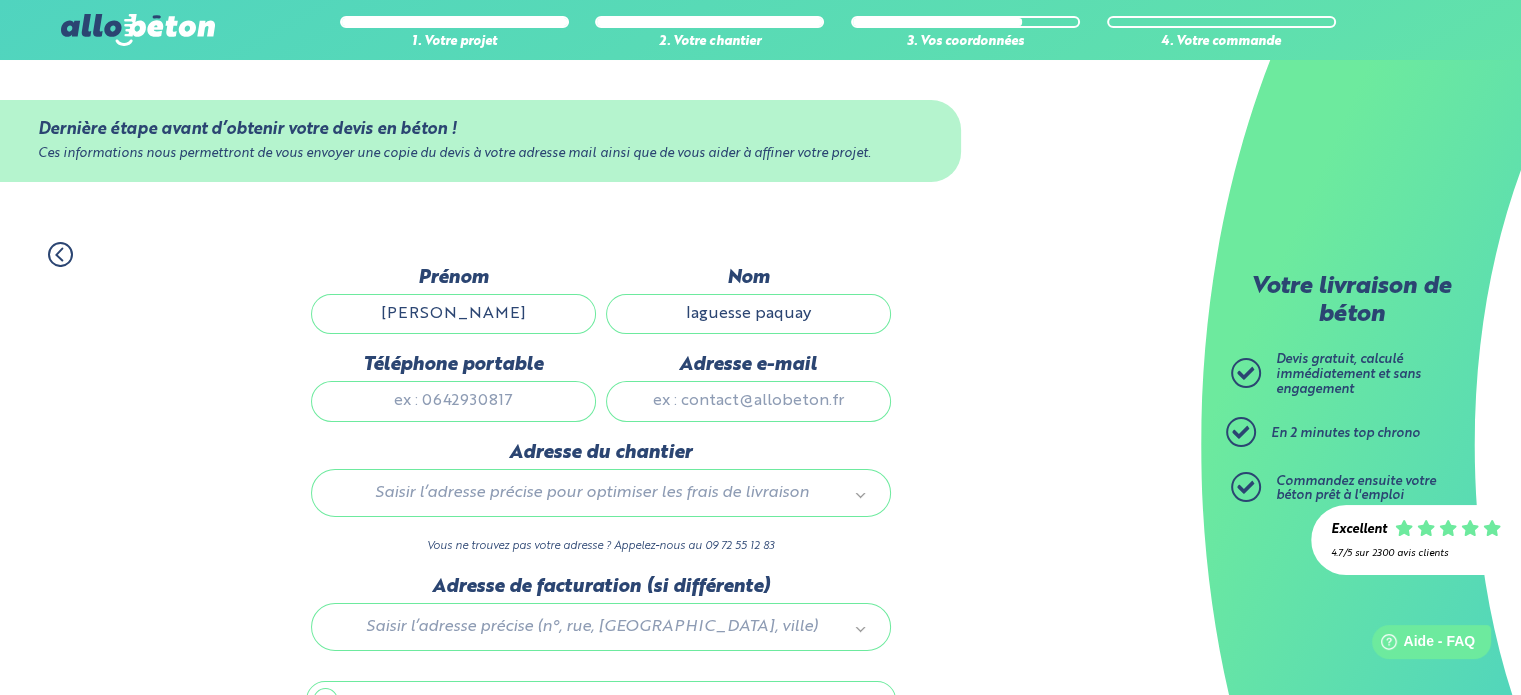 type on "0614944315" 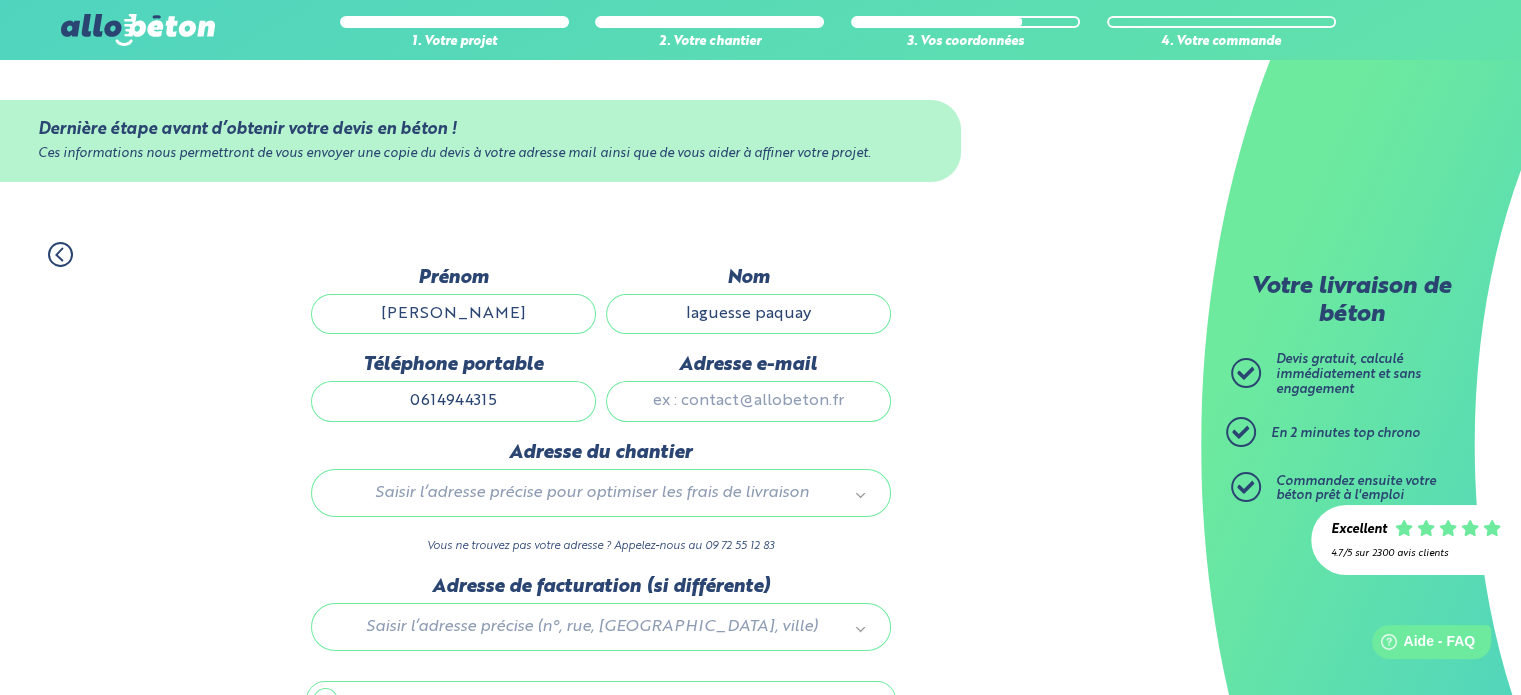 click on "Adresse e-mail" at bounding box center (748, 401) 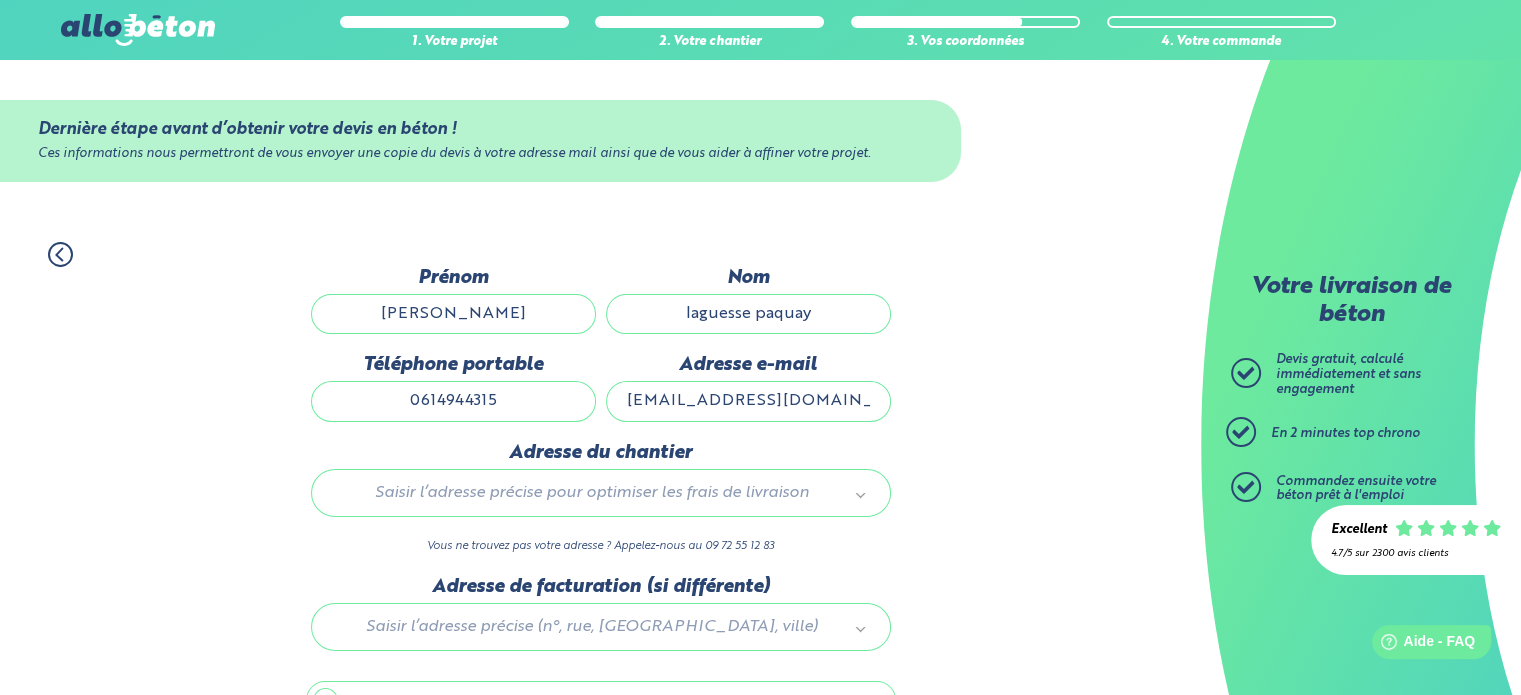 click on "Saisir l’adresse précise pour optimiser les frais de livraison" at bounding box center (601, 493) 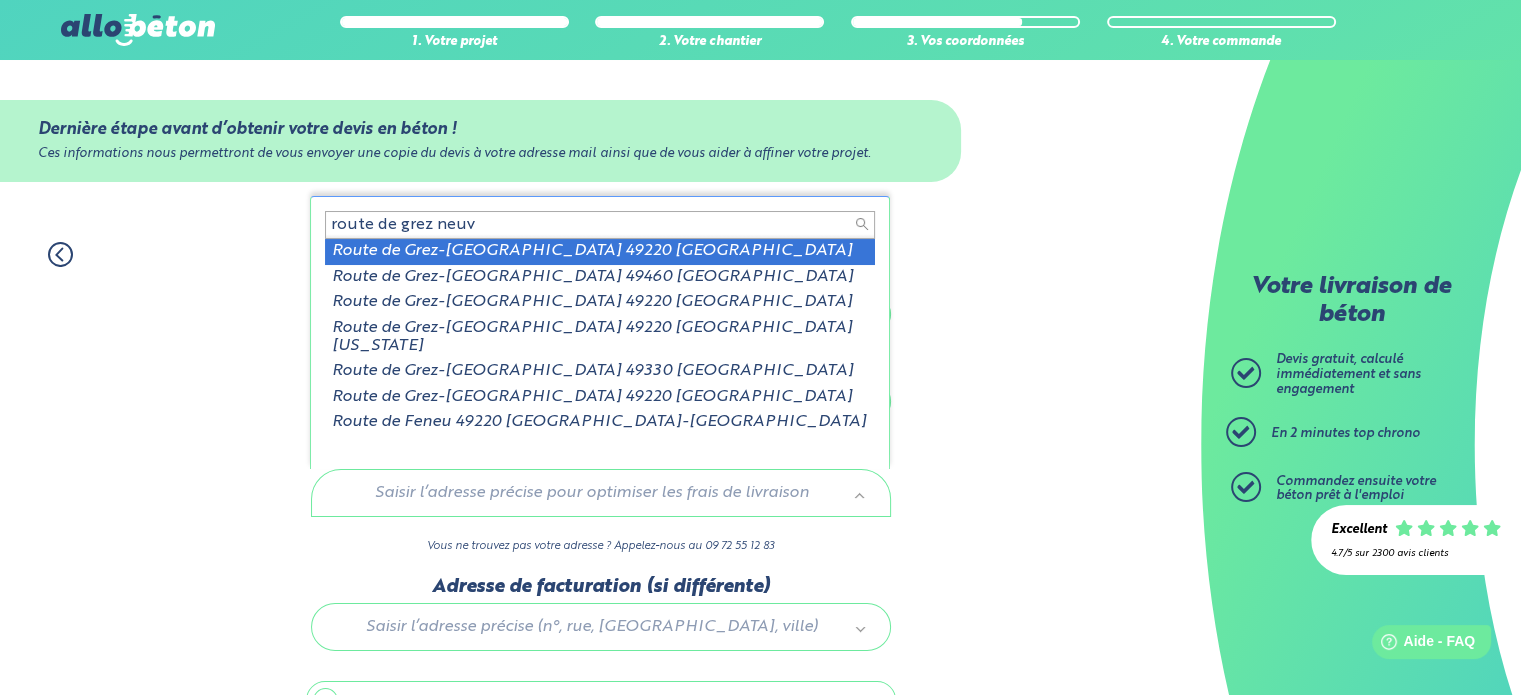 scroll, scrollTop: 3, scrollLeft: 0, axis: vertical 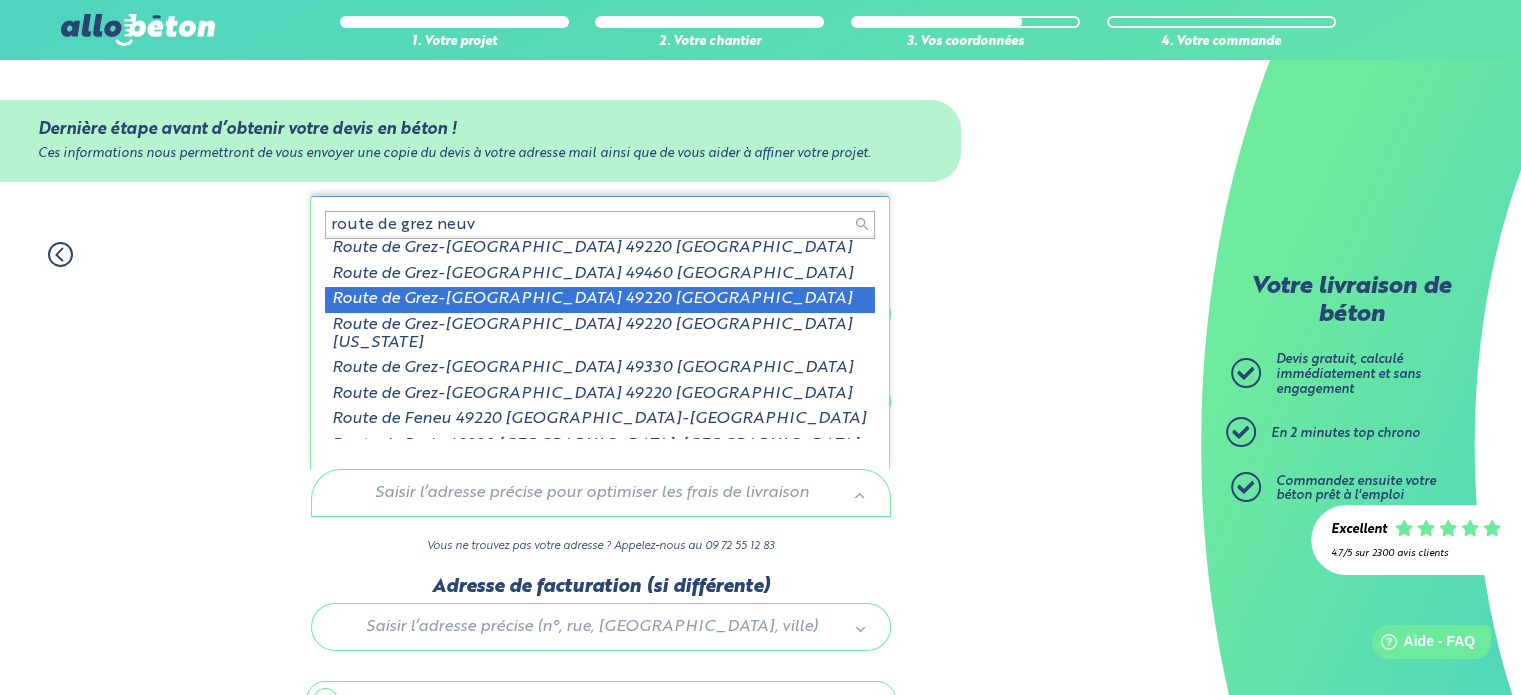 type on "route de grez neuv" 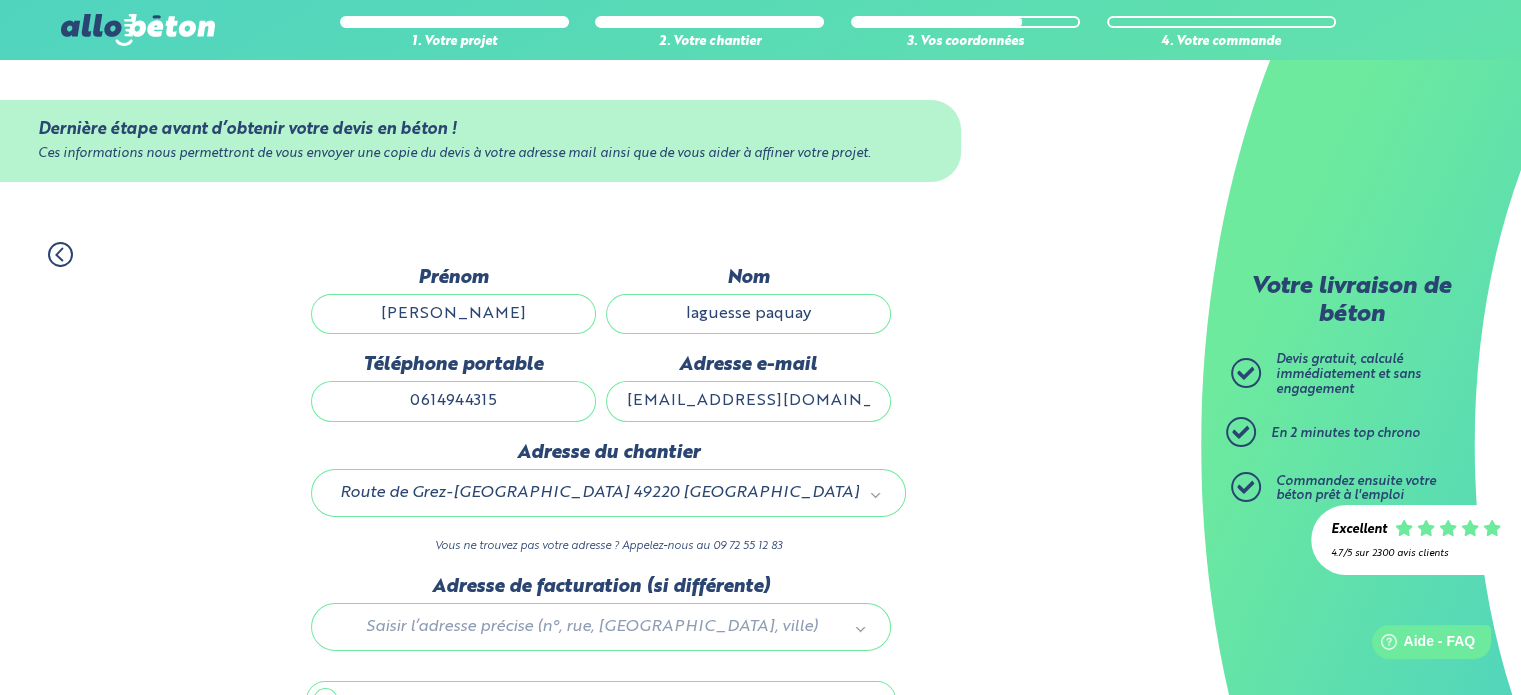 click at bounding box center [601, 623] 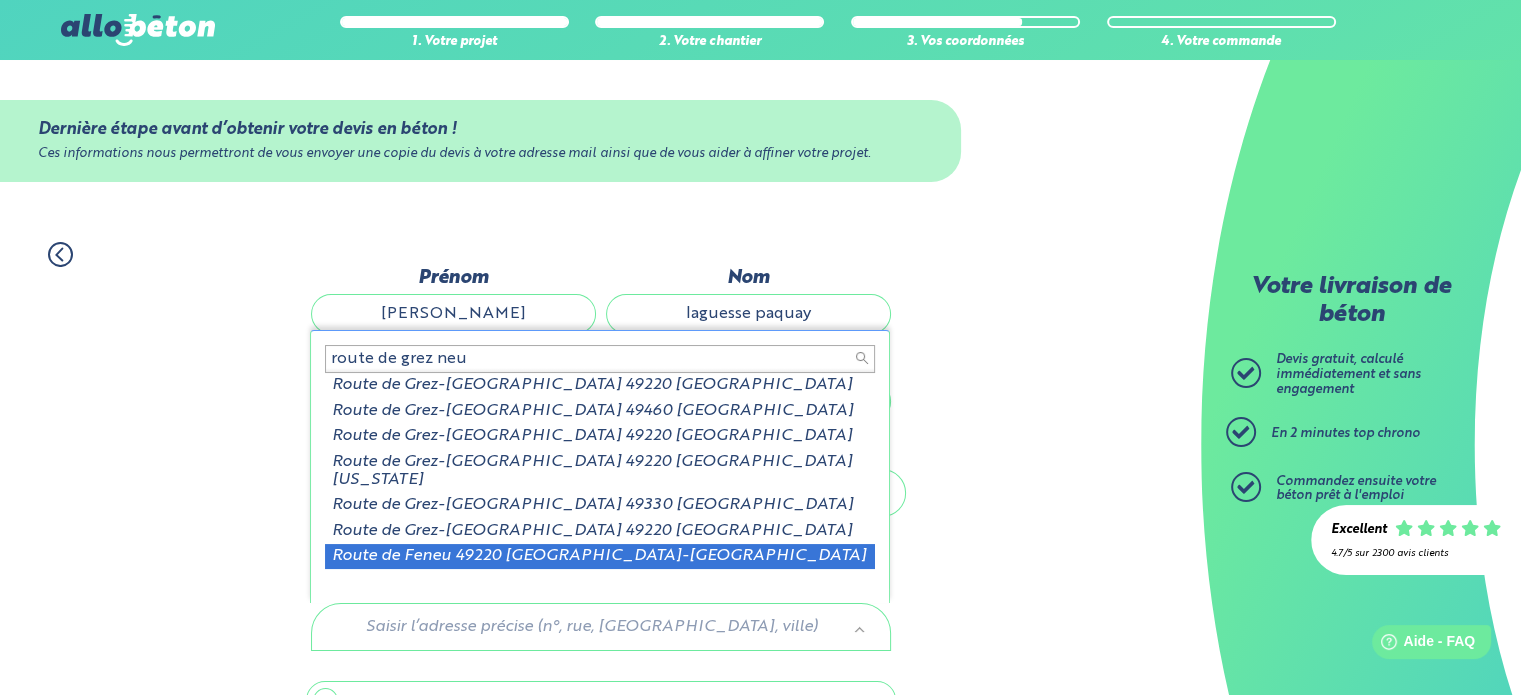 scroll, scrollTop: 3, scrollLeft: 0, axis: vertical 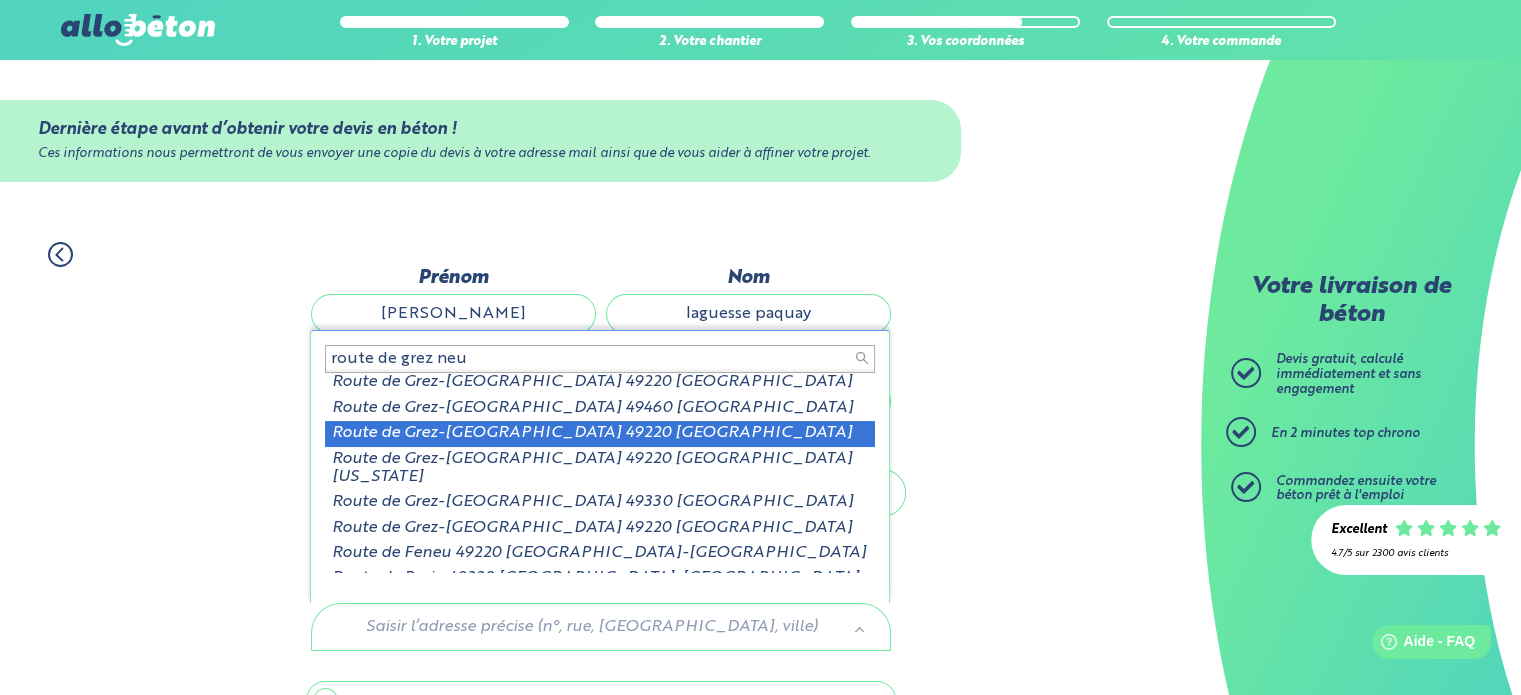 type on "route de grez neu" 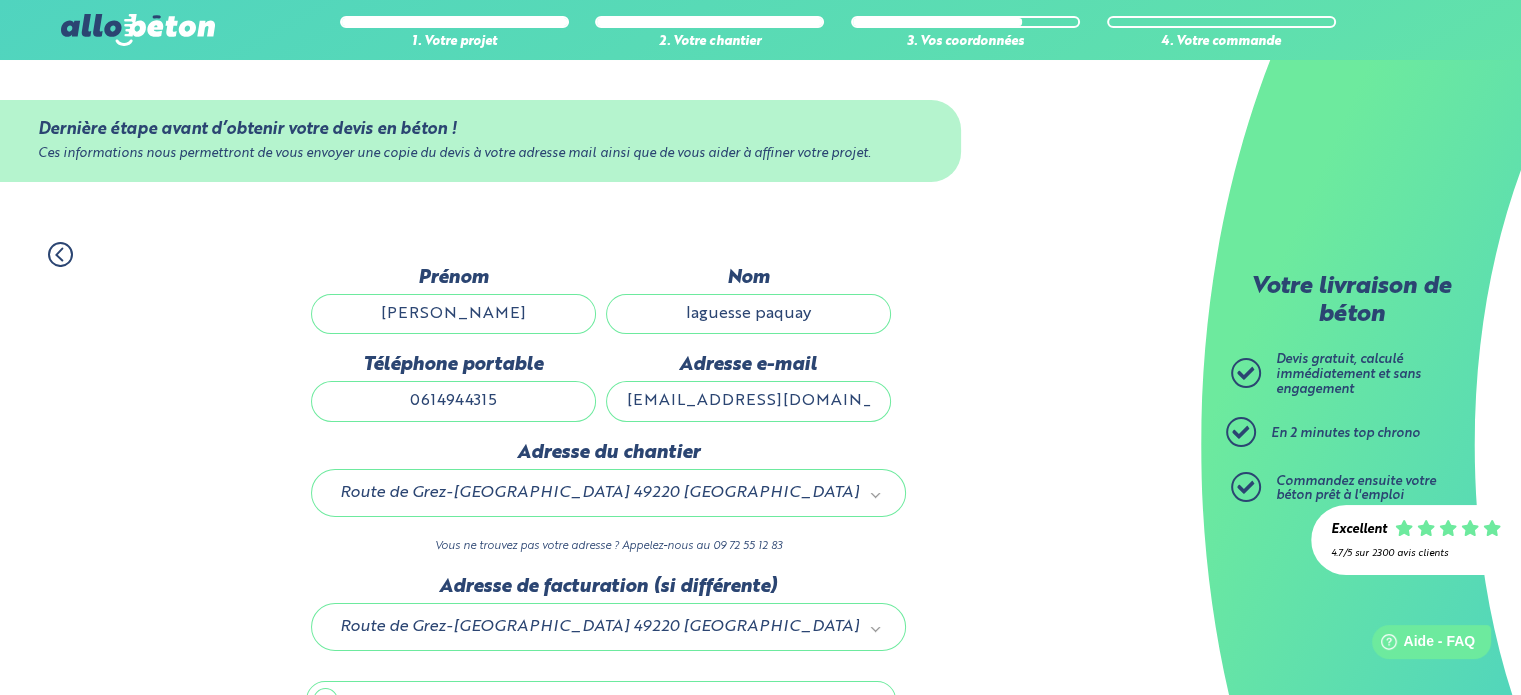 scroll, scrollTop: 112, scrollLeft: 0, axis: vertical 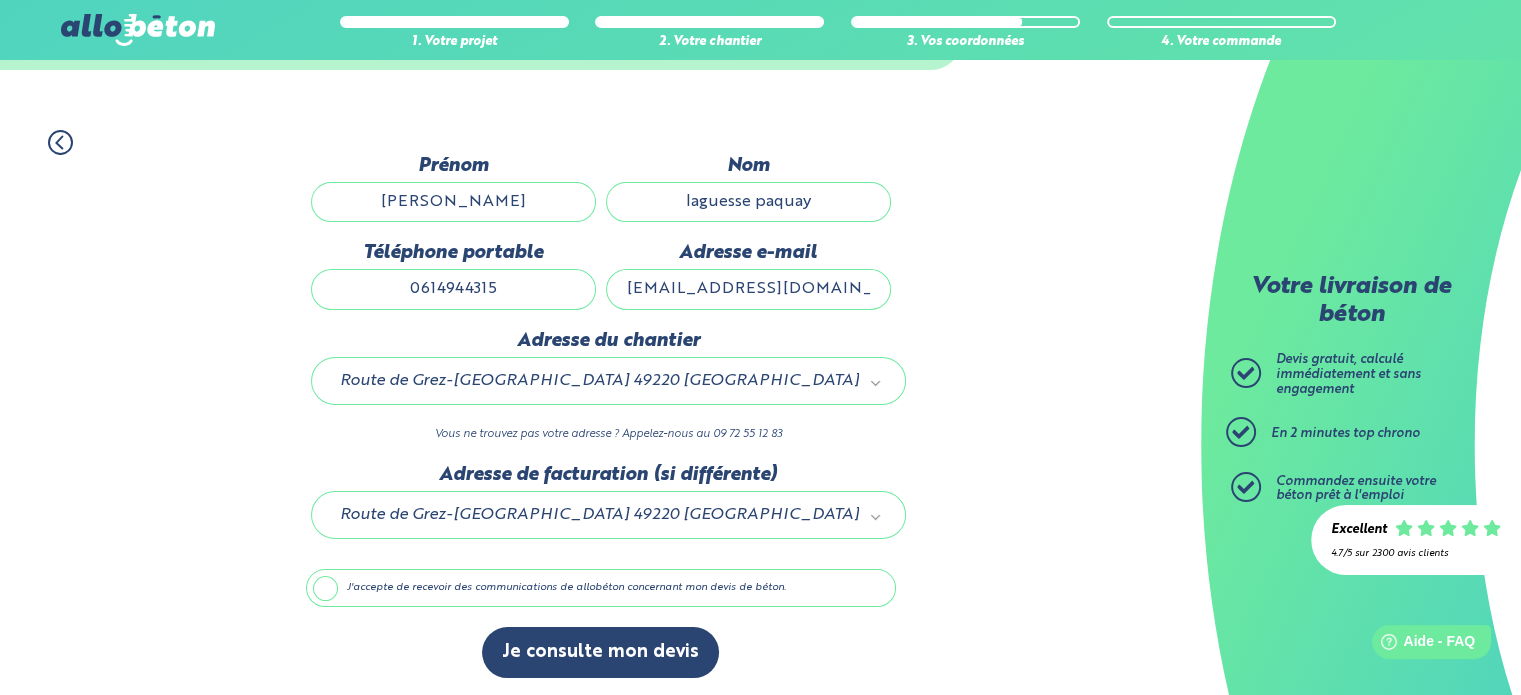click on "J'accepte de recevoir des communications de allobéton concernant mon devis de béton." at bounding box center [601, 588] 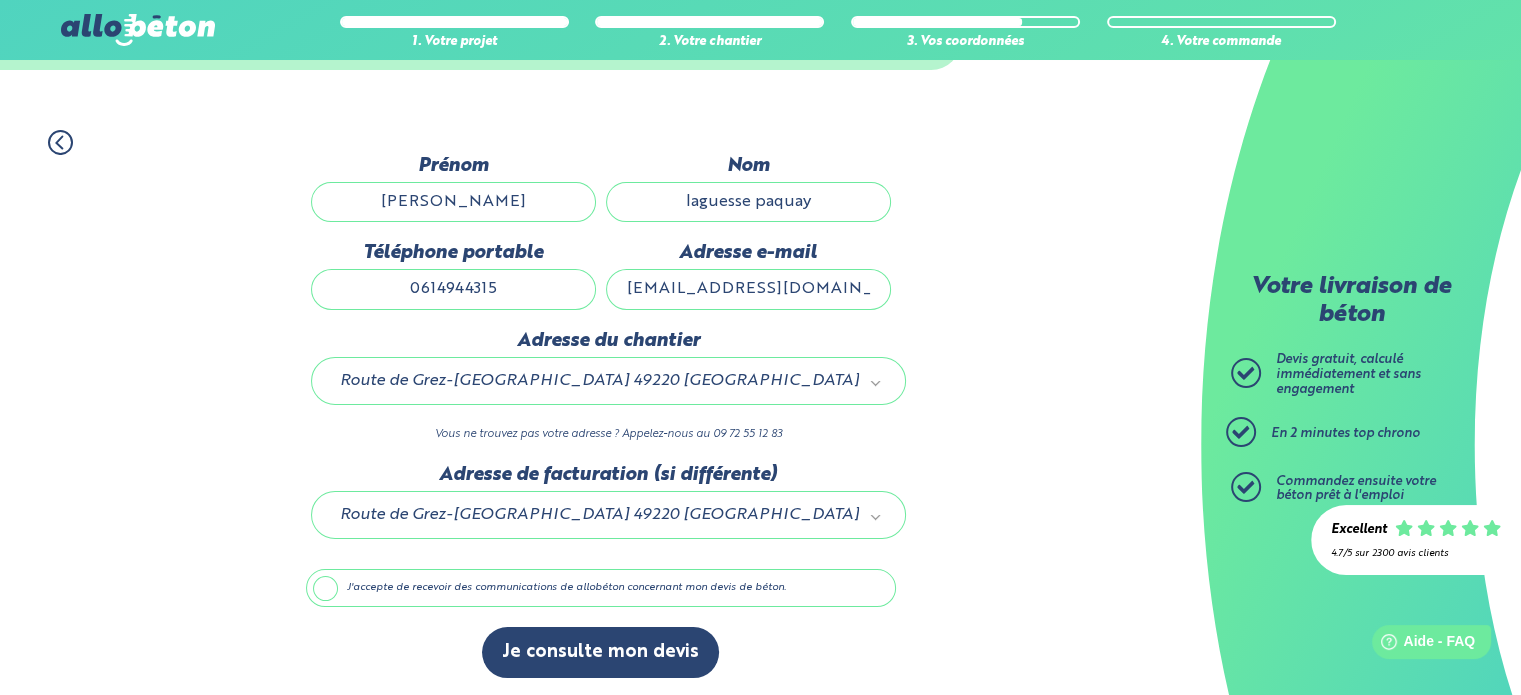 click on "J'accepte de recevoir des communications de allobéton concernant mon devis de béton." at bounding box center [0, 0] 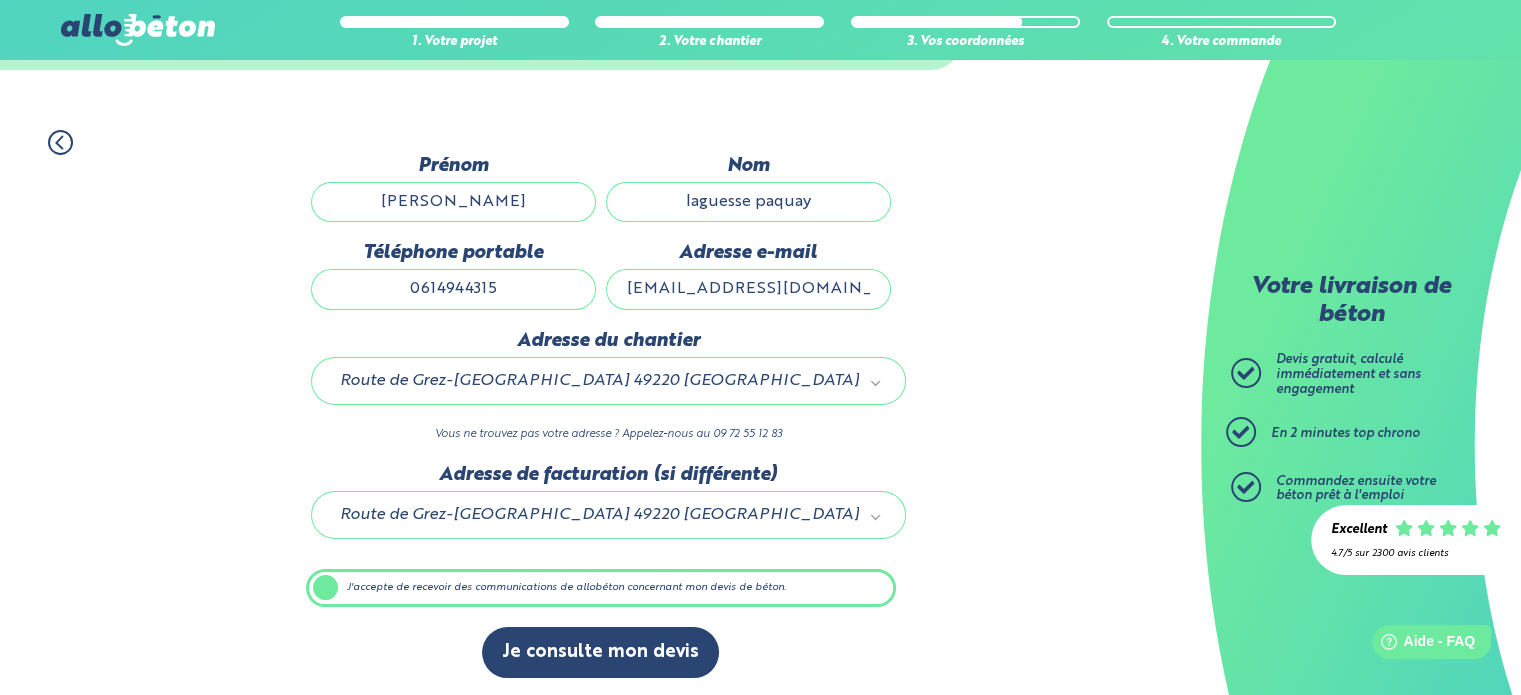 scroll, scrollTop: 112, scrollLeft: 0, axis: vertical 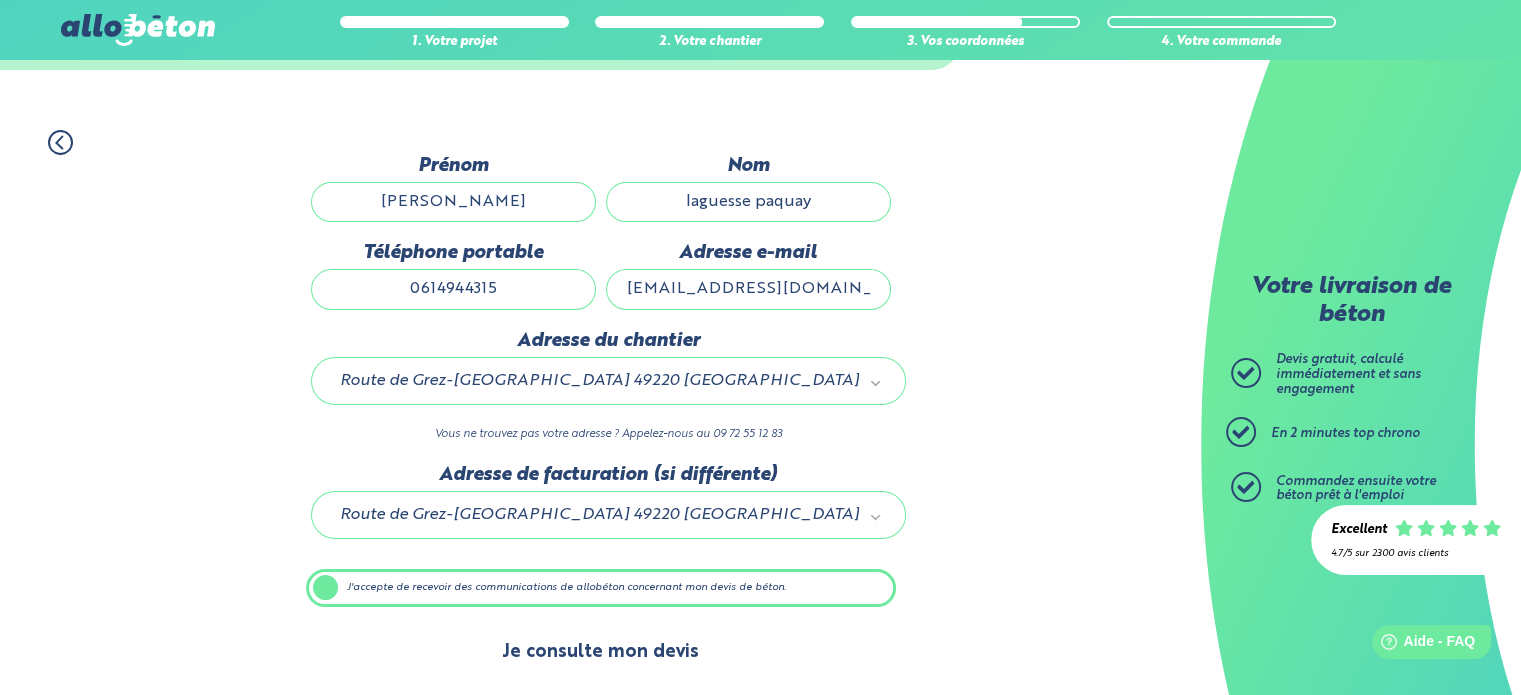 click on "Je consulte mon devis" at bounding box center (600, 652) 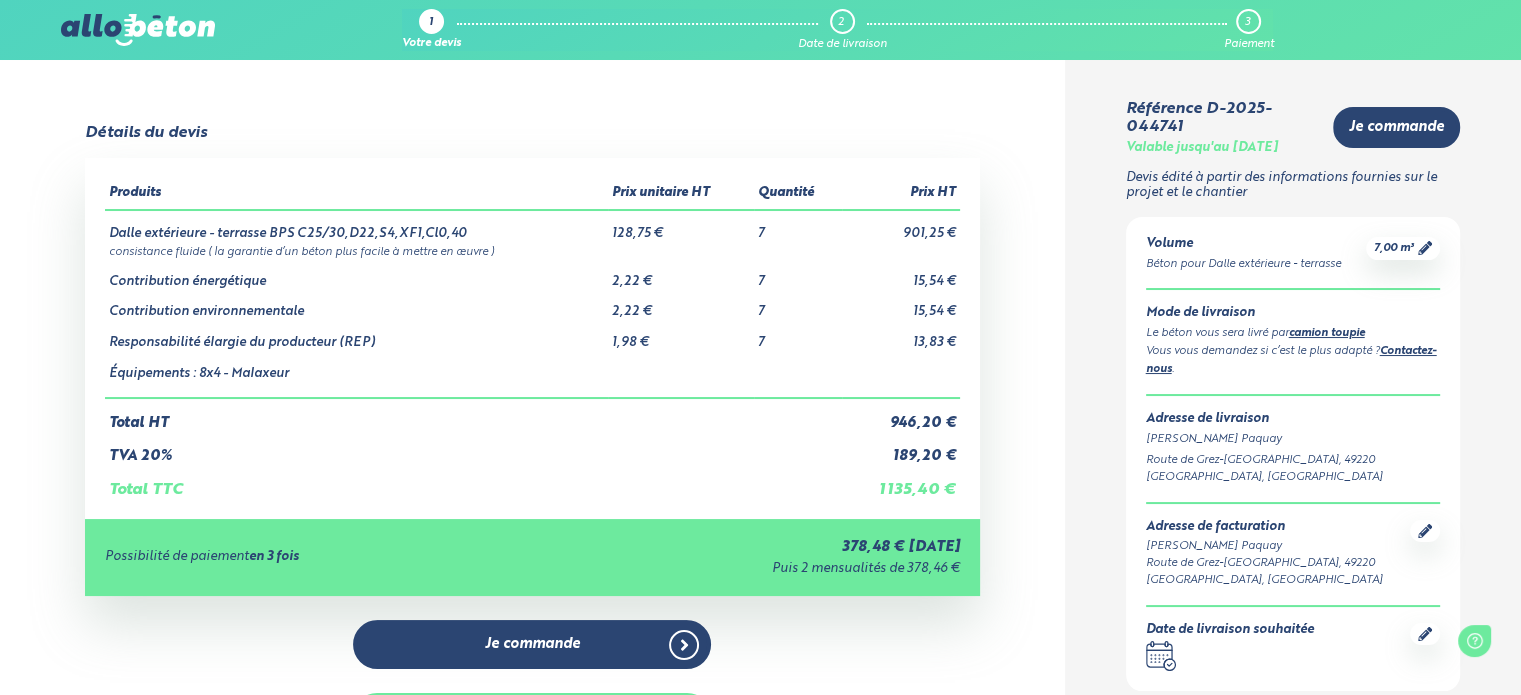 scroll, scrollTop: 0, scrollLeft: 0, axis: both 